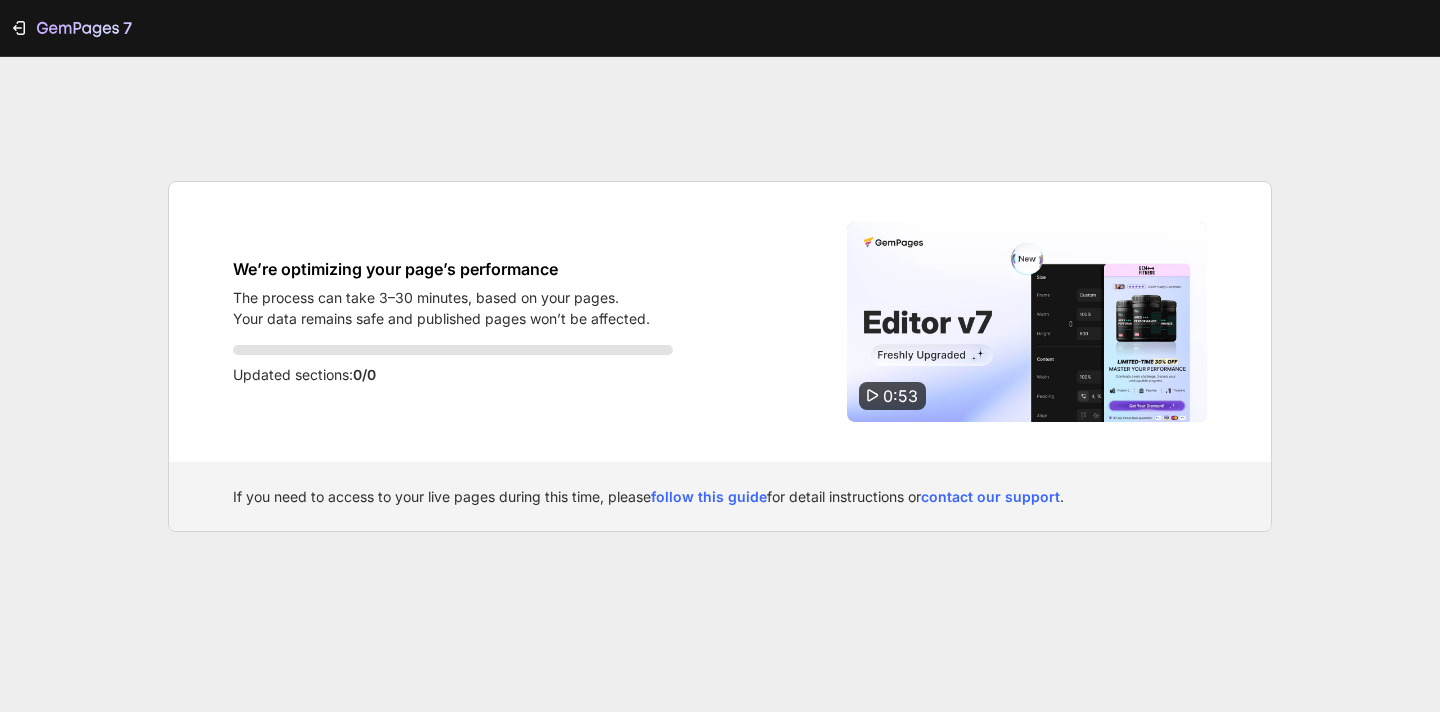 scroll, scrollTop: 0, scrollLeft: 0, axis: both 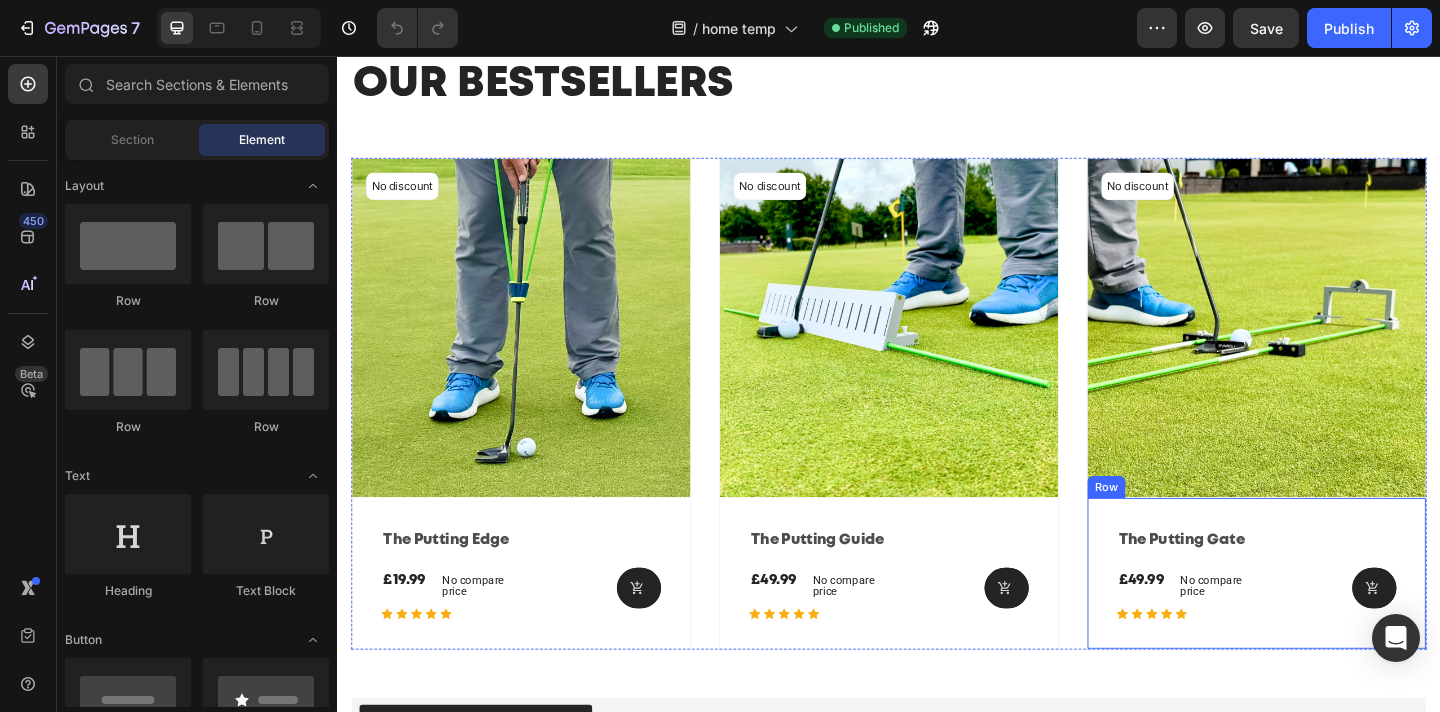 click on "the putting gate (P) Title £49.99 (P) Price (P) Price No compare price (P) Price Row Icon Icon Icon Icon Icon Row (P) Cart Button Row Row" at bounding box center (537, 619) 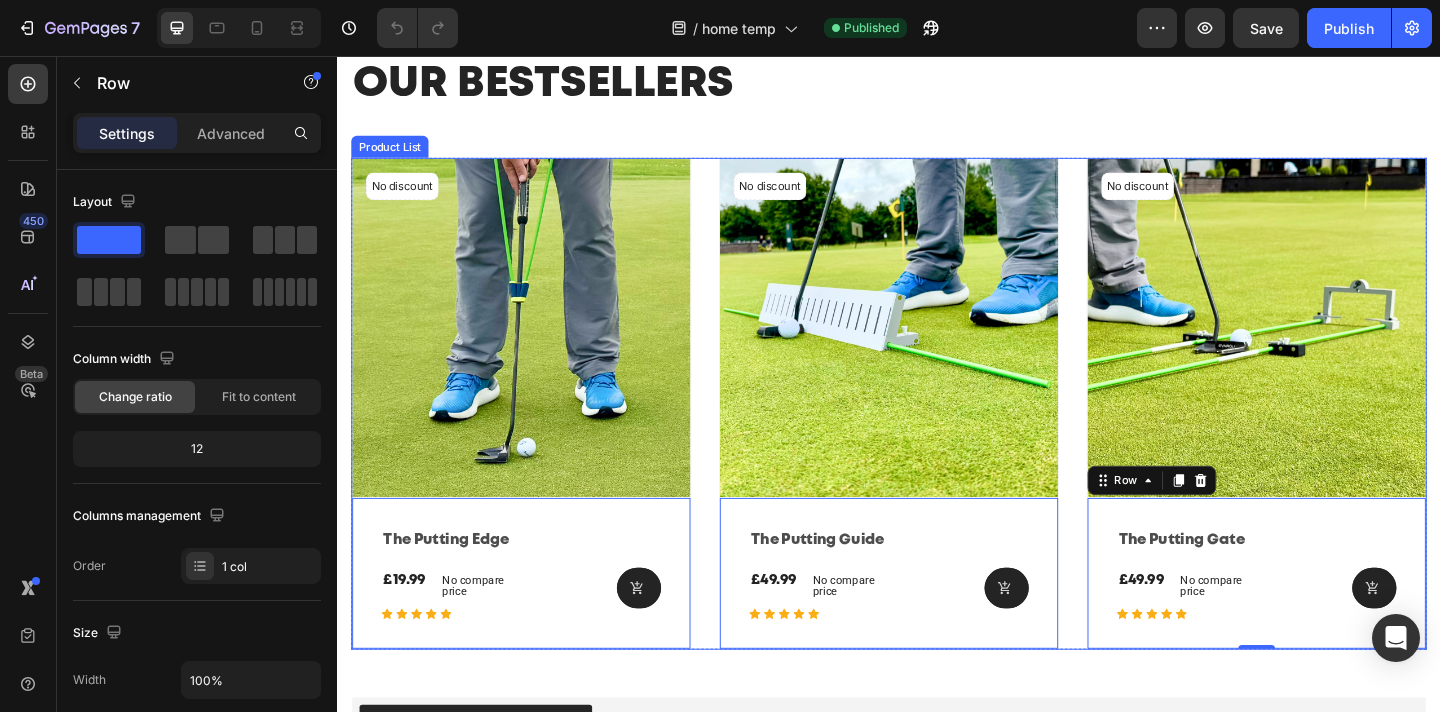 click on "No discount   Not be displayed when published (P) Tag (P) Images Row the putting edge (P) Title £19.99 (P) Price (P) Price No compare price (P) Price Row Icon Icon Icon Icon Icon Row (P) Cart Button Row Row   0 Product List No discount   Not be displayed when published (P) Tag (P) Images Row the putting guide (P) Title £49.99 (P) Price (P) Price No compare price (P) Price Row Icon Icon Icon Icon Icon Row (P) Cart Button Row Row   0 Product List No discount   Not be displayed when published (P) Tag (P) Images Row the putting gate (P) Title £49.99 (P) Price (P) Price No compare price (P) Price Row Icon Icon Icon Icon Icon Row (P) Cart Button Row Row   0 Product List" at bounding box center (937, 434) 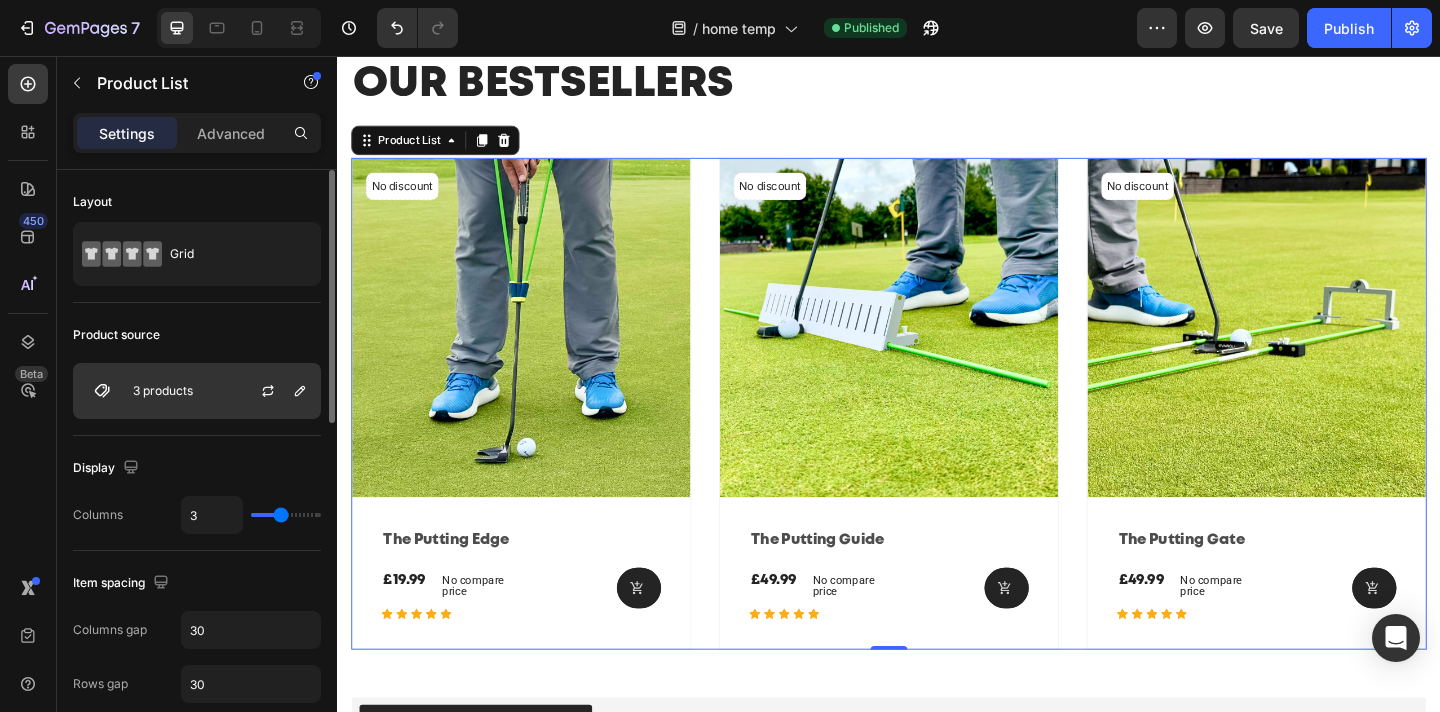 click on "3 products" at bounding box center [197, 391] 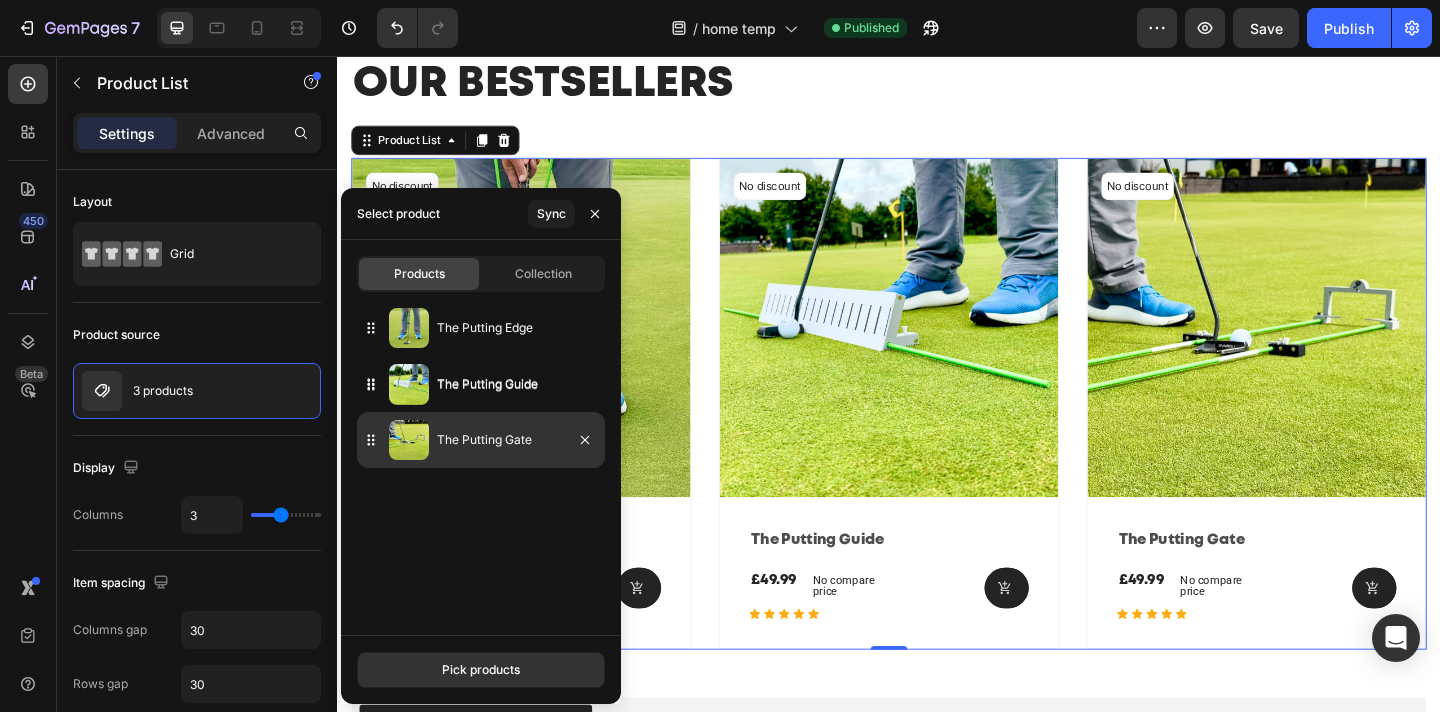 type 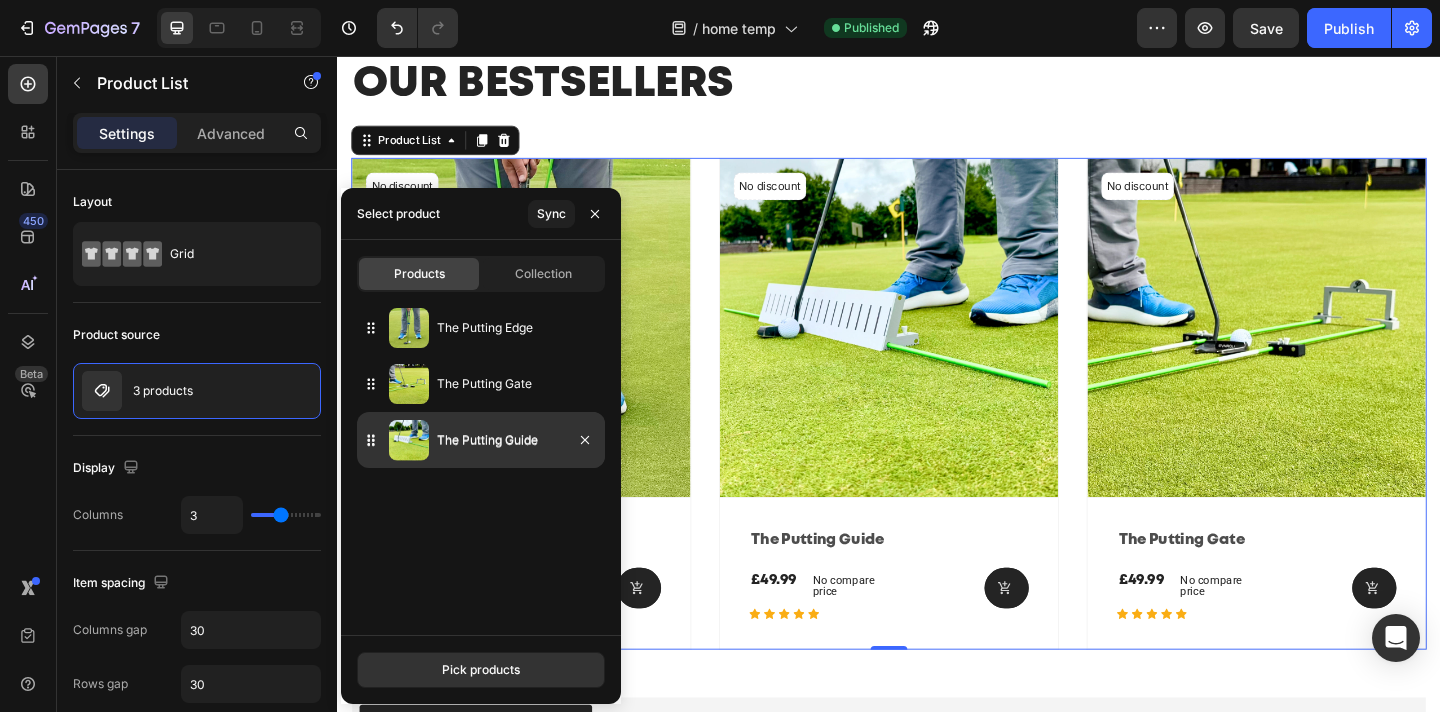 drag, startPoint x: 470, startPoint y: 388, endPoint x: 467, endPoint y: 444, distance: 56.0803 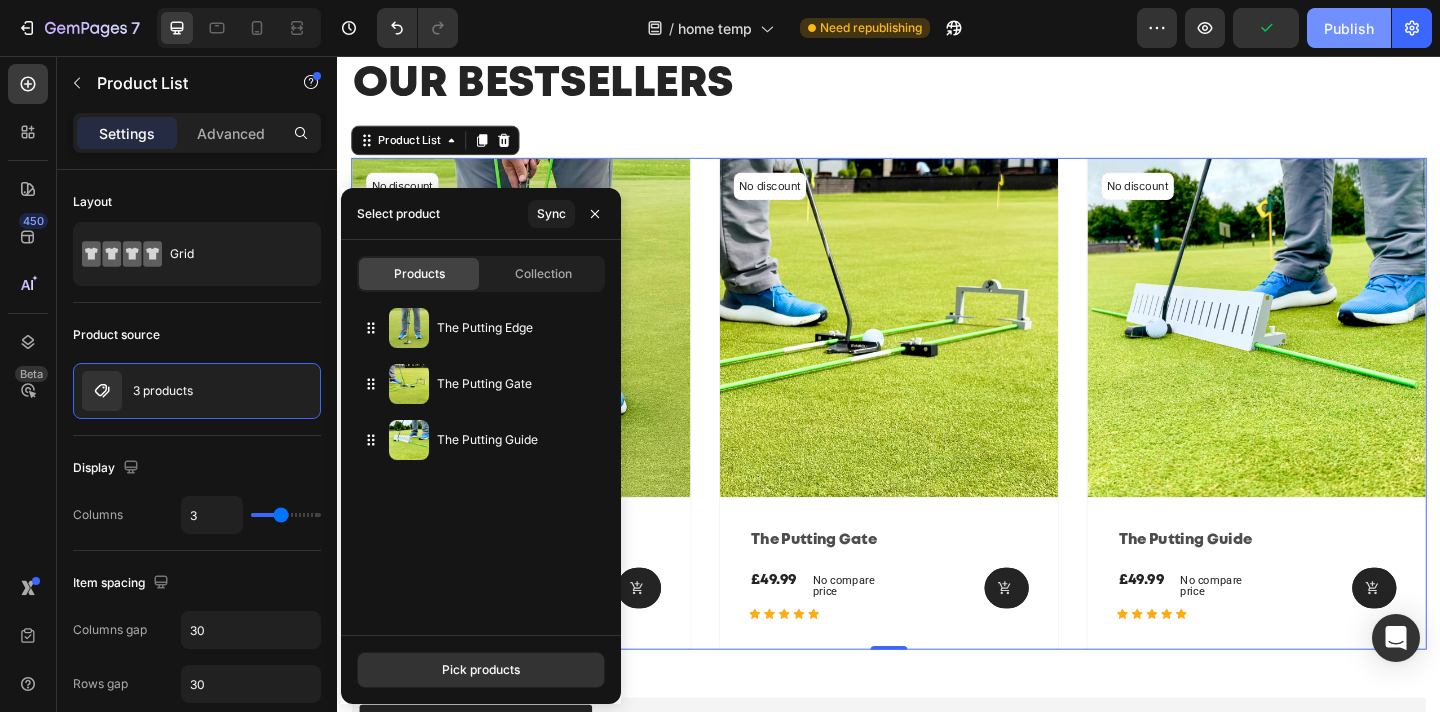 click on "Publish" at bounding box center [1349, 28] 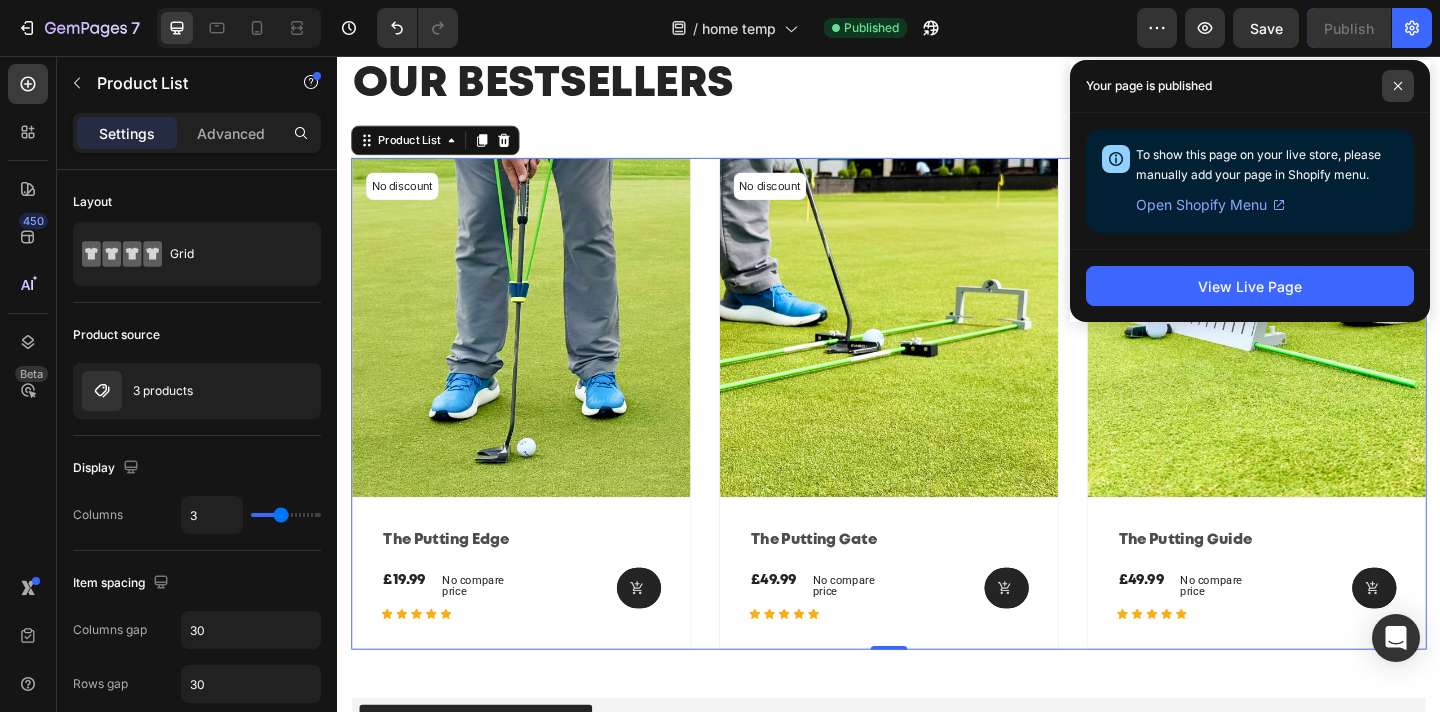 click 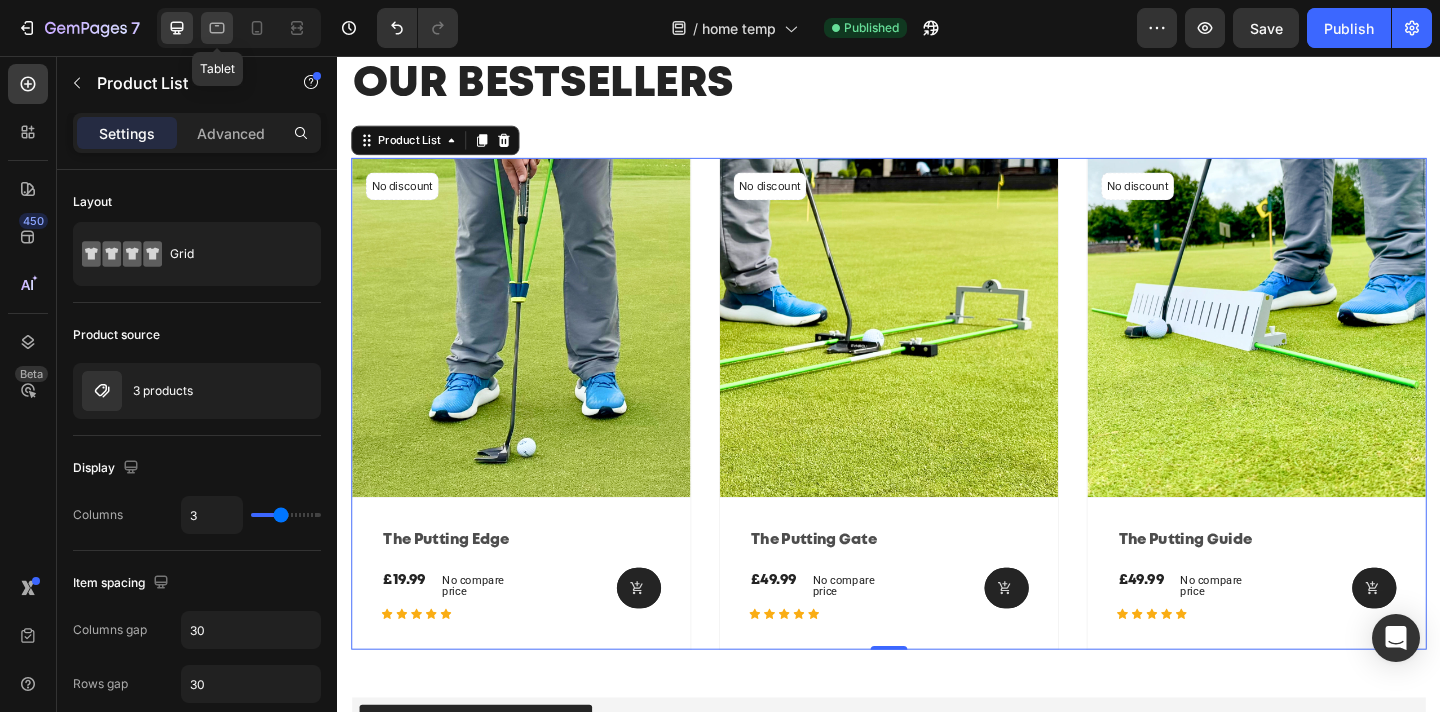click 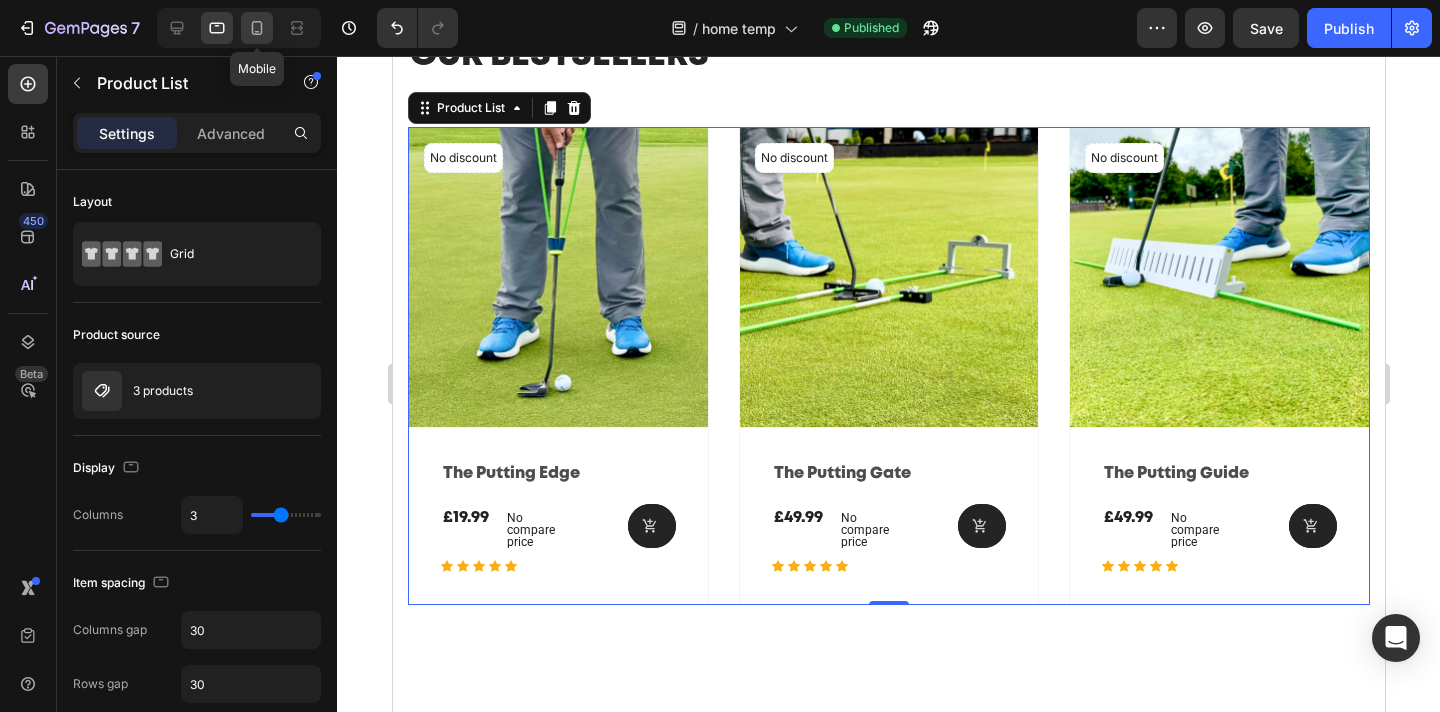 scroll, scrollTop: 2864, scrollLeft: 0, axis: vertical 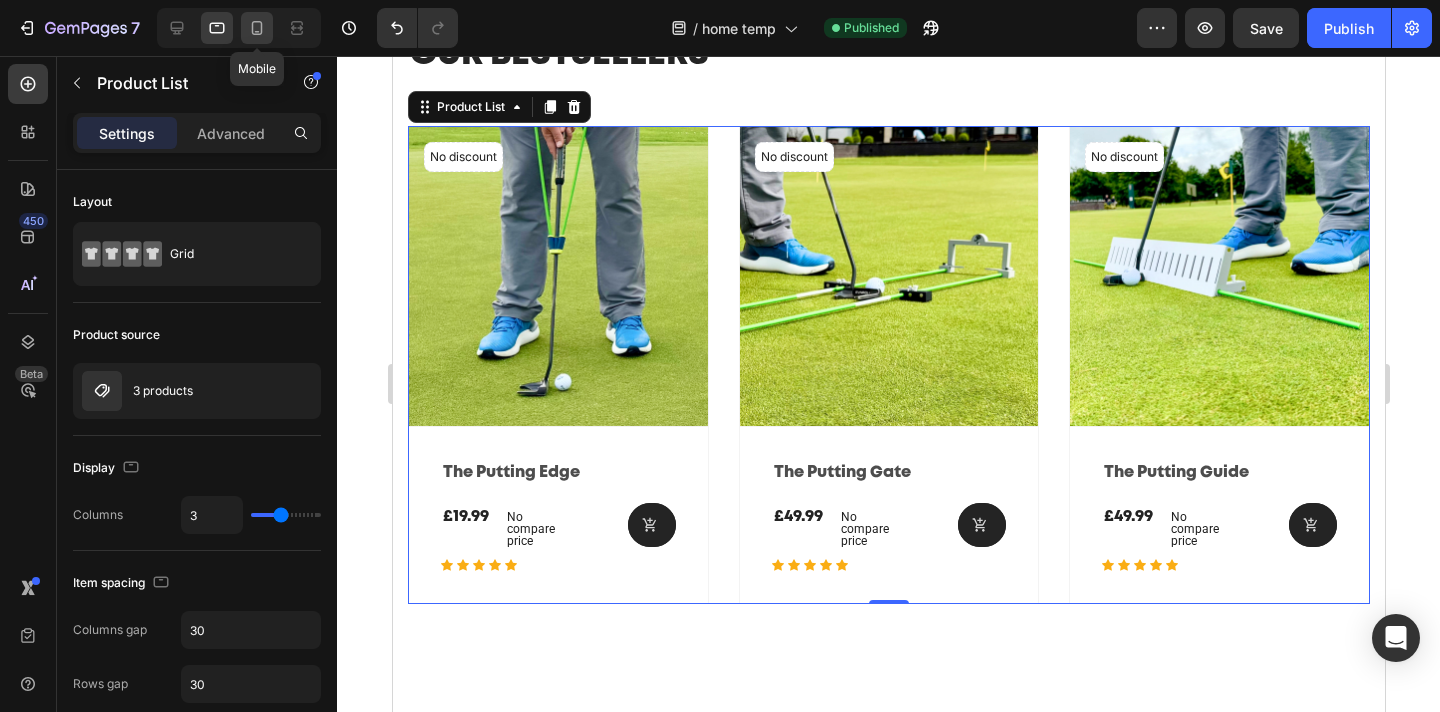 click 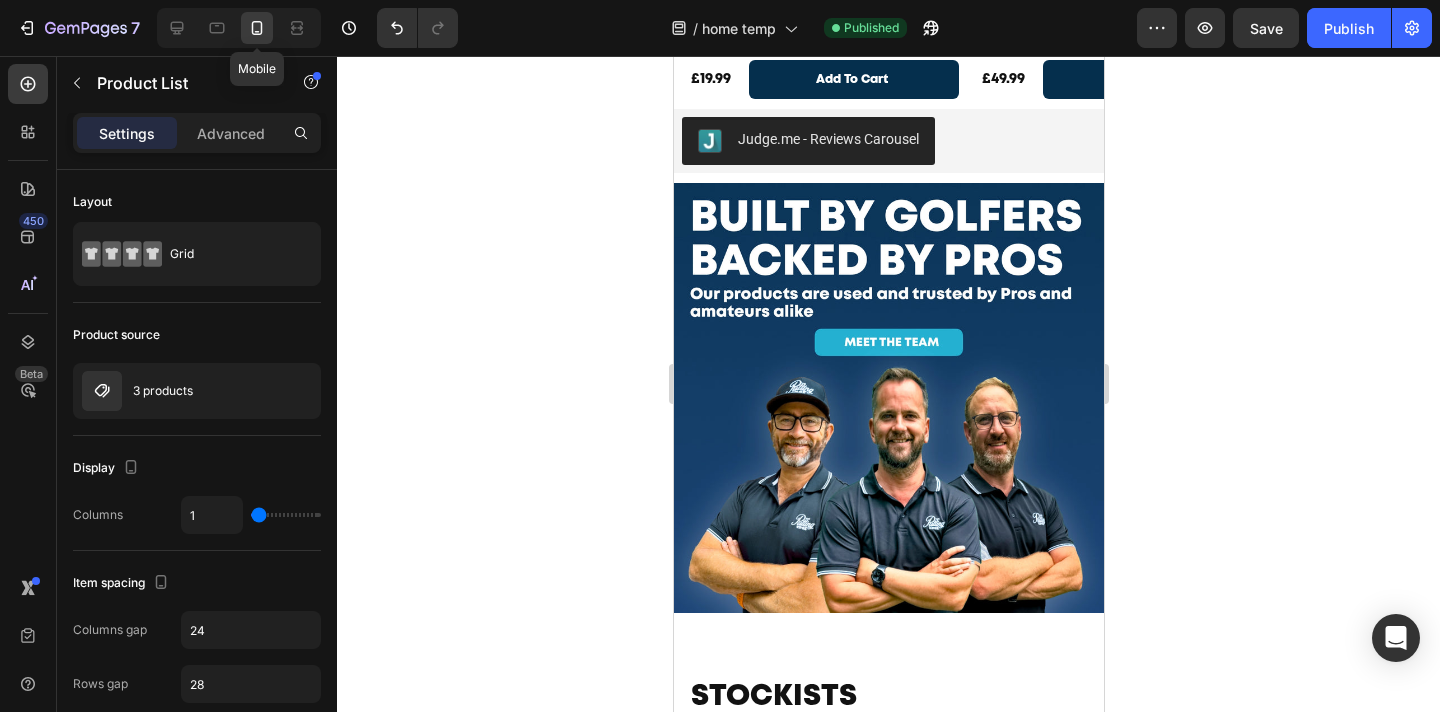 scroll, scrollTop: 2676, scrollLeft: 0, axis: vertical 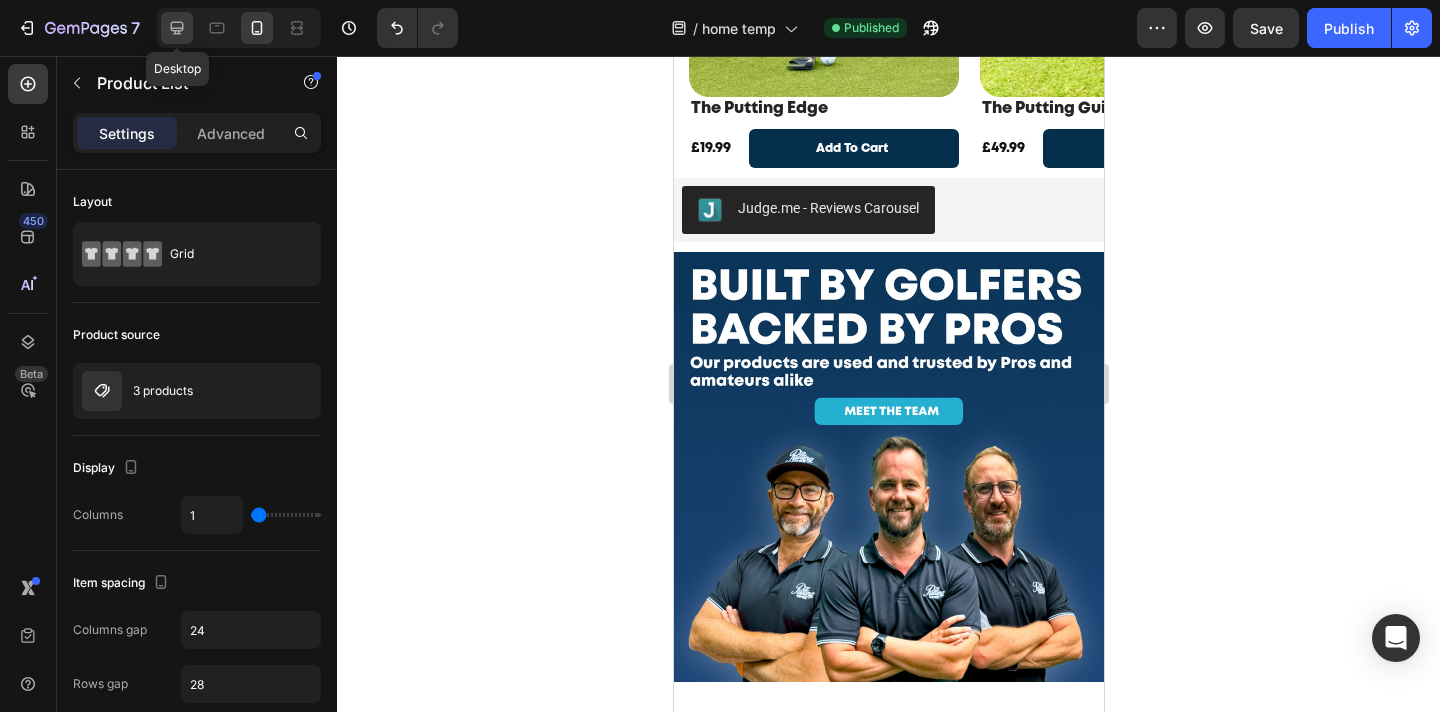 click 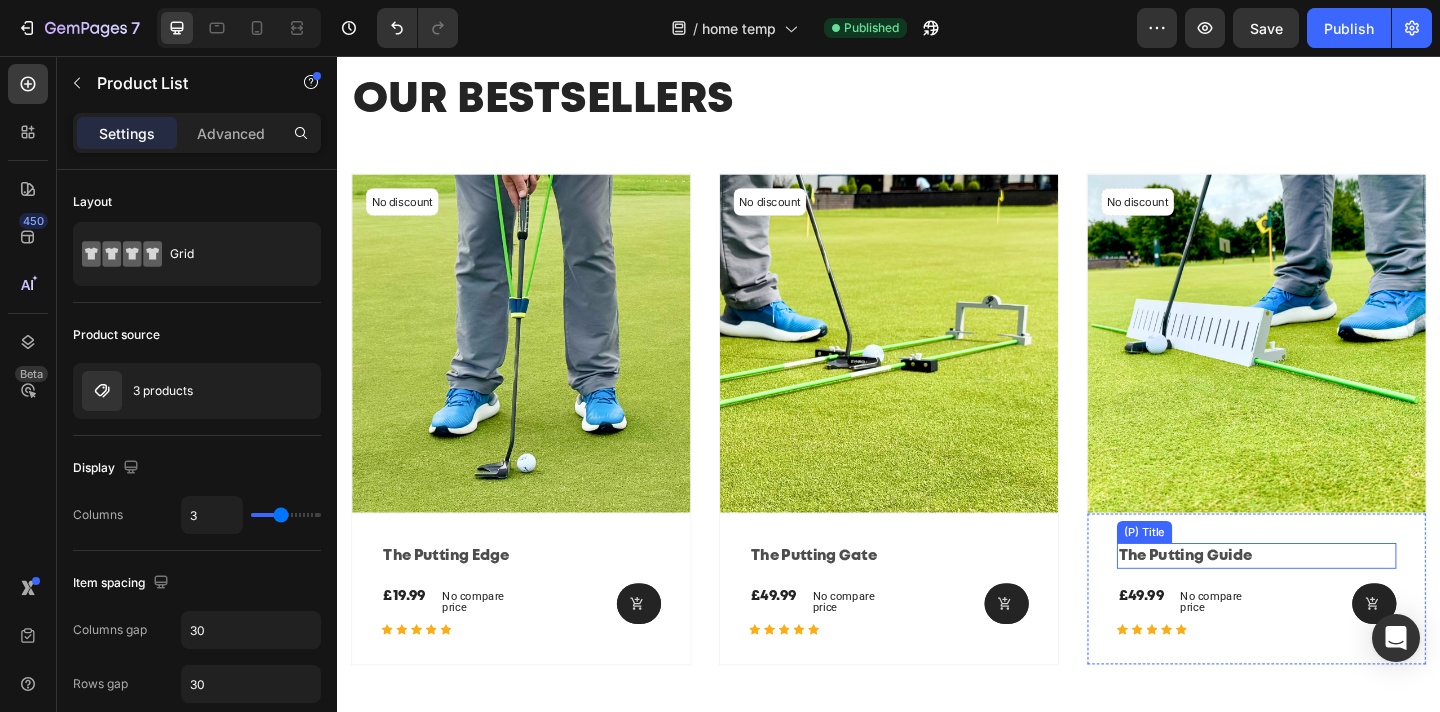 scroll, scrollTop: 2897, scrollLeft: 0, axis: vertical 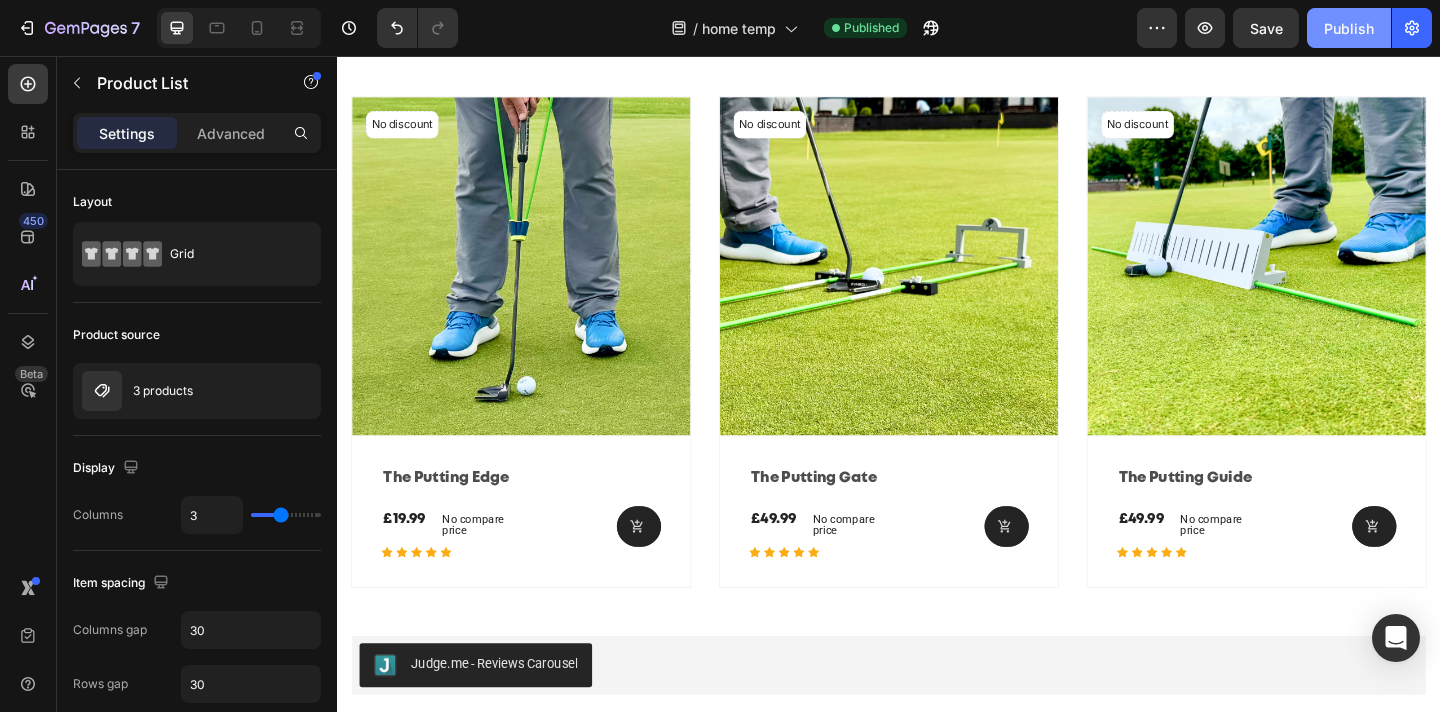 click on "Publish" at bounding box center (1349, 28) 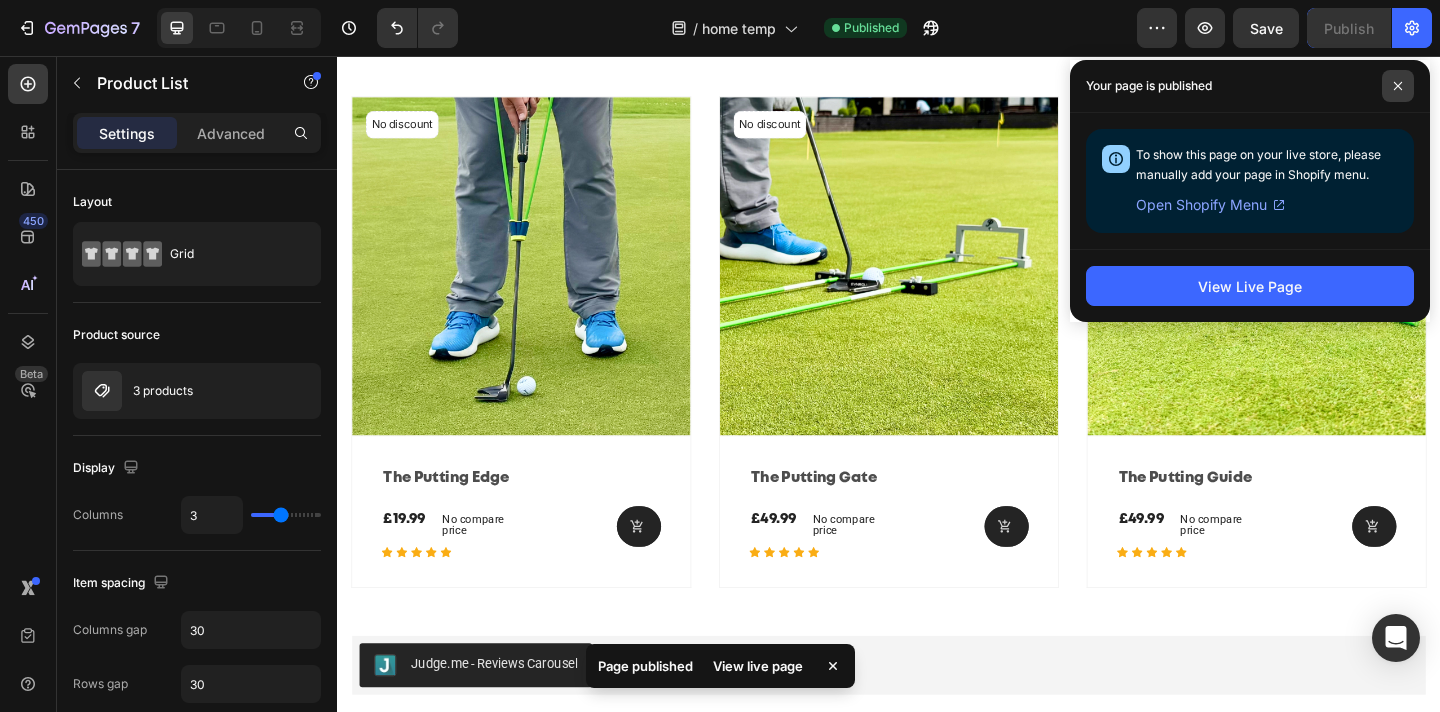 click 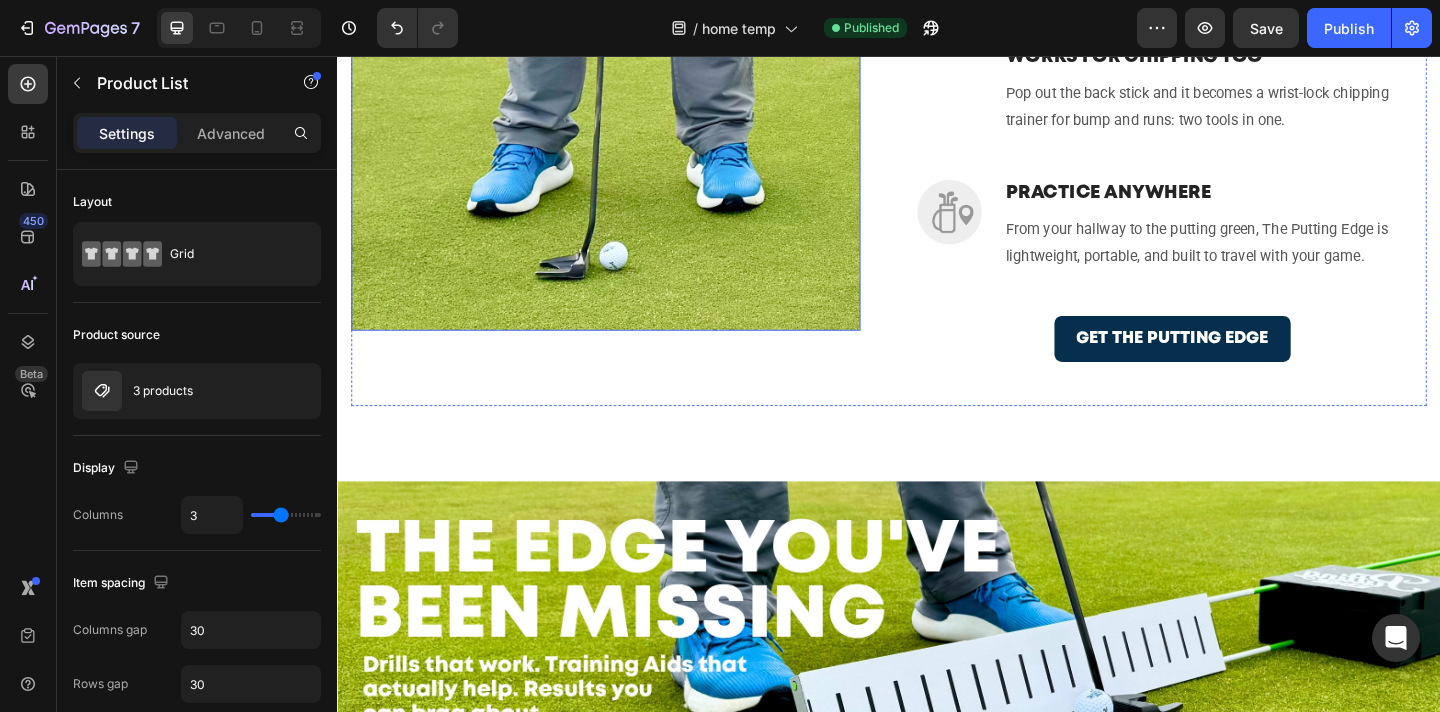 scroll, scrollTop: 2365, scrollLeft: 0, axis: vertical 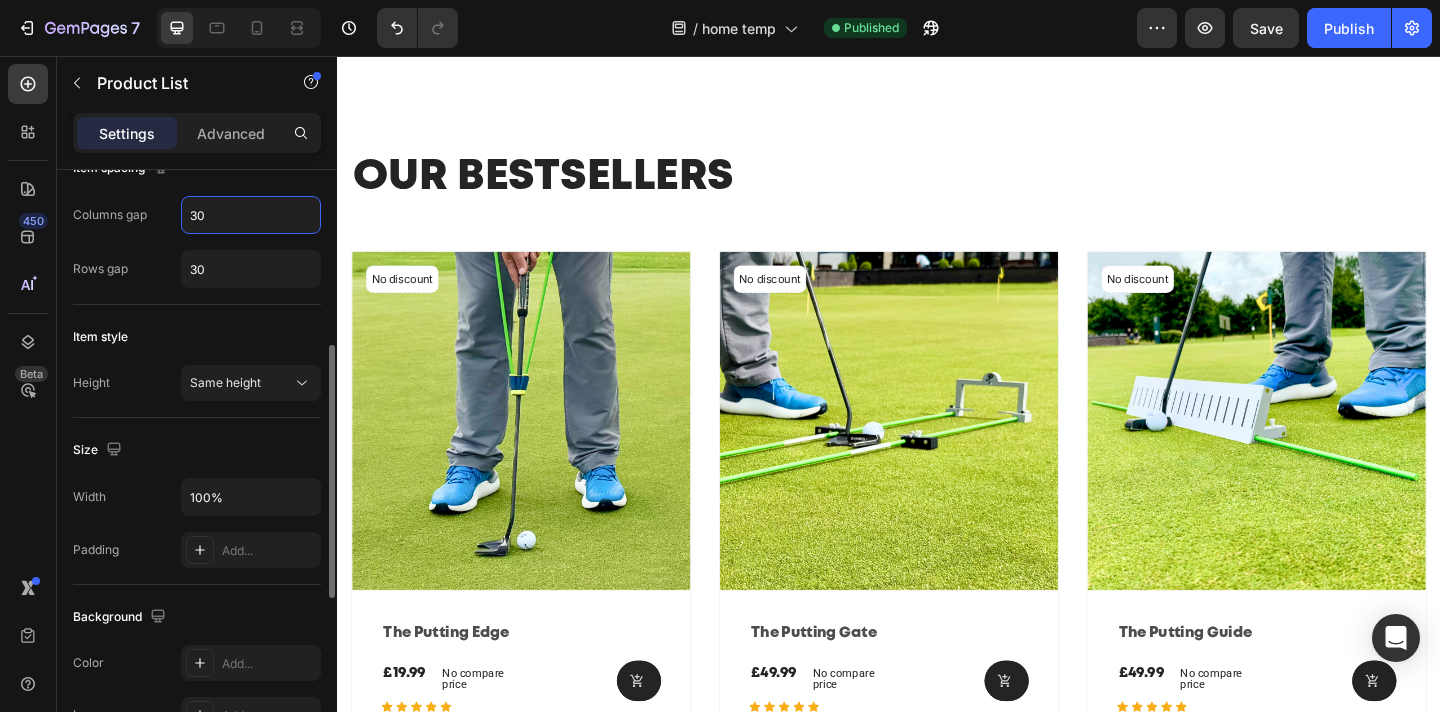 click on "30" at bounding box center [251, 215] 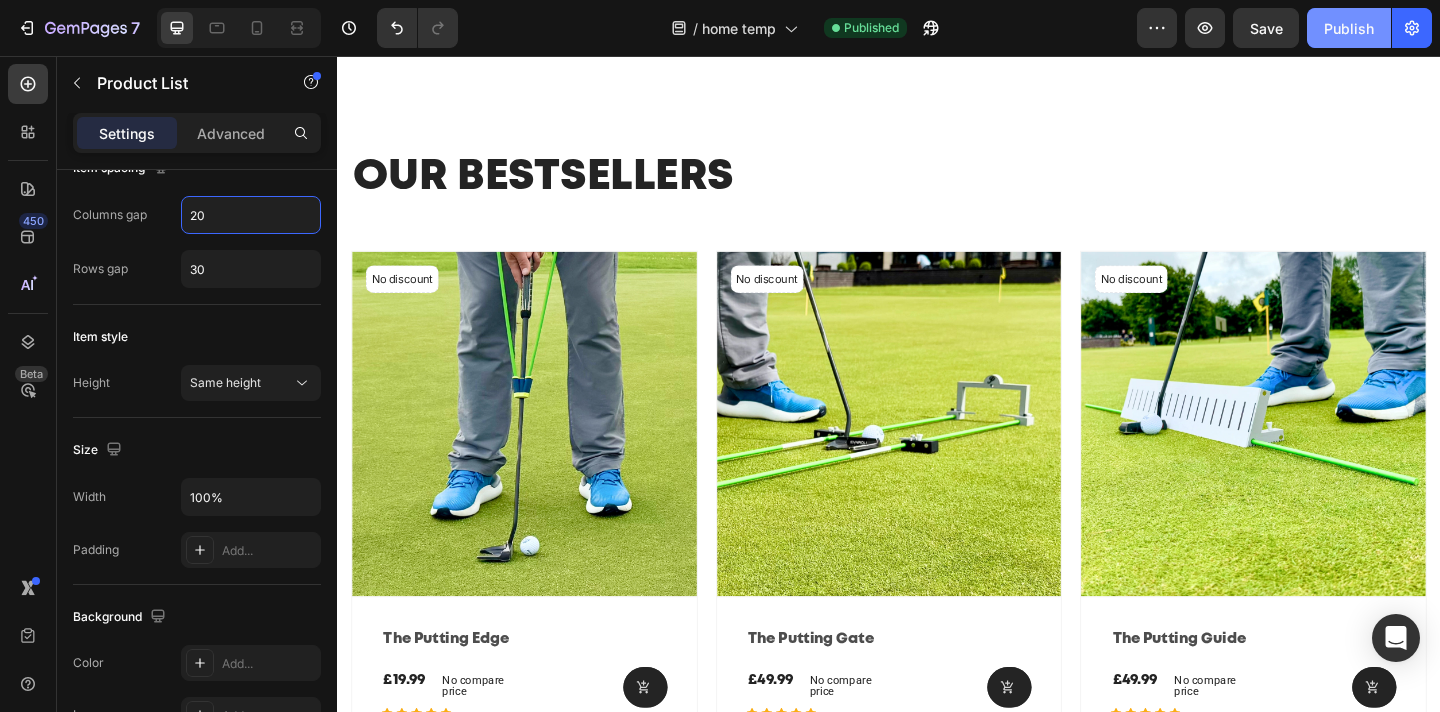 type on "20" 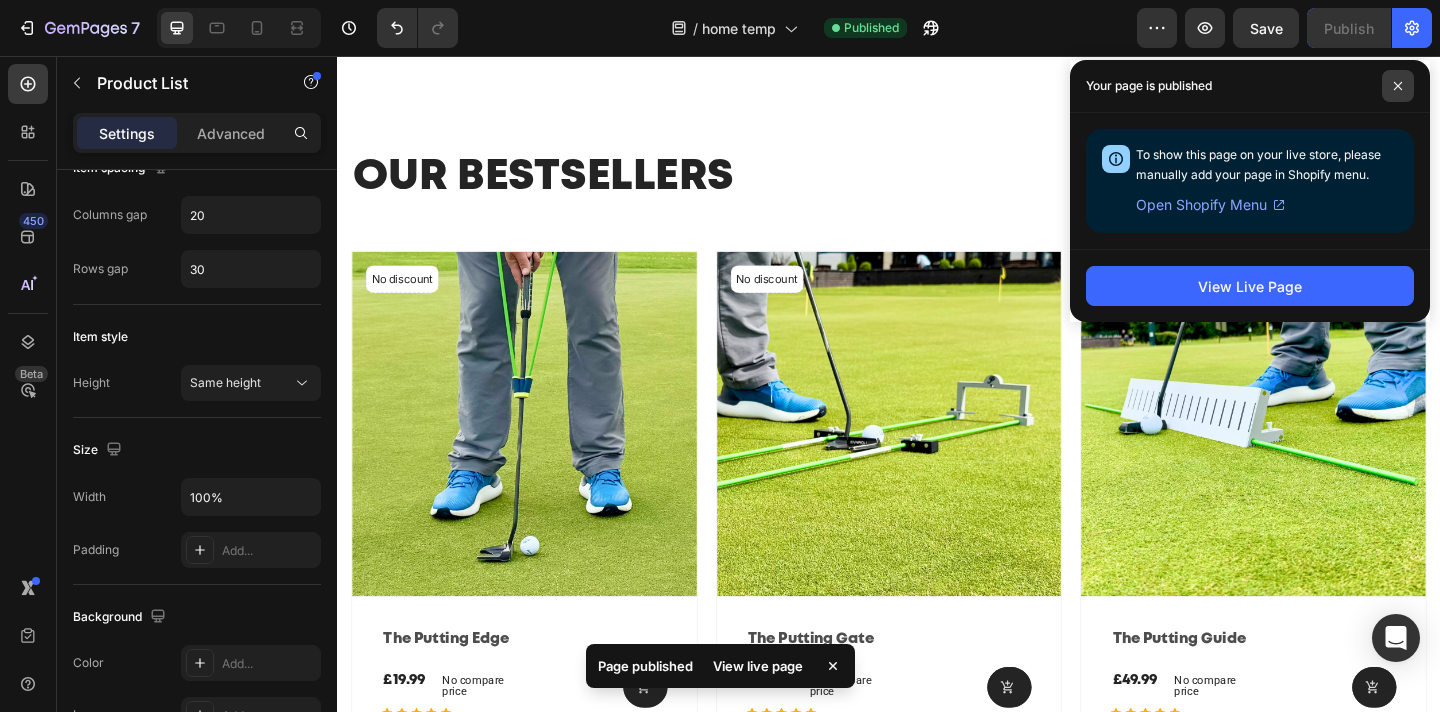 click 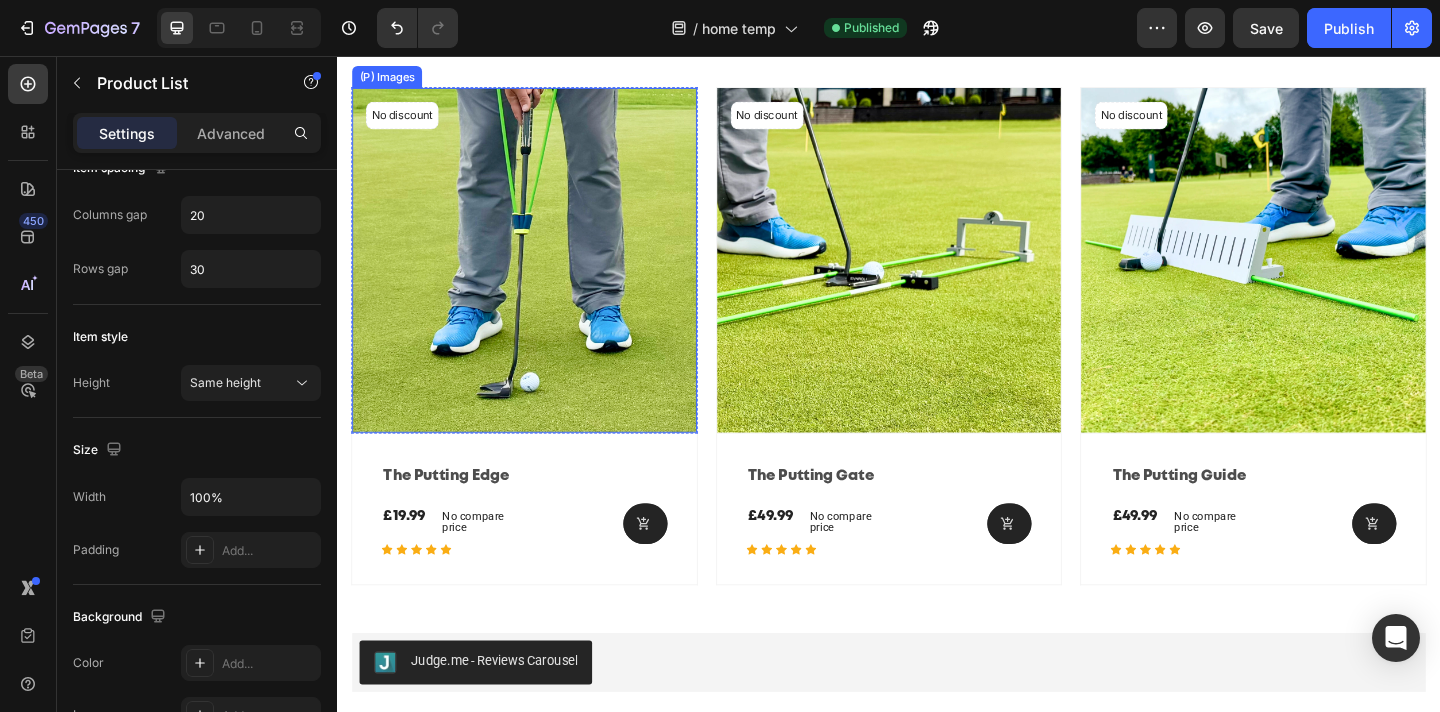 scroll, scrollTop: 2922, scrollLeft: 0, axis: vertical 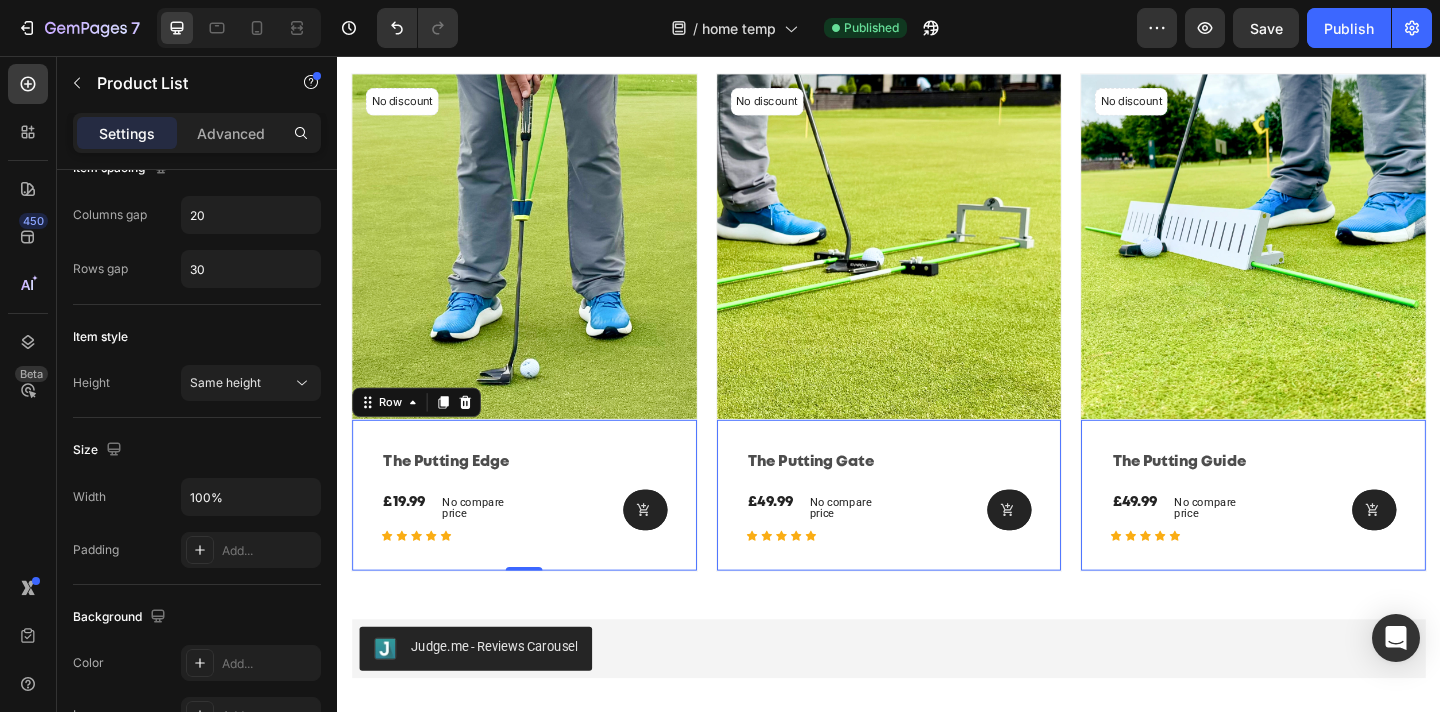 click on "the putting edge (P) Title £19.99 (P) Price (P) Price No compare price (P) Price Row Icon Icon Icon Icon Icon Row (P) Cart Button Row Row   0" at bounding box center (540, 534) 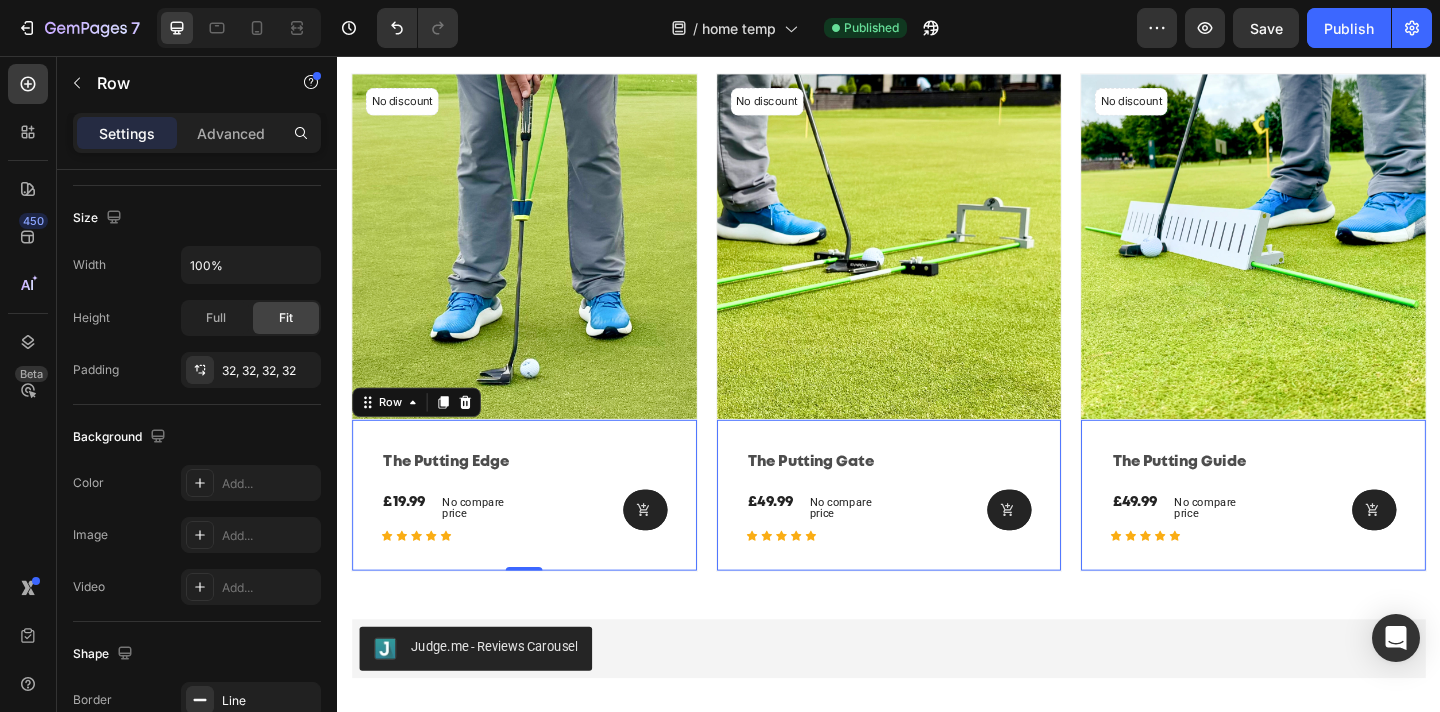 scroll, scrollTop: 0, scrollLeft: 0, axis: both 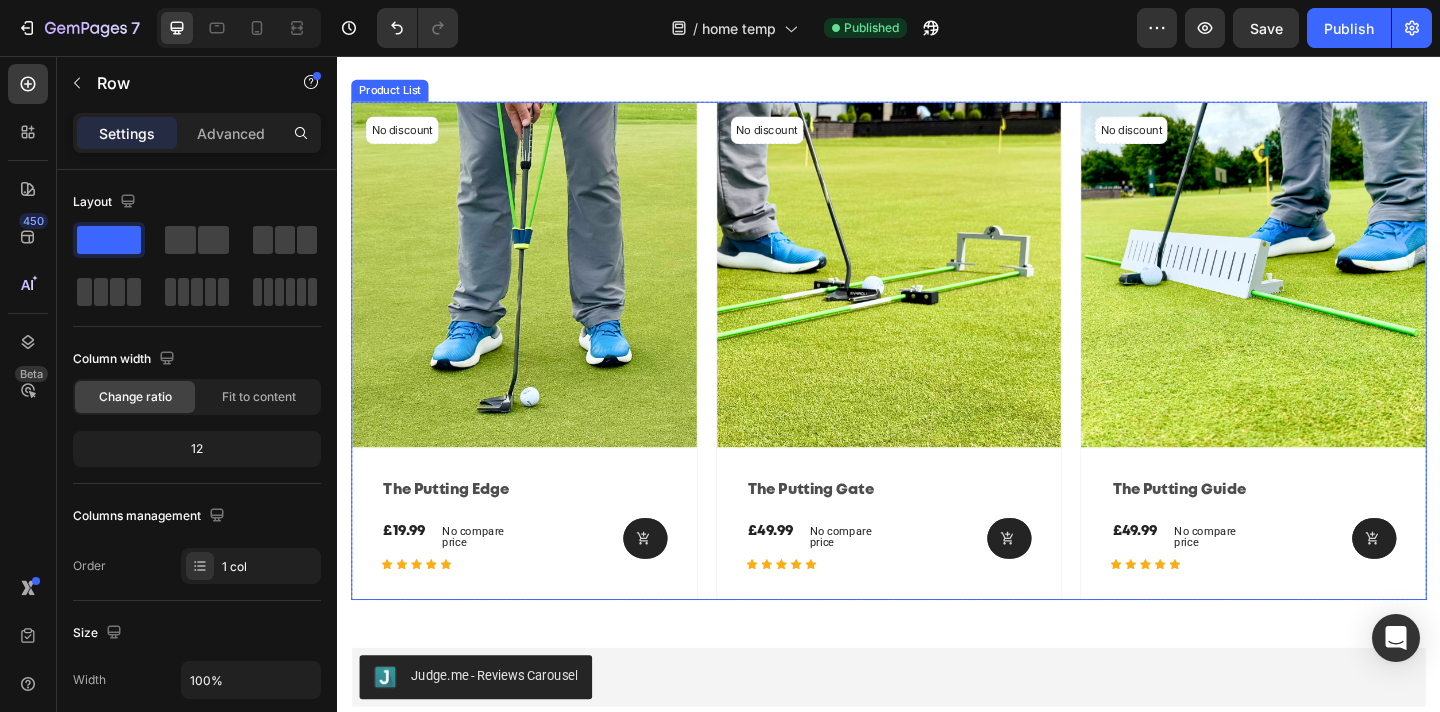 click on "No discount   Not be displayed when published (P) Tag (P) Images Row the putting edge (P) Title £19.99 (P) Price (P) Price No compare price (P) Price Row Icon Icon Icon Icon Icon Row (P) Cart Button Row Row Product List No discount   Not be displayed when published (P) Tag (P) Images Row the putting gate (P) Title £49.99 (P) Price (P) Price No compare price (P) Price Row Icon Icon Icon Icon Icon Row (P) Cart Button Row Row Product List No discount   Not be displayed when published (P) Tag (P) Images Row the putting guide (P) Title £49.99 (P) Price (P) Price No compare price (P) Price Row Icon Icon Icon Icon Icon Row (P) Cart Button Row Row Product List" at bounding box center [937, 377] 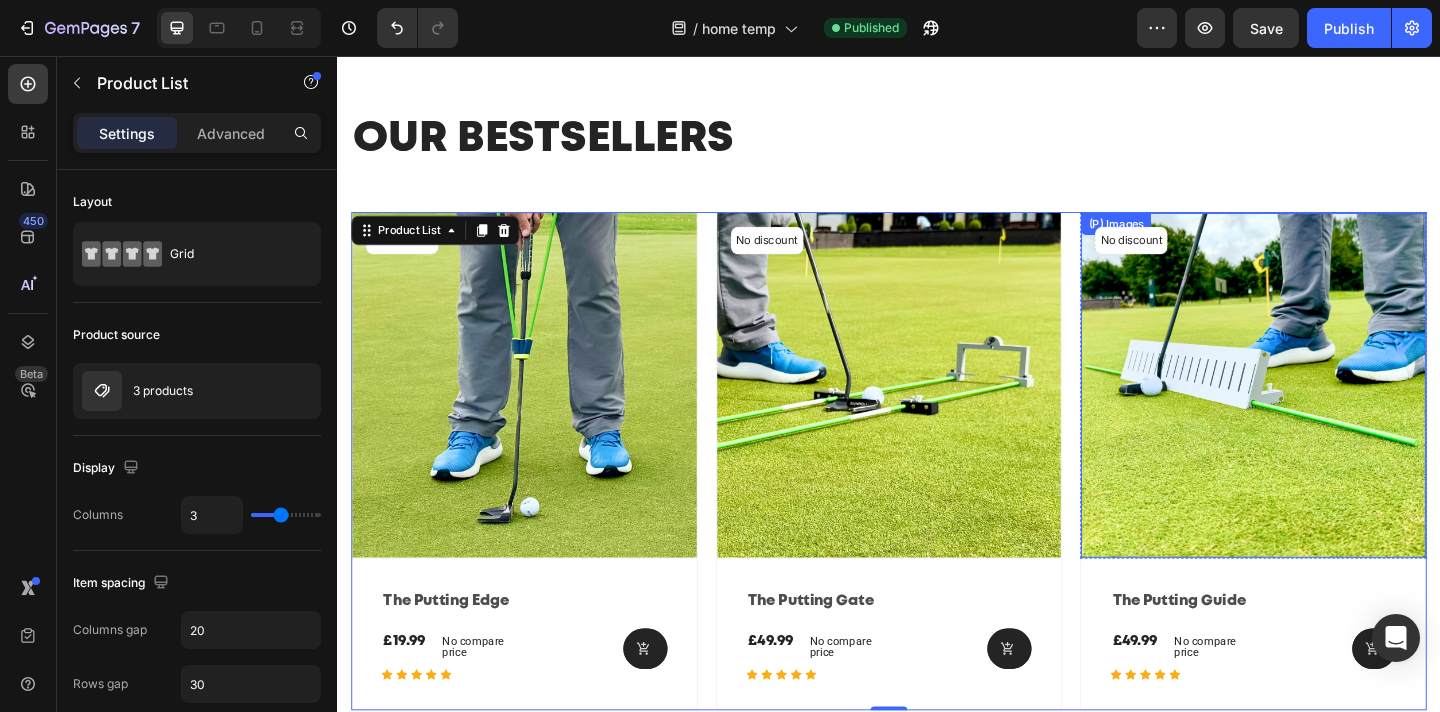 scroll, scrollTop: 2768, scrollLeft: 0, axis: vertical 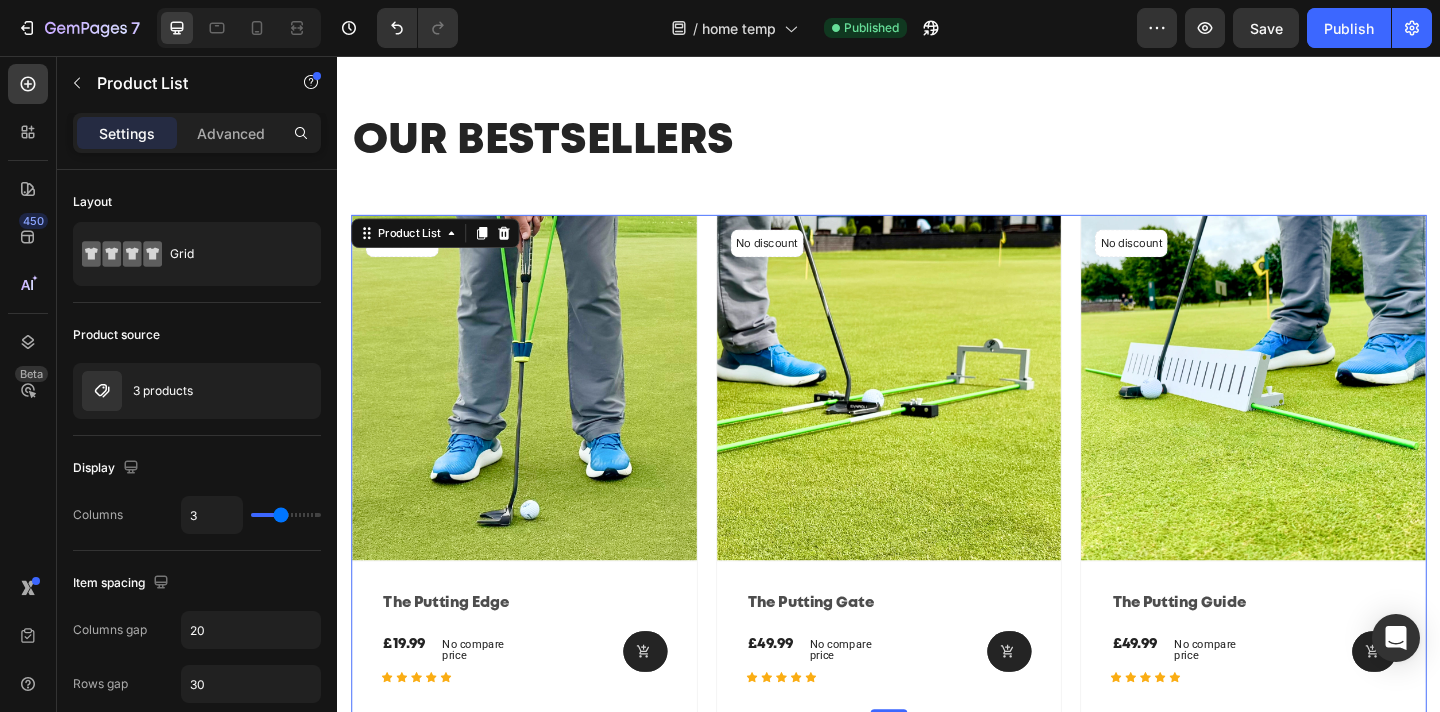 click on "No discount   Not be displayed when published (P) Tag (P) Images Row the putting edge (P) Title £19.99 (P) Price (P) Price No compare price (P) Price Row Icon Icon Icon Icon Icon Row (P) Cart Button Row Row Product List   0 No discount   Not be displayed when published (P) Tag (P) Images Row the putting gate (P) Title £49.99 (P) Price (P) Price No compare price (P) Price Row Icon Icon Icon Icon Icon Row (P) Cart Button Row Row Product List   0 No discount   Not be displayed when published (P) Tag (P) Images Row the putting guide (P) Title £49.99 (P) Price (P) Price No compare price (P) Price Row Icon Icon Icon Icon Icon Row (P) Cart Button Row Row Product List   0" at bounding box center (937, 500) 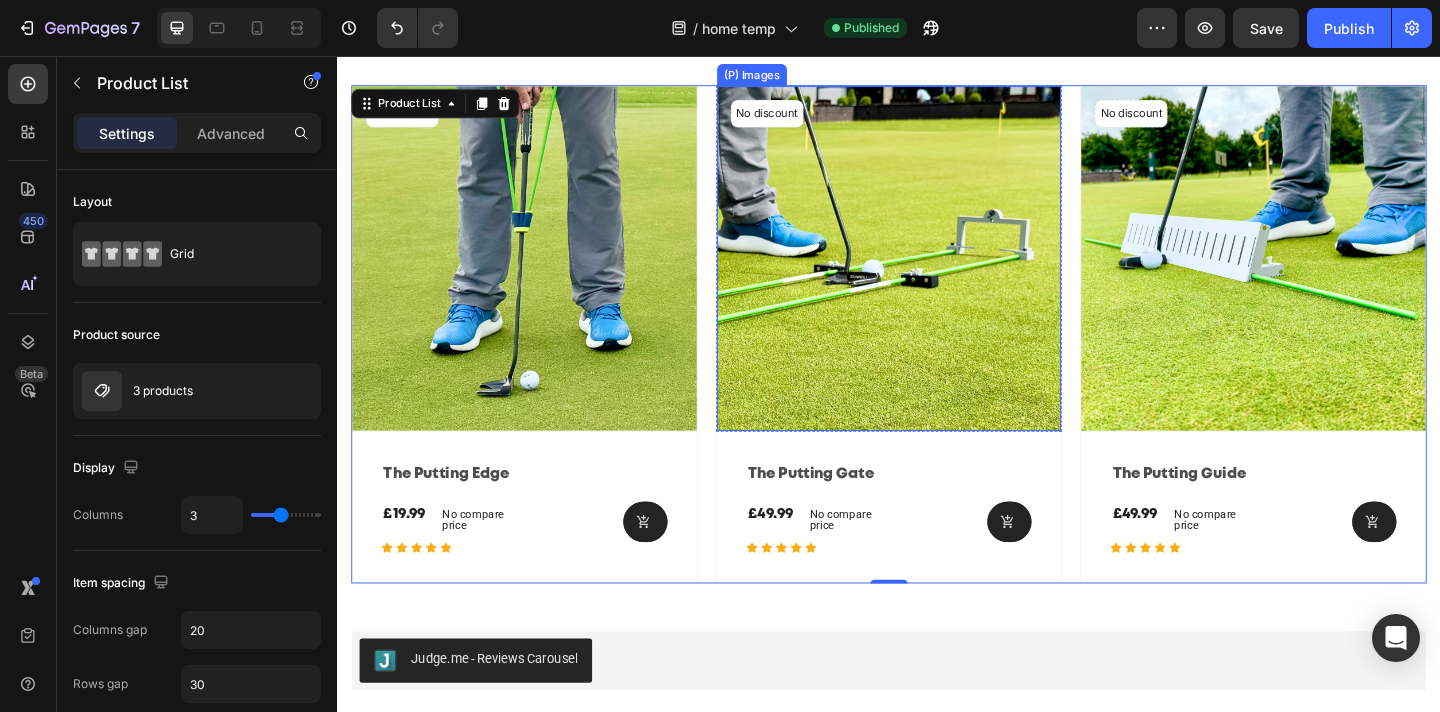 scroll, scrollTop: 2934, scrollLeft: 0, axis: vertical 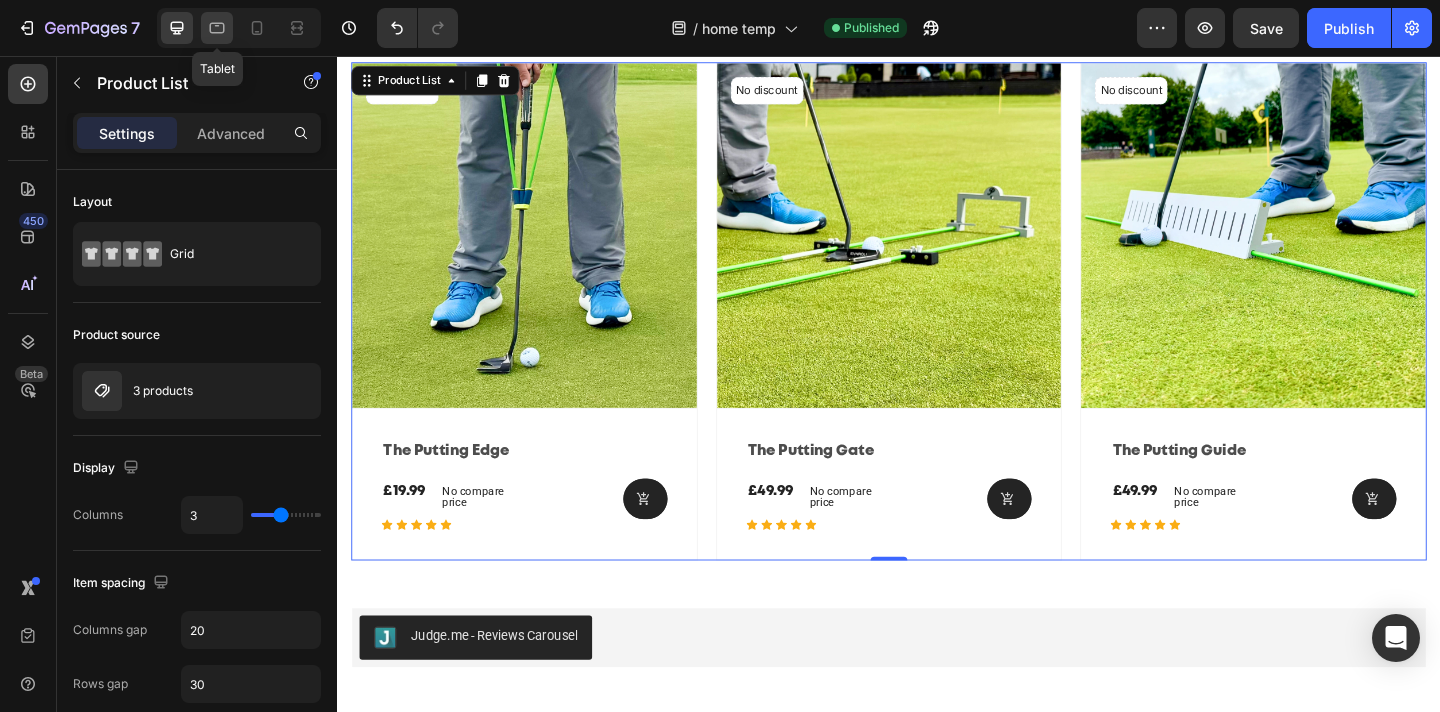 click 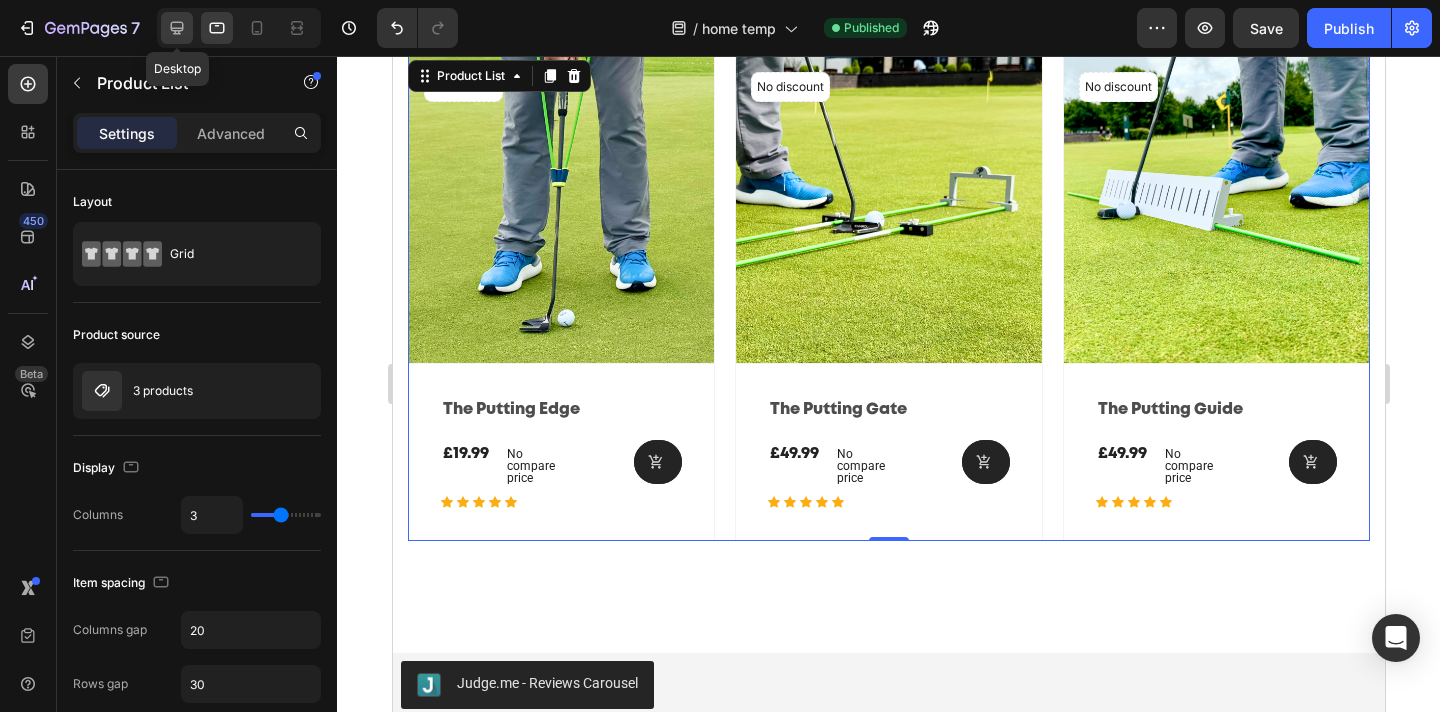 scroll, scrollTop: 2864, scrollLeft: 0, axis: vertical 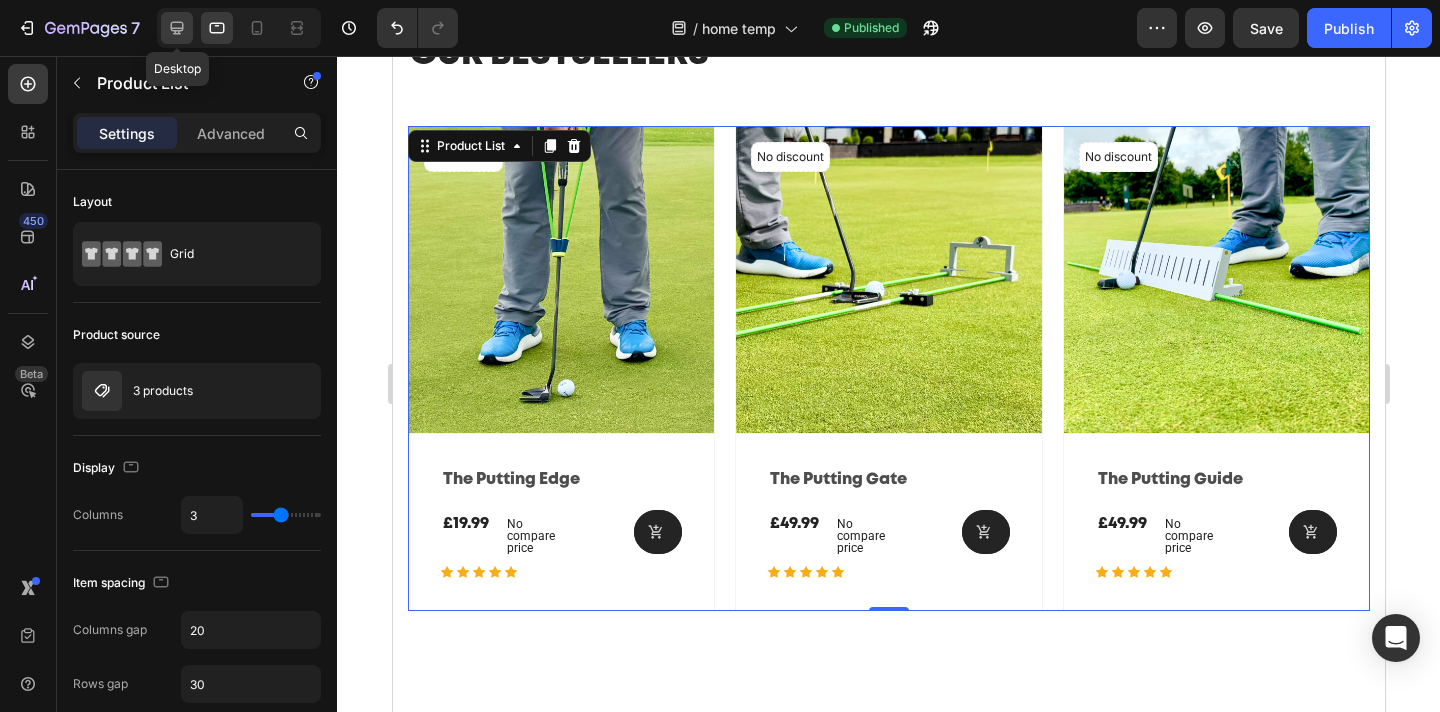 click 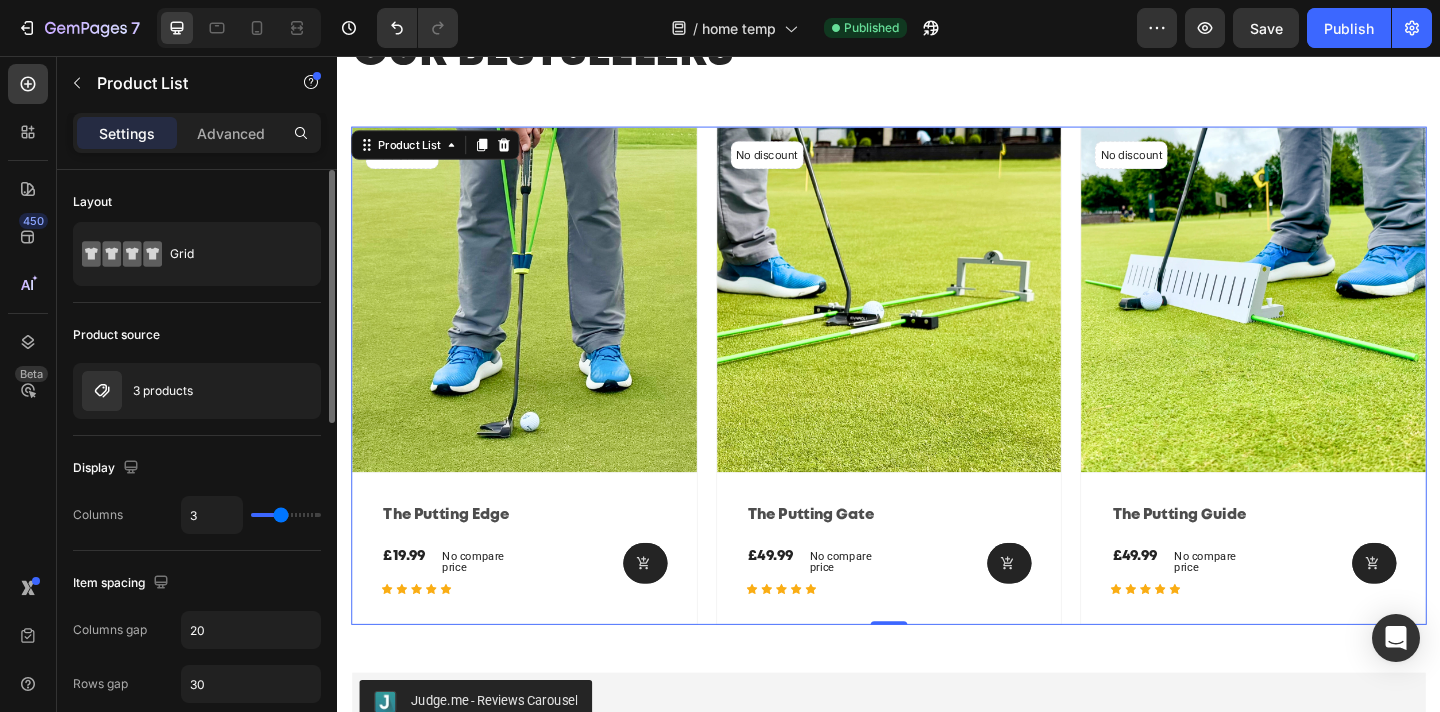 scroll, scrollTop: 2871, scrollLeft: 0, axis: vertical 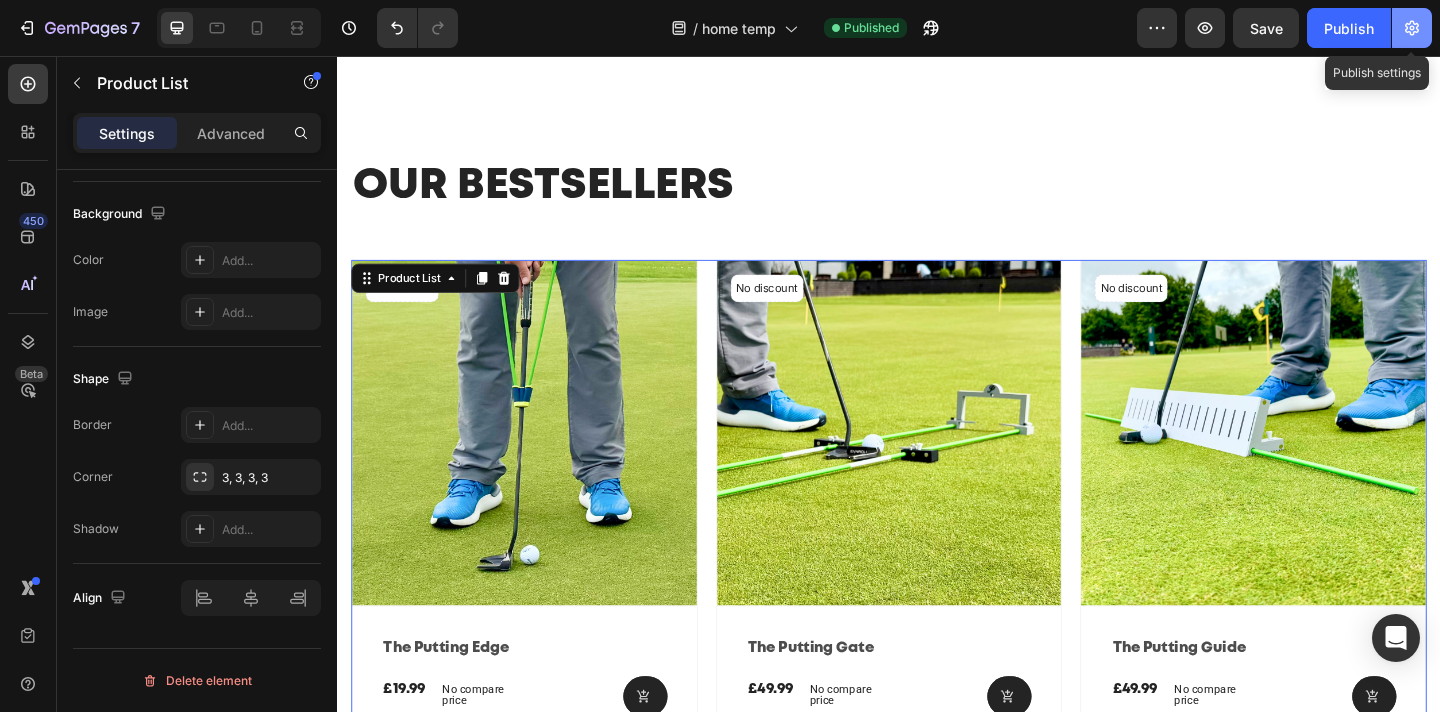 click 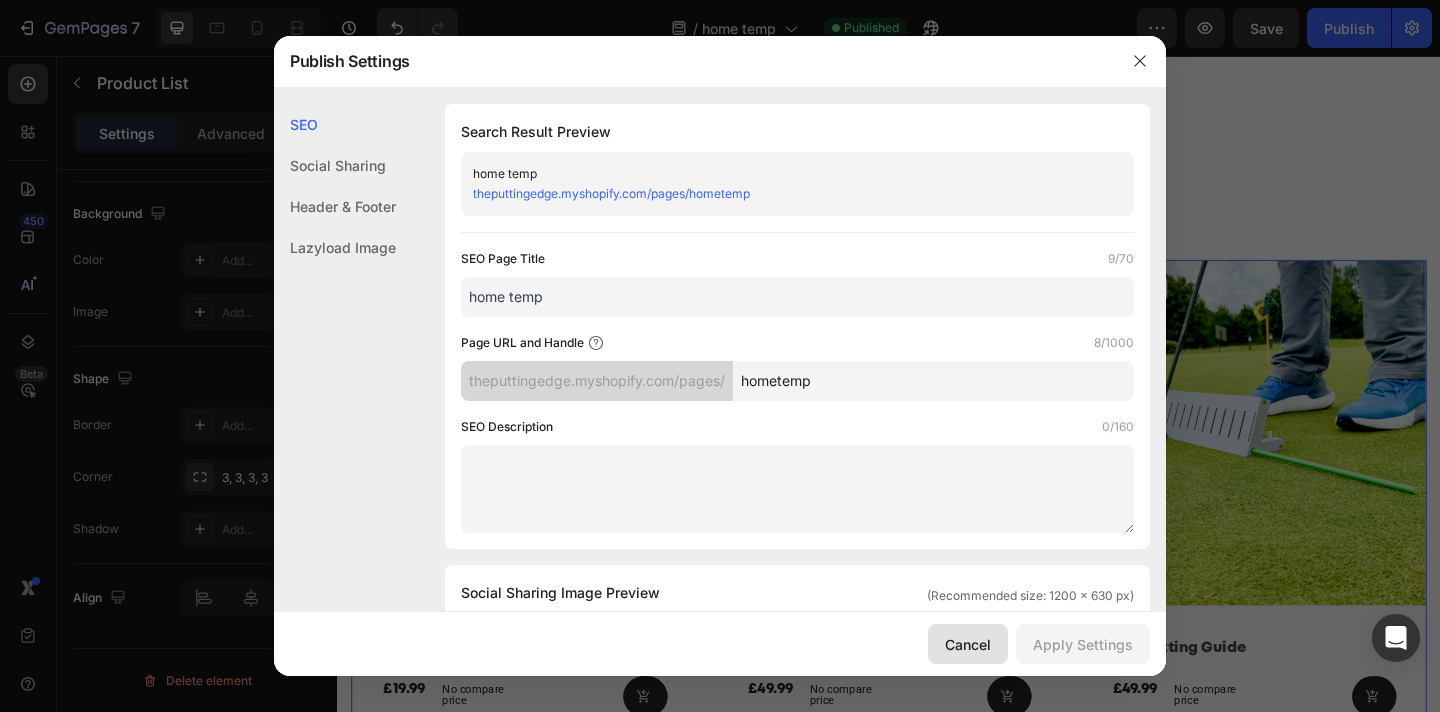 click on "Cancel" at bounding box center (968, 644) 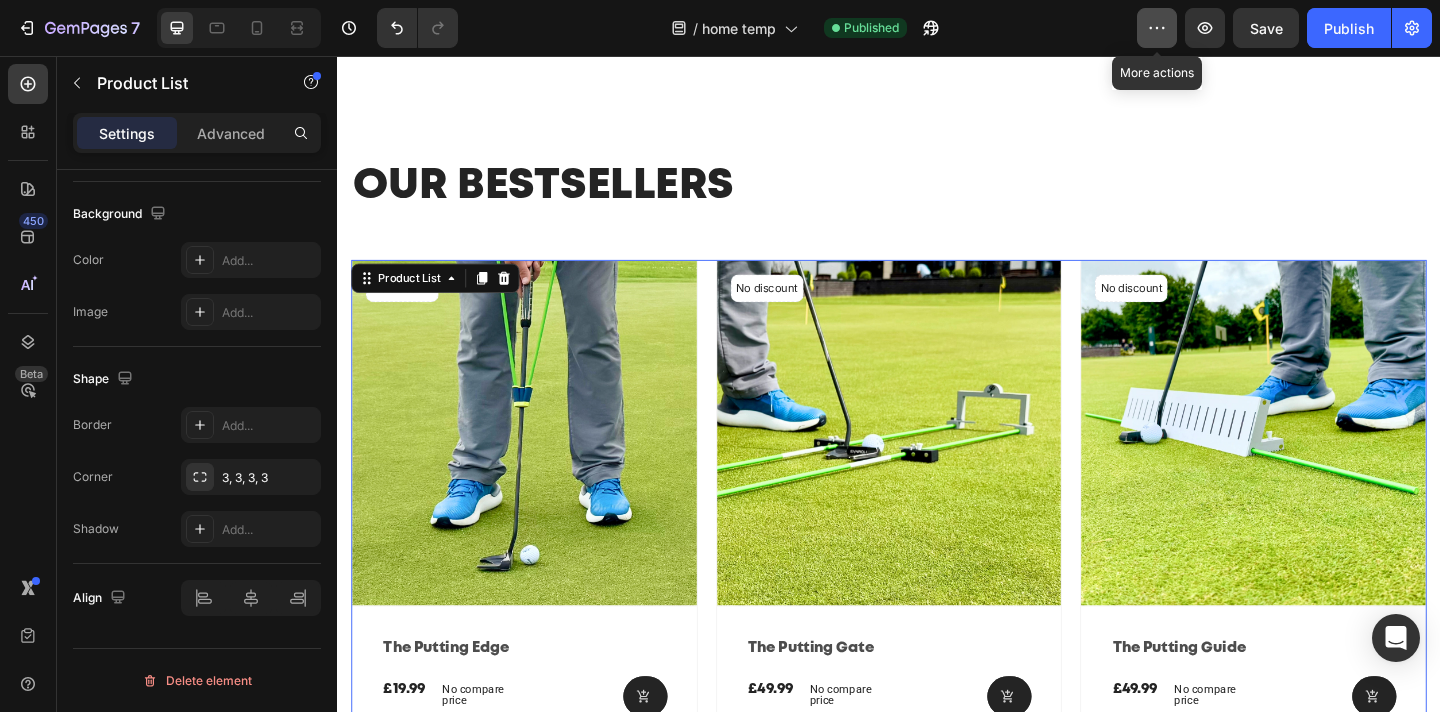 click 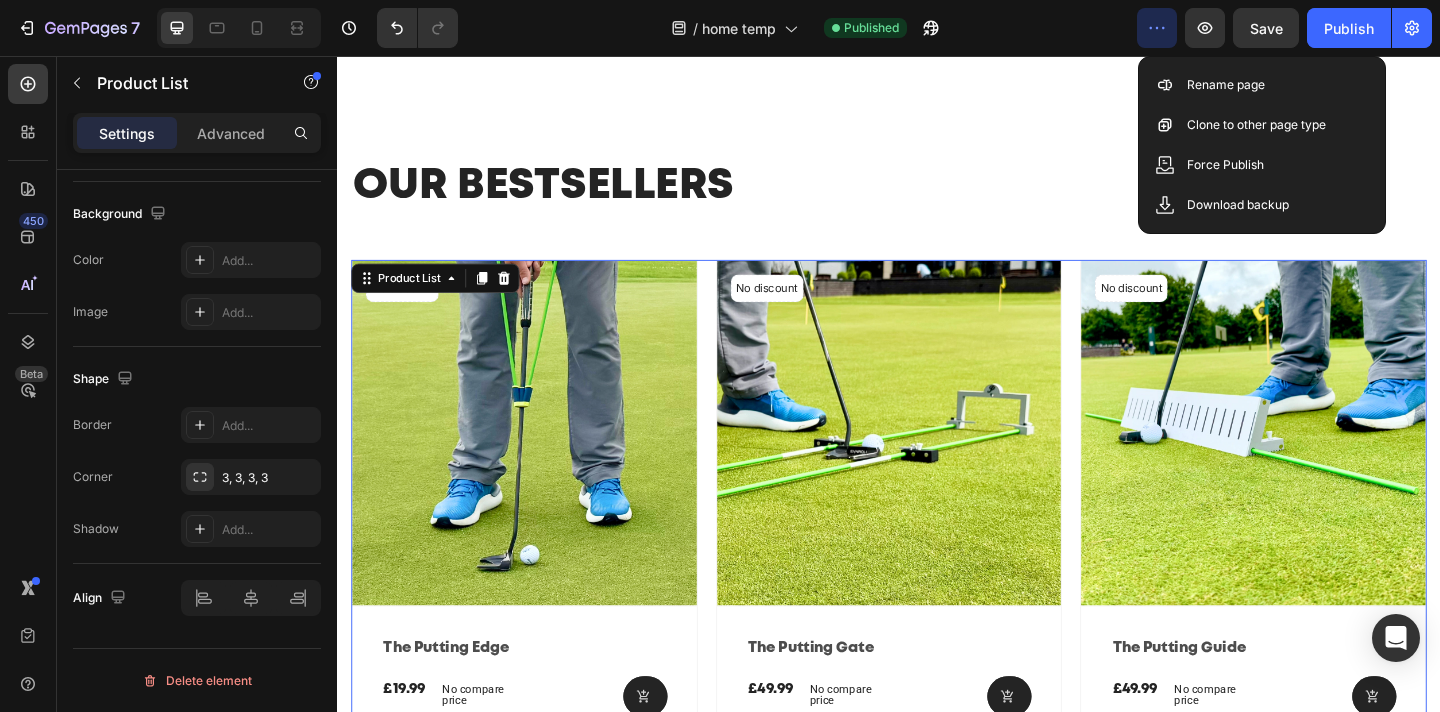 click 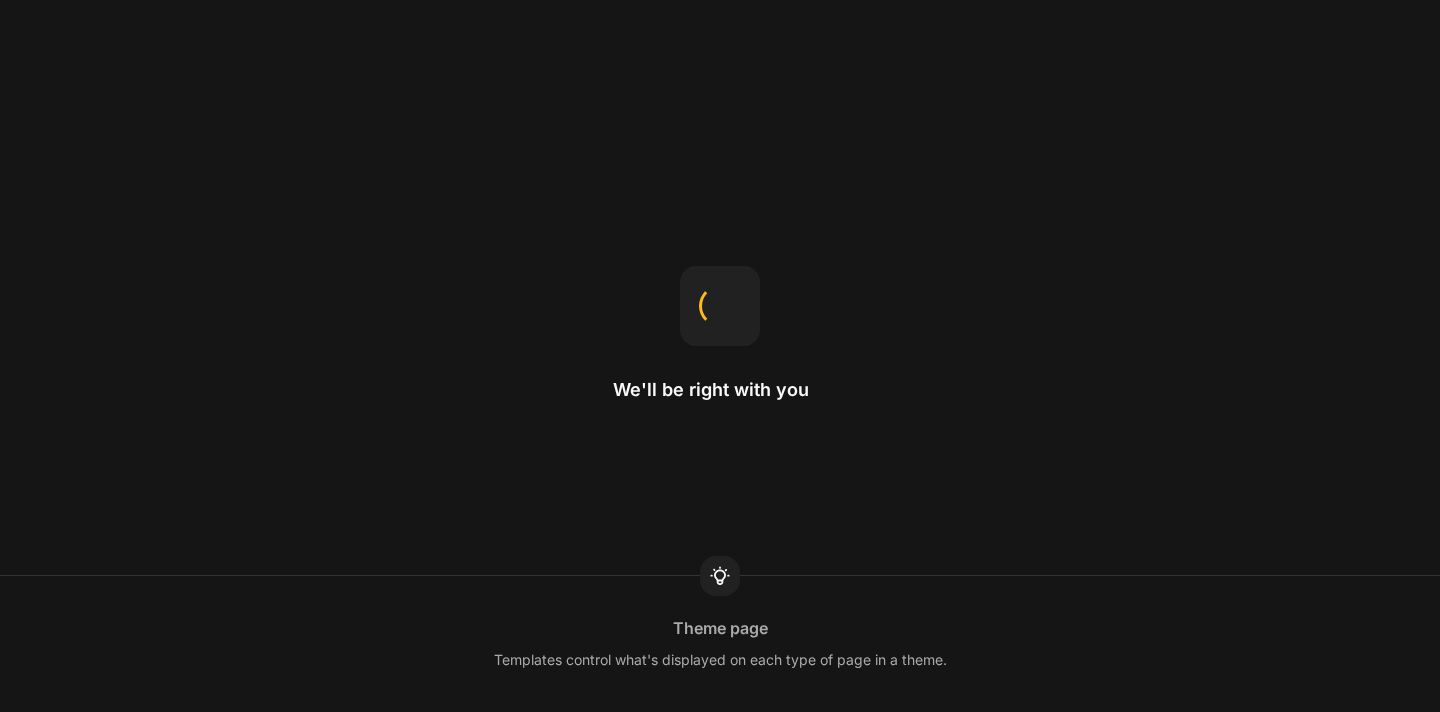 scroll, scrollTop: 0, scrollLeft: 0, axis: both 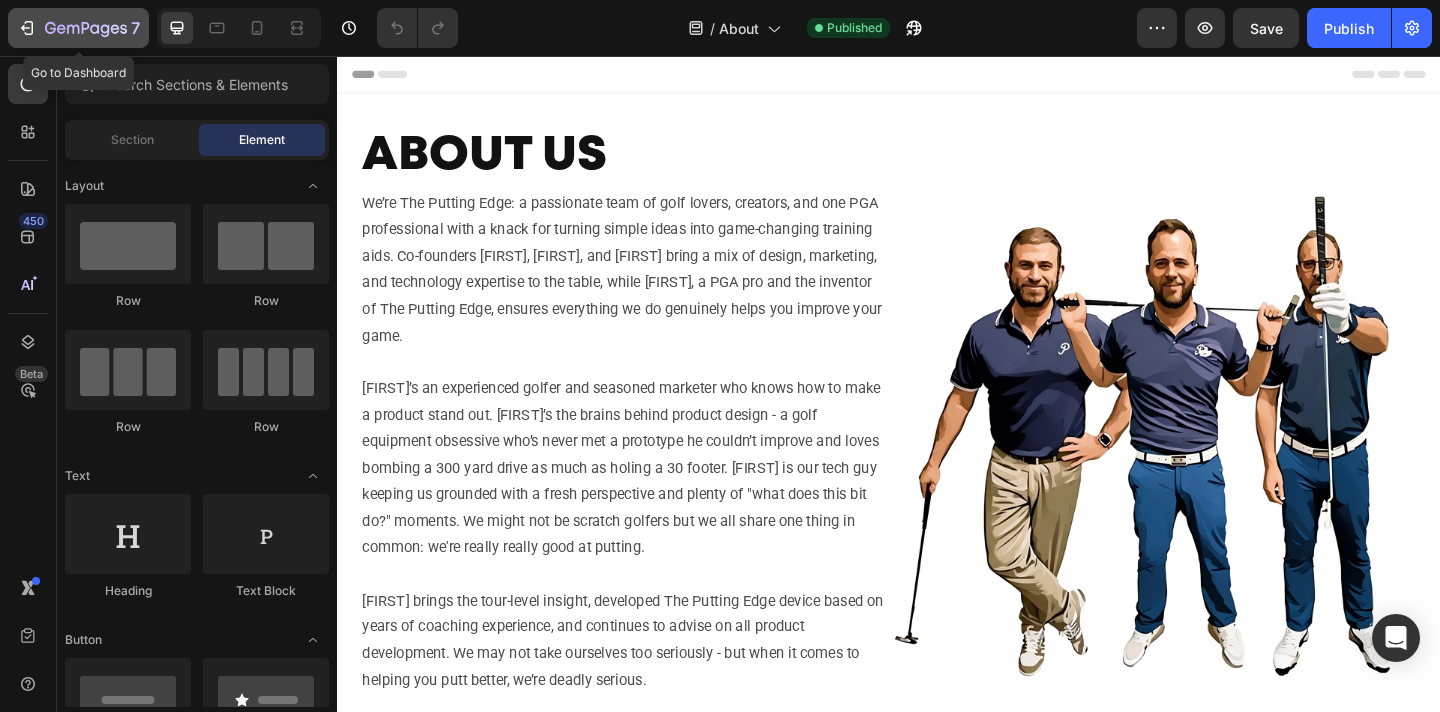 click 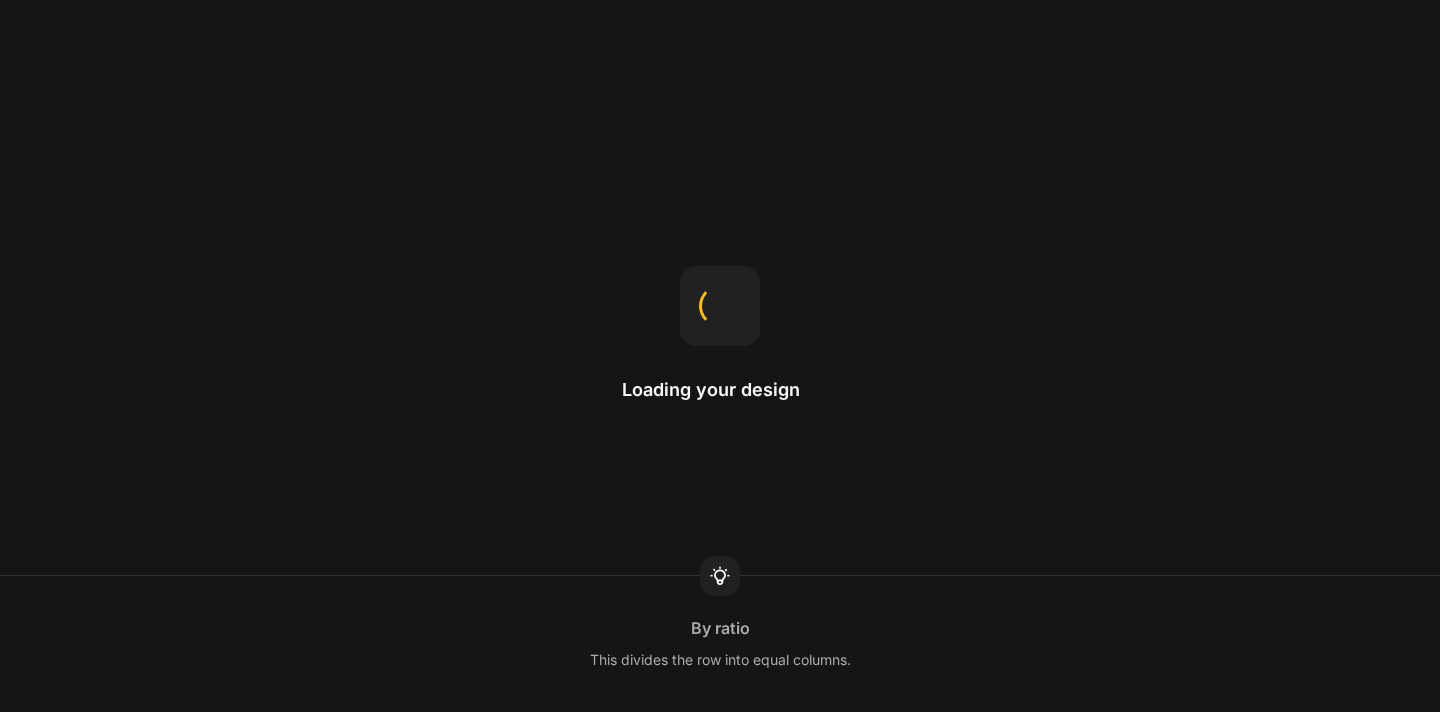 scroll, scrollTop: 0, scrollLeft: 0, axis: both 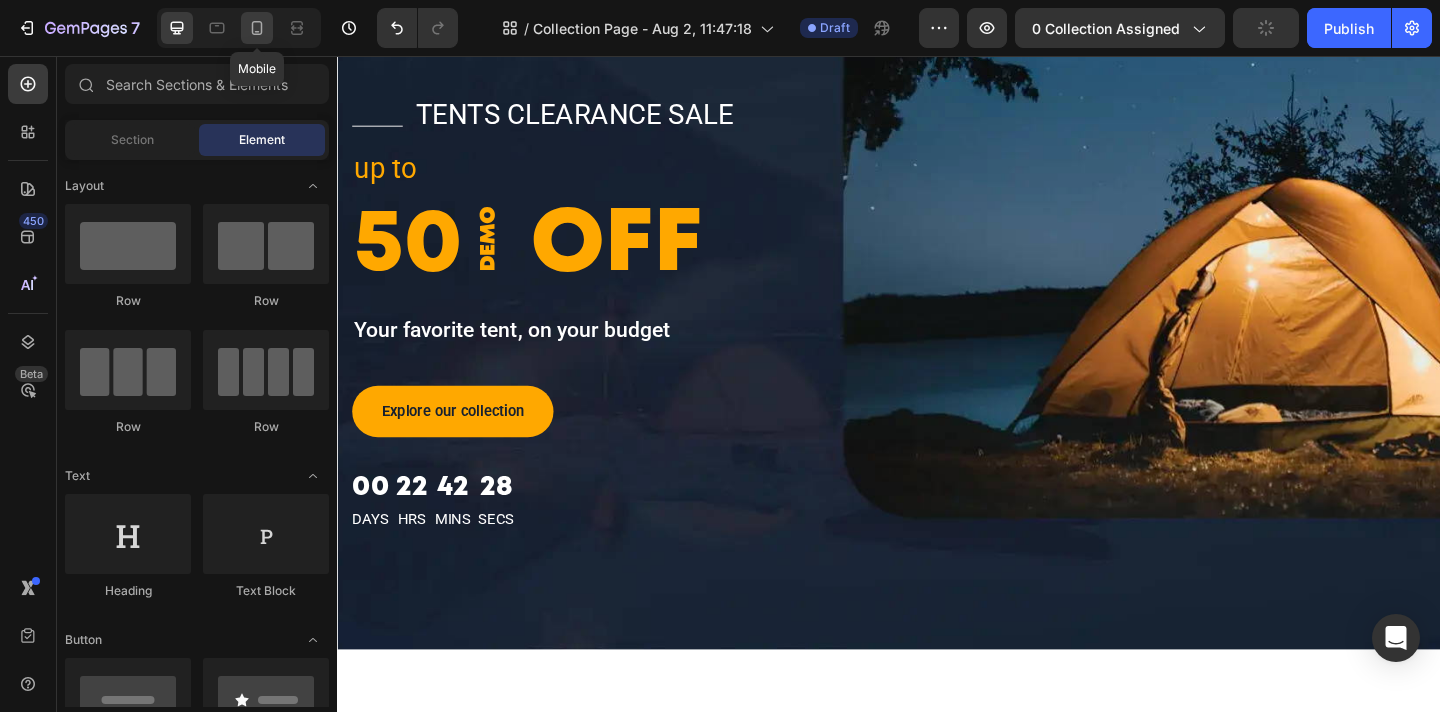 click 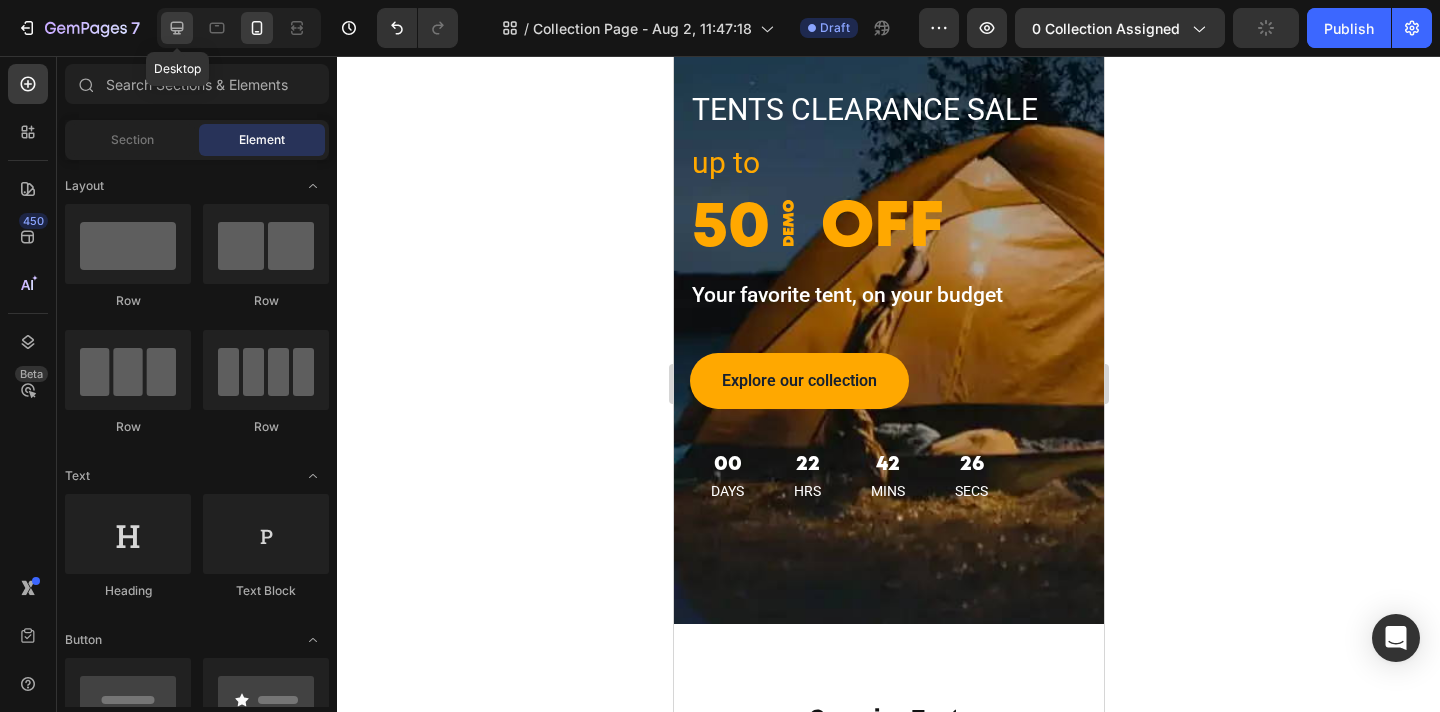 click 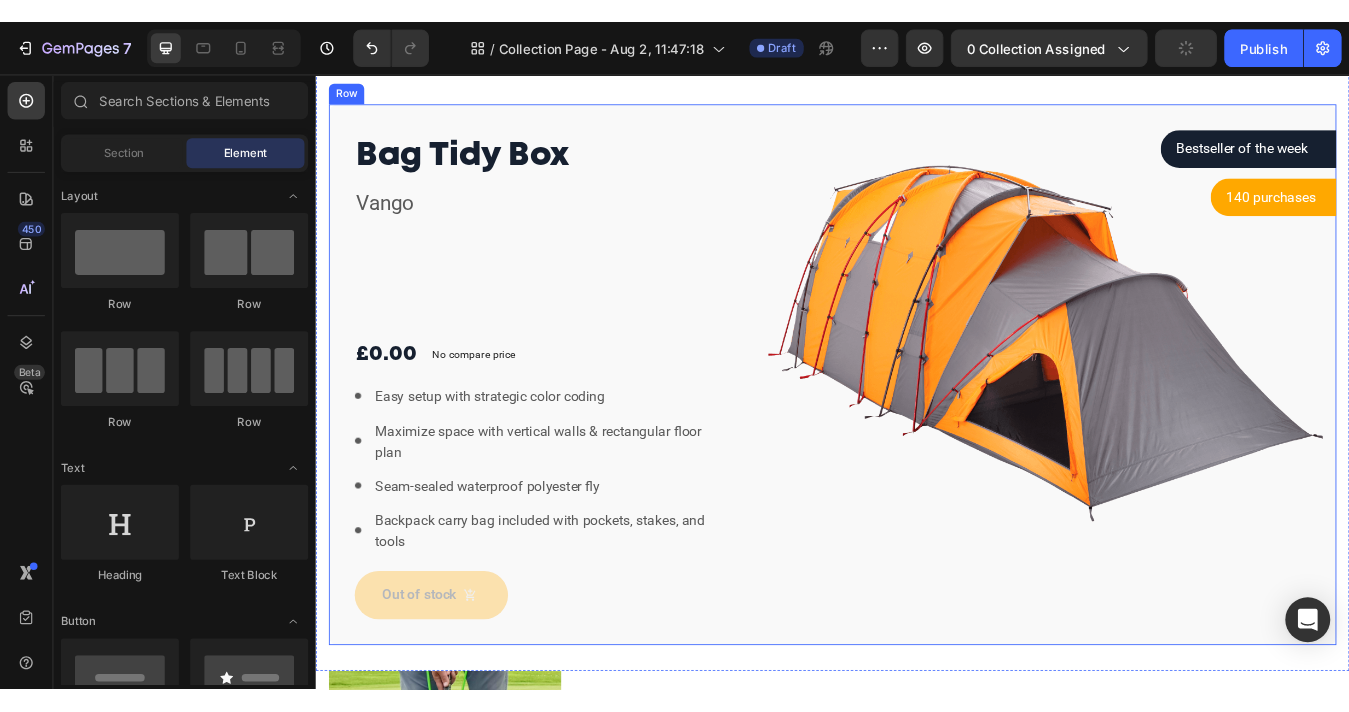 scroll, scrollTop: 923, scrollLeft: 0, axis: vertical 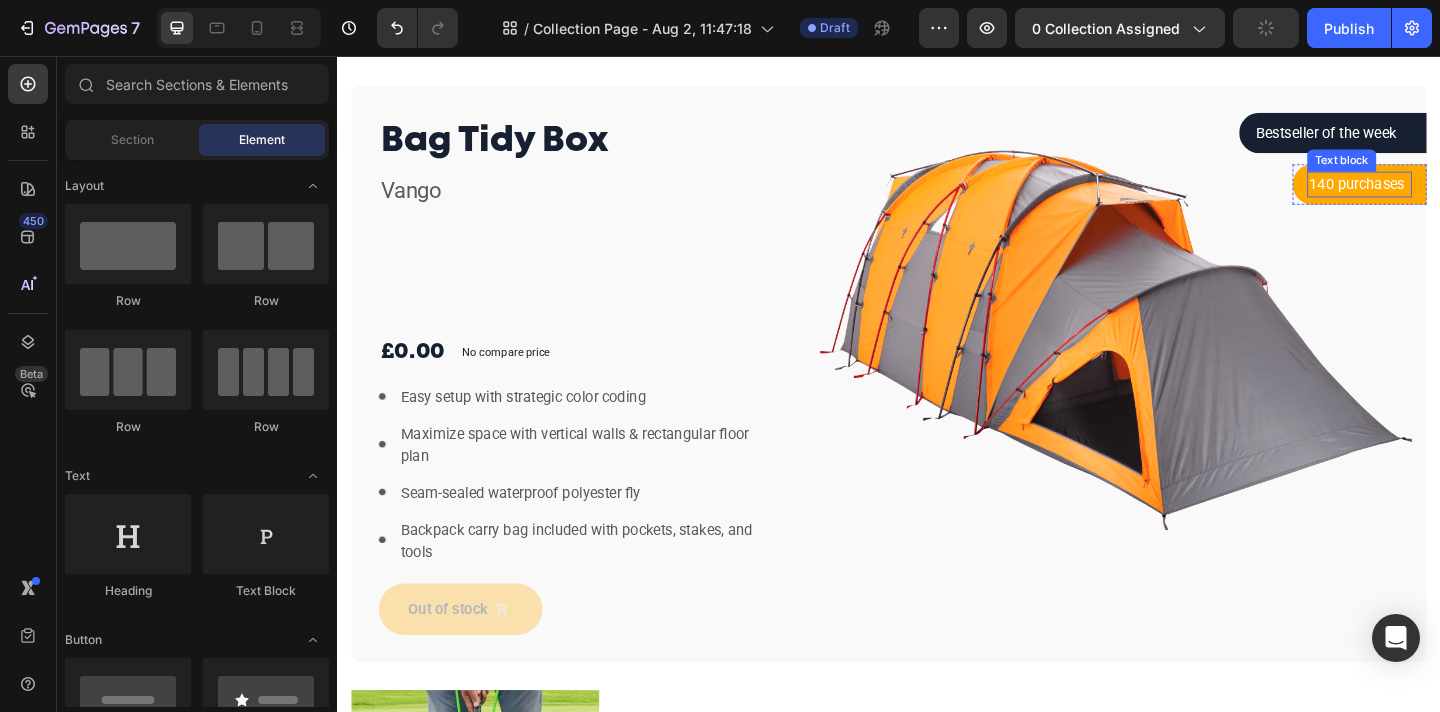 click on "140 purchases" at bounding box center (1449, 196) 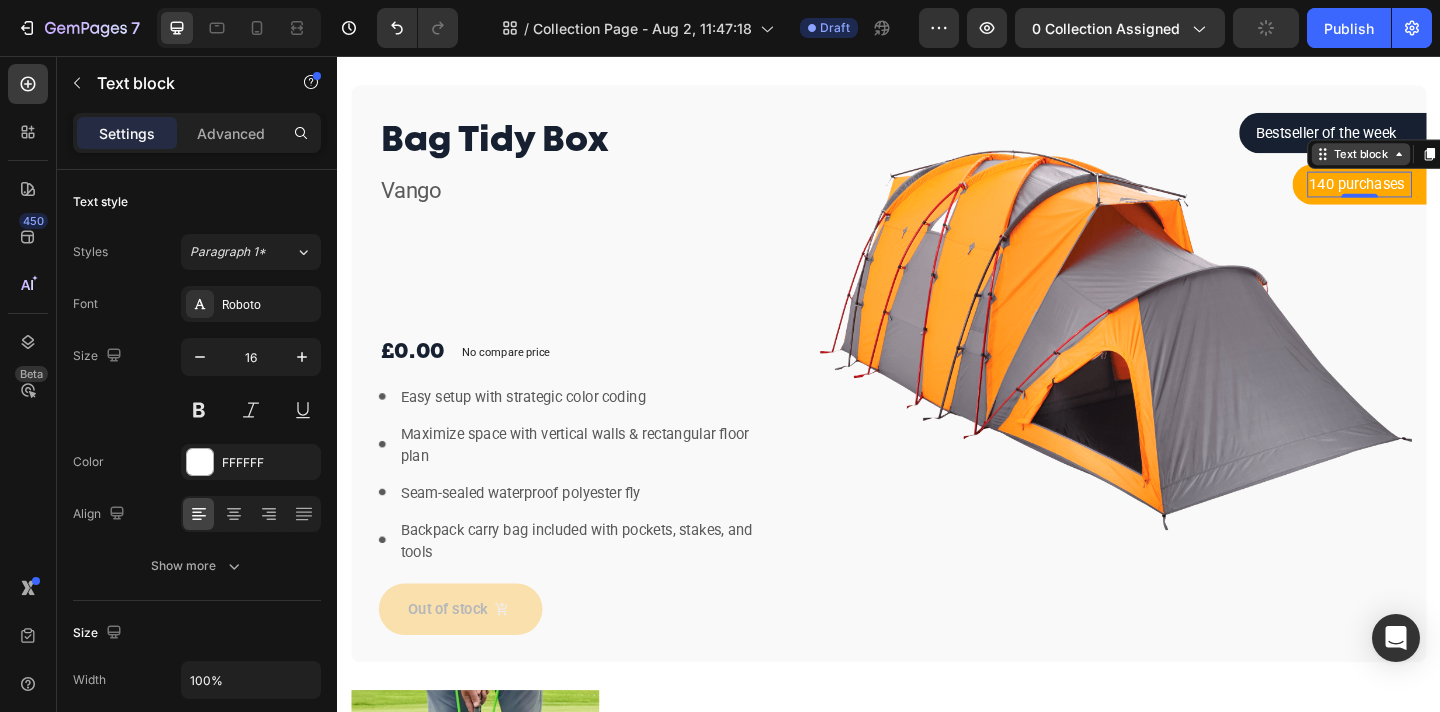 click 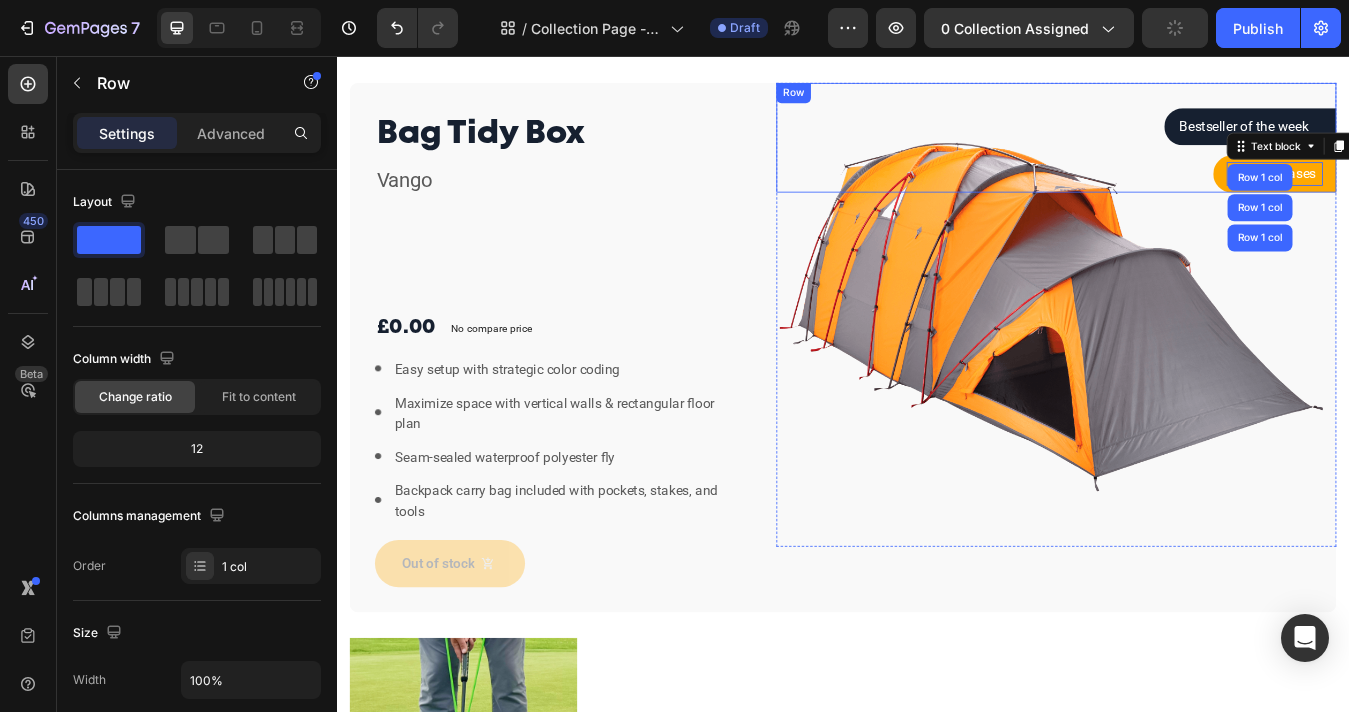 click on "Bestseller of the week Text block Row Row 140 purchases Text block Row 1 col Row 1 col Row 1 col   0 Row Row Row" at bounding box center (1190, 153) 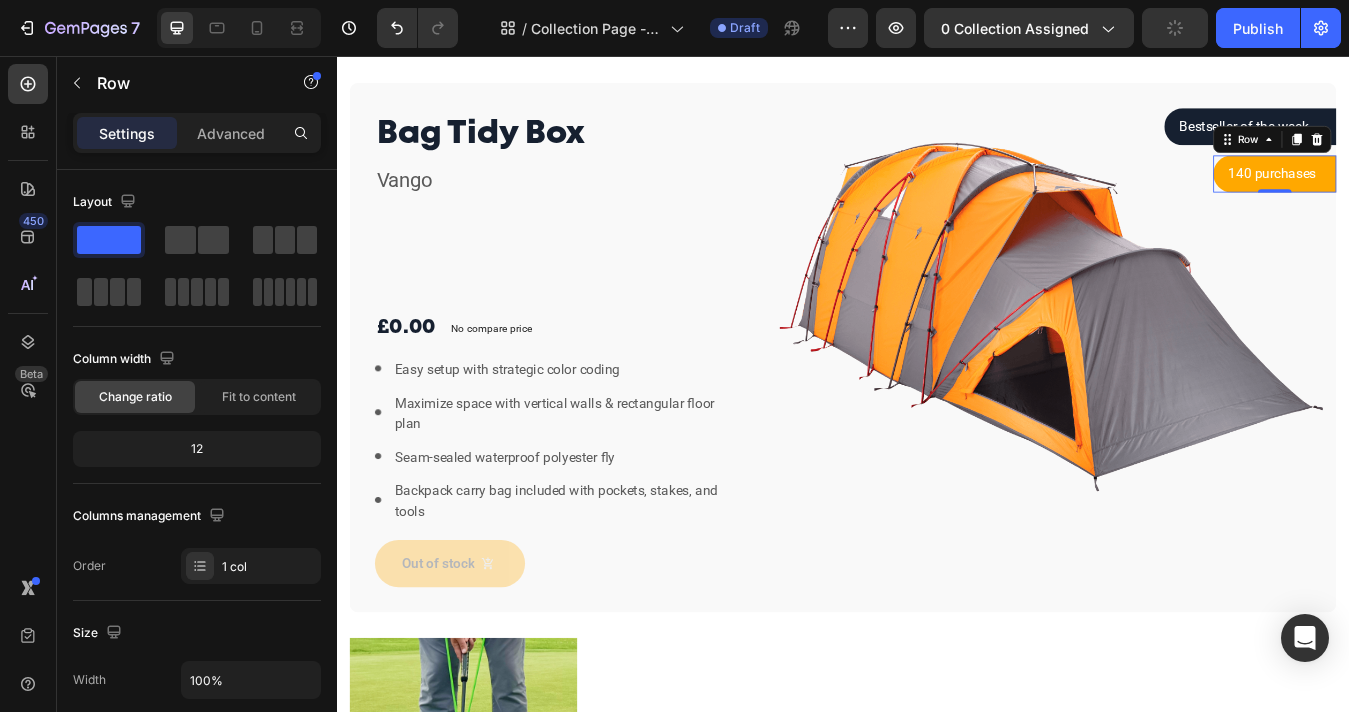 click on "140 purchases Text block Row   0" at bounding box center (1449, 196) 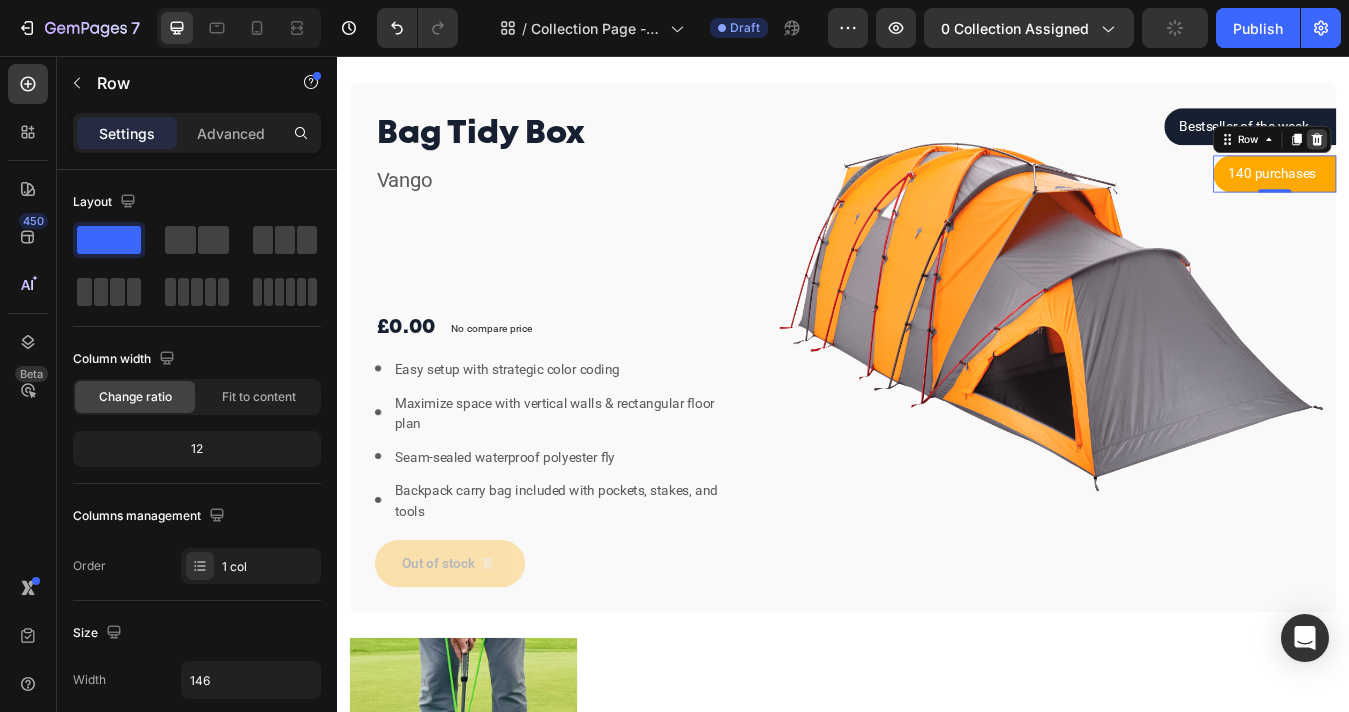 click 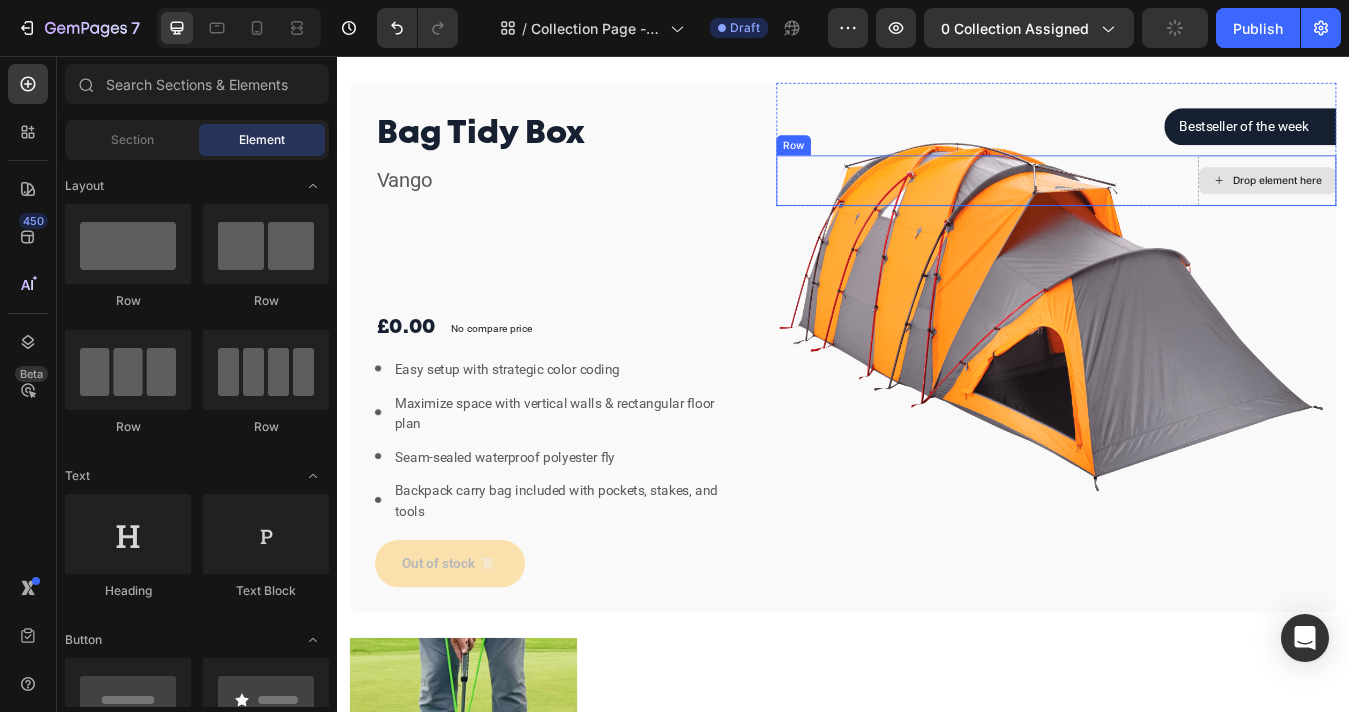 click on "Drop element here" at bounding box center (1440, 204) 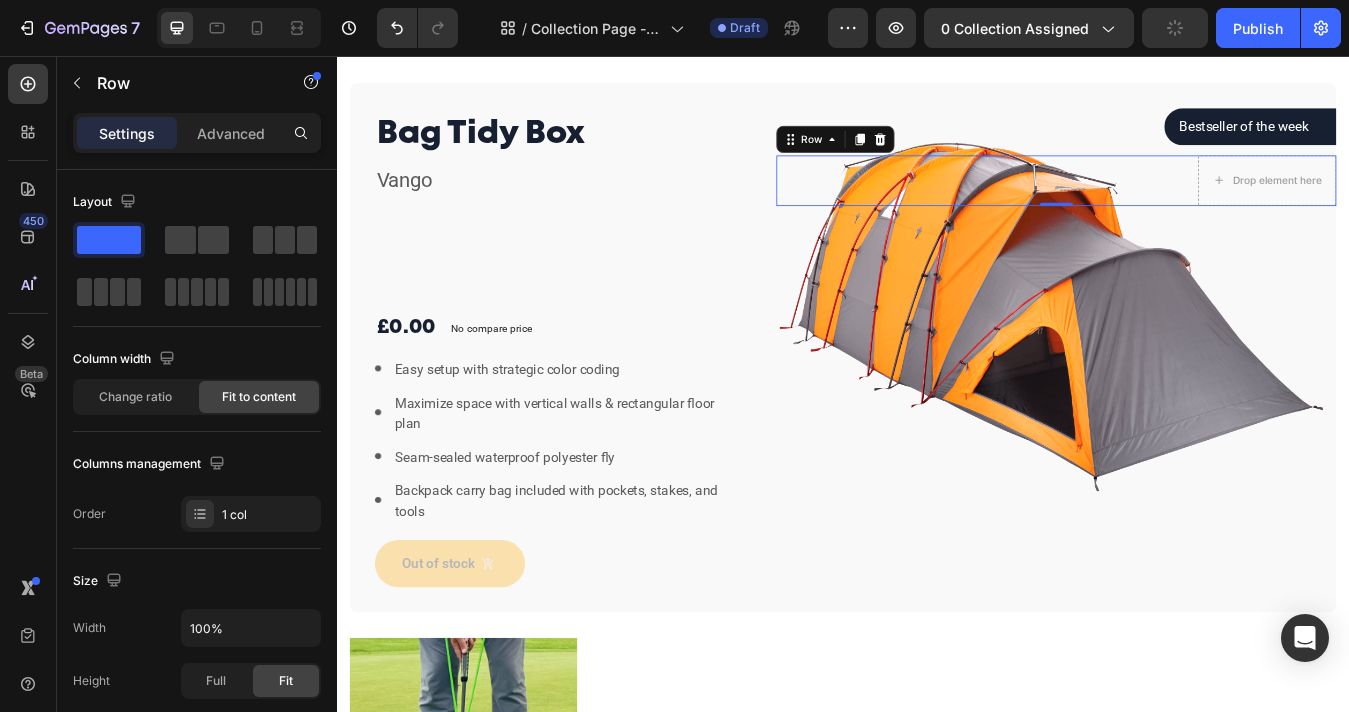 click 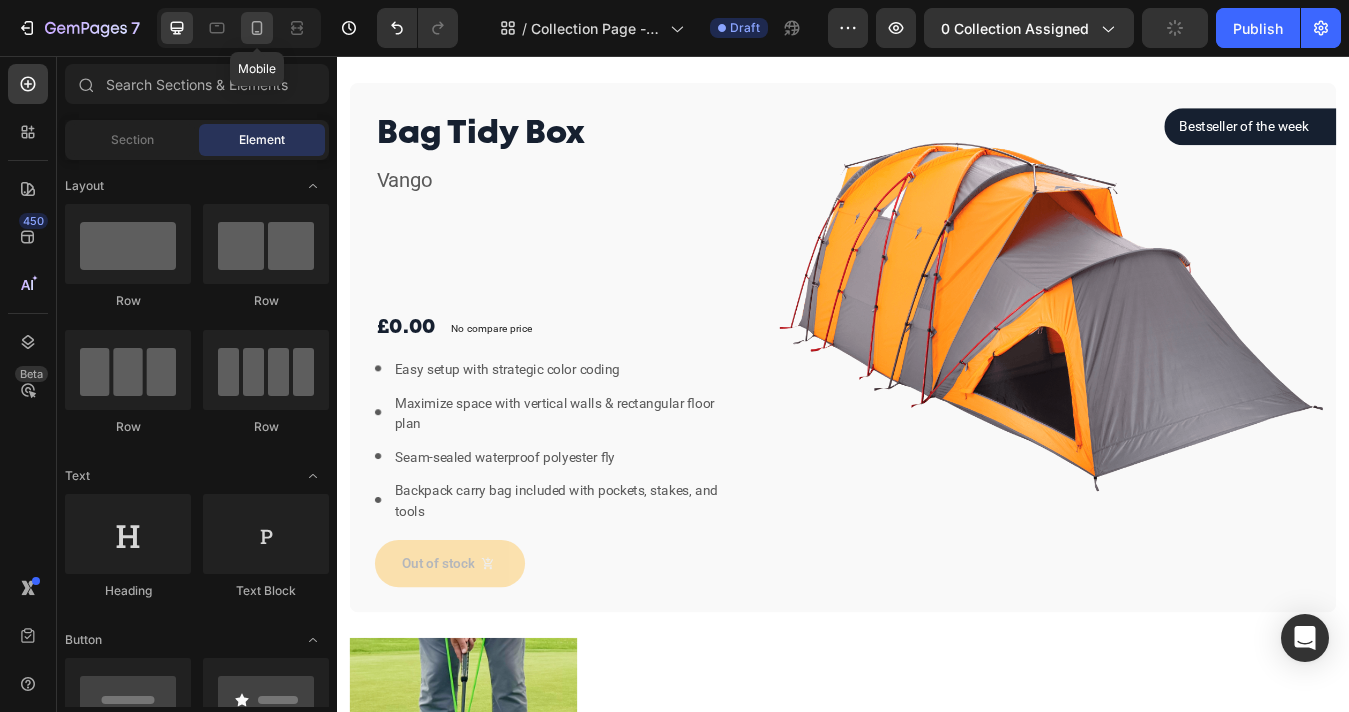 click 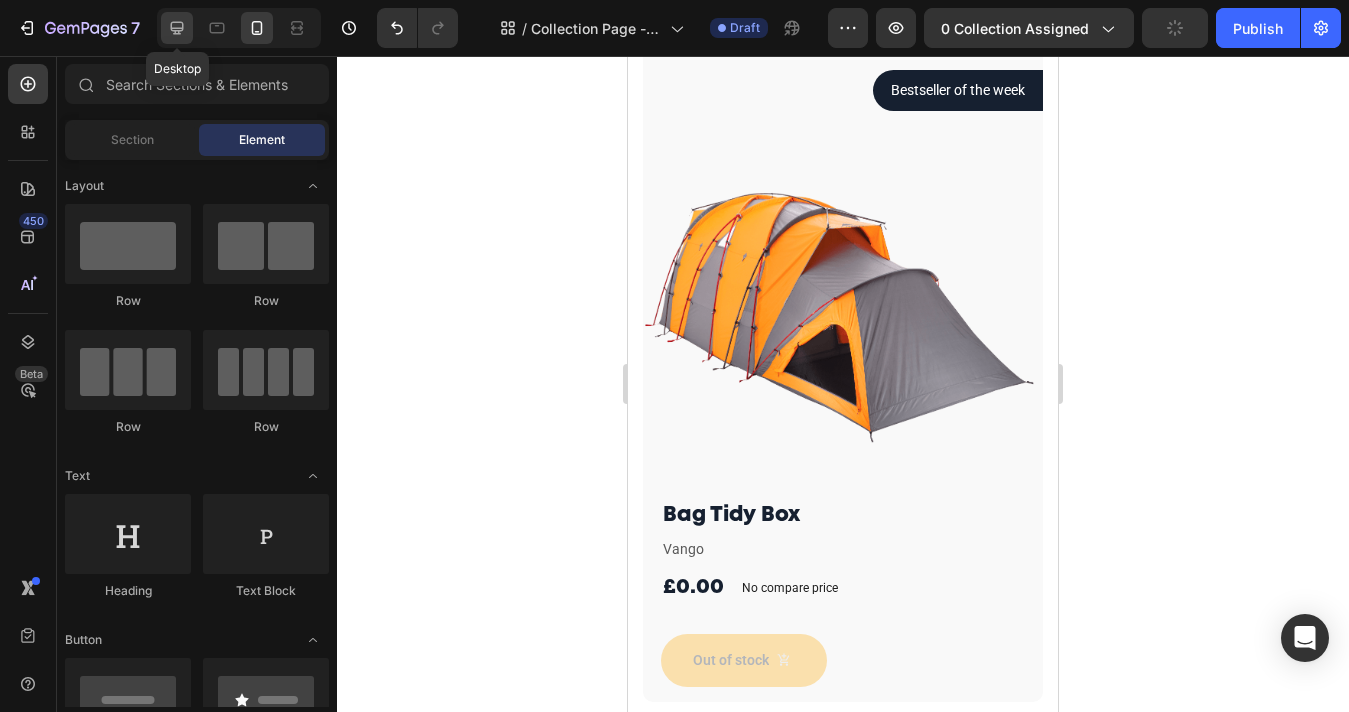 scroll, scrollTop: 881, scrollLeft: 0, axis: vertical 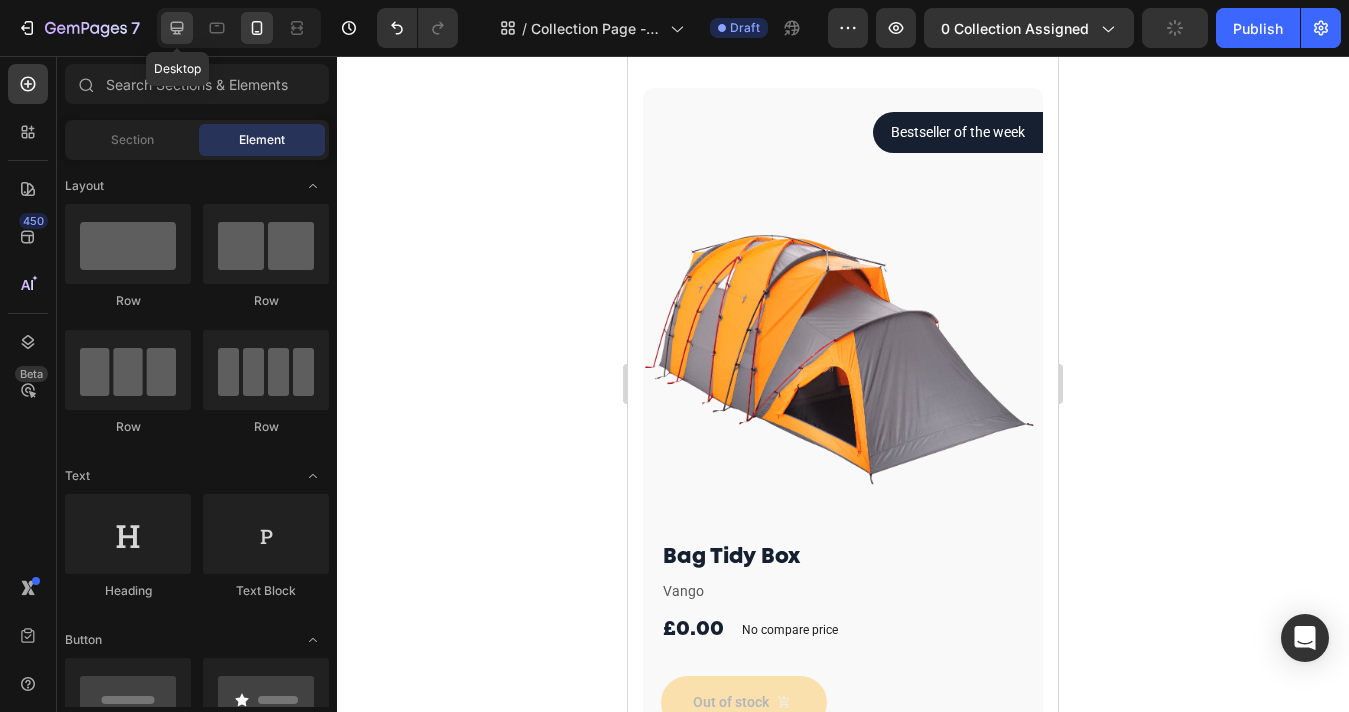 click 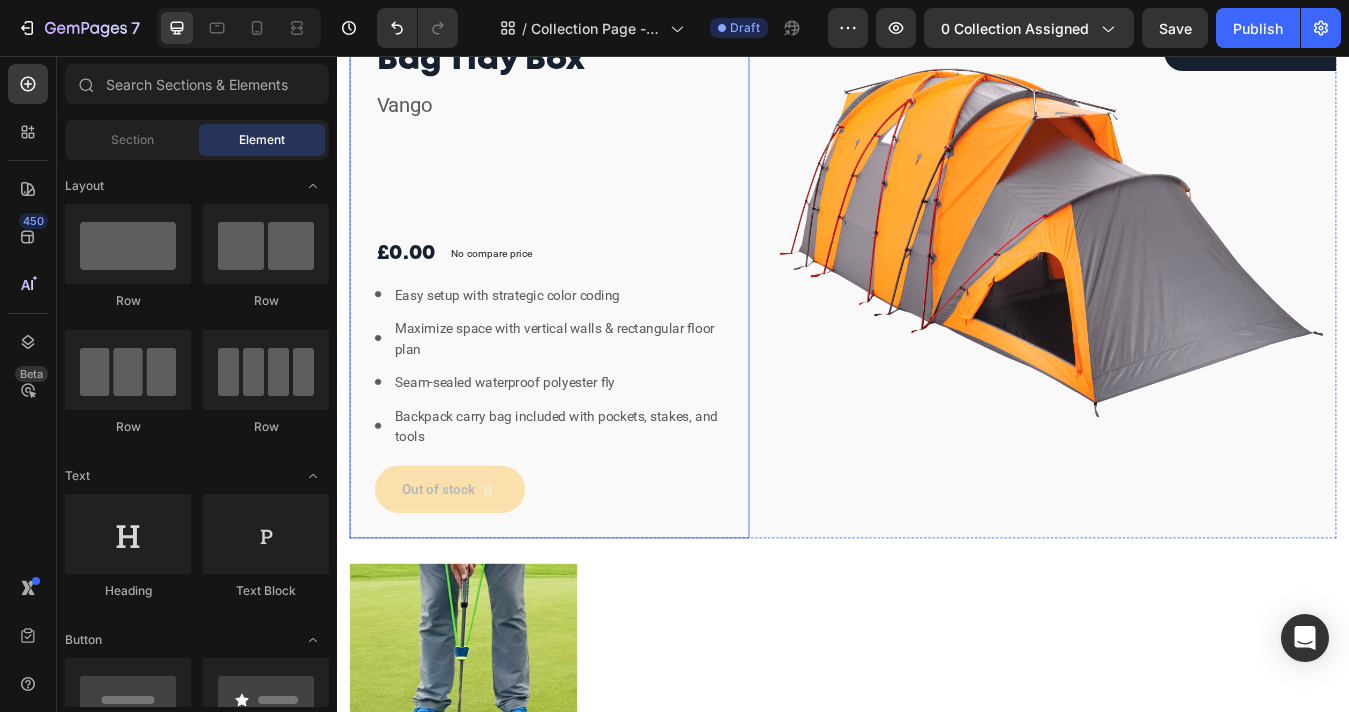 scroll, scrollTop: 1013, scrollLeft: 0, axis: vertical 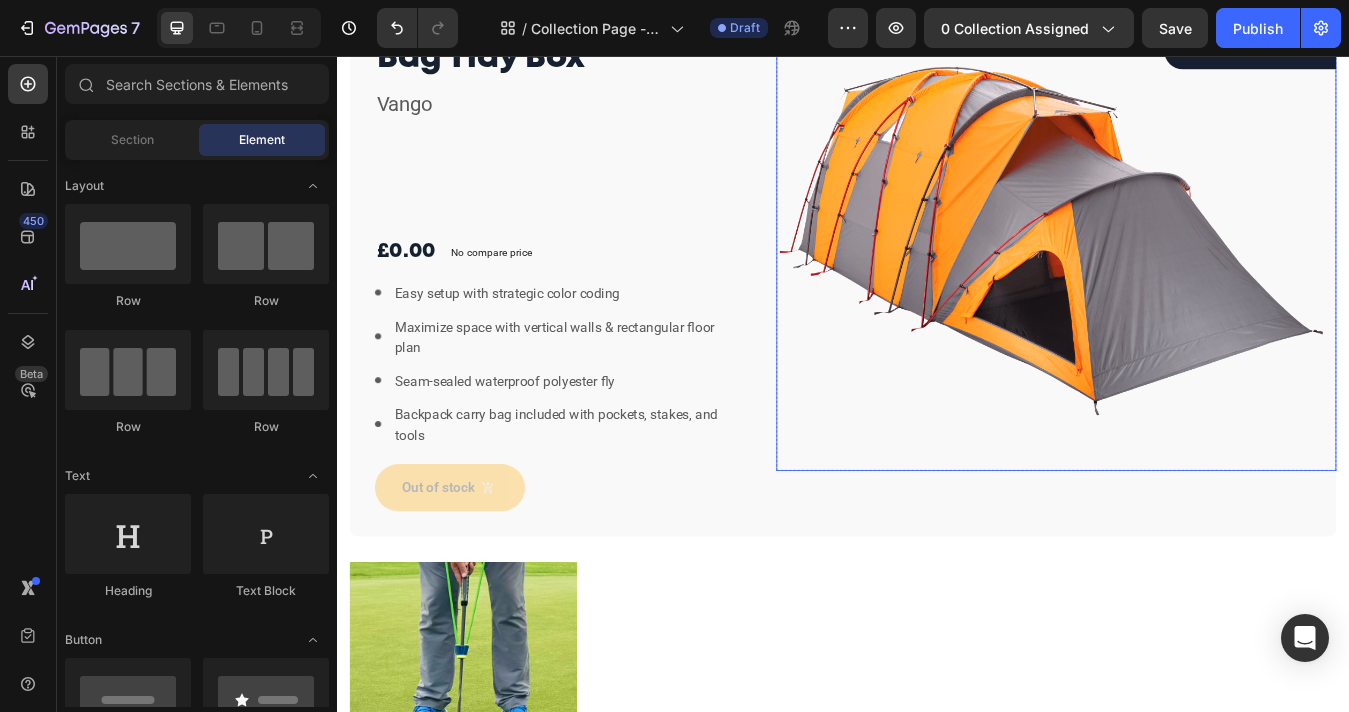 click at bounding box center (1190, 273) 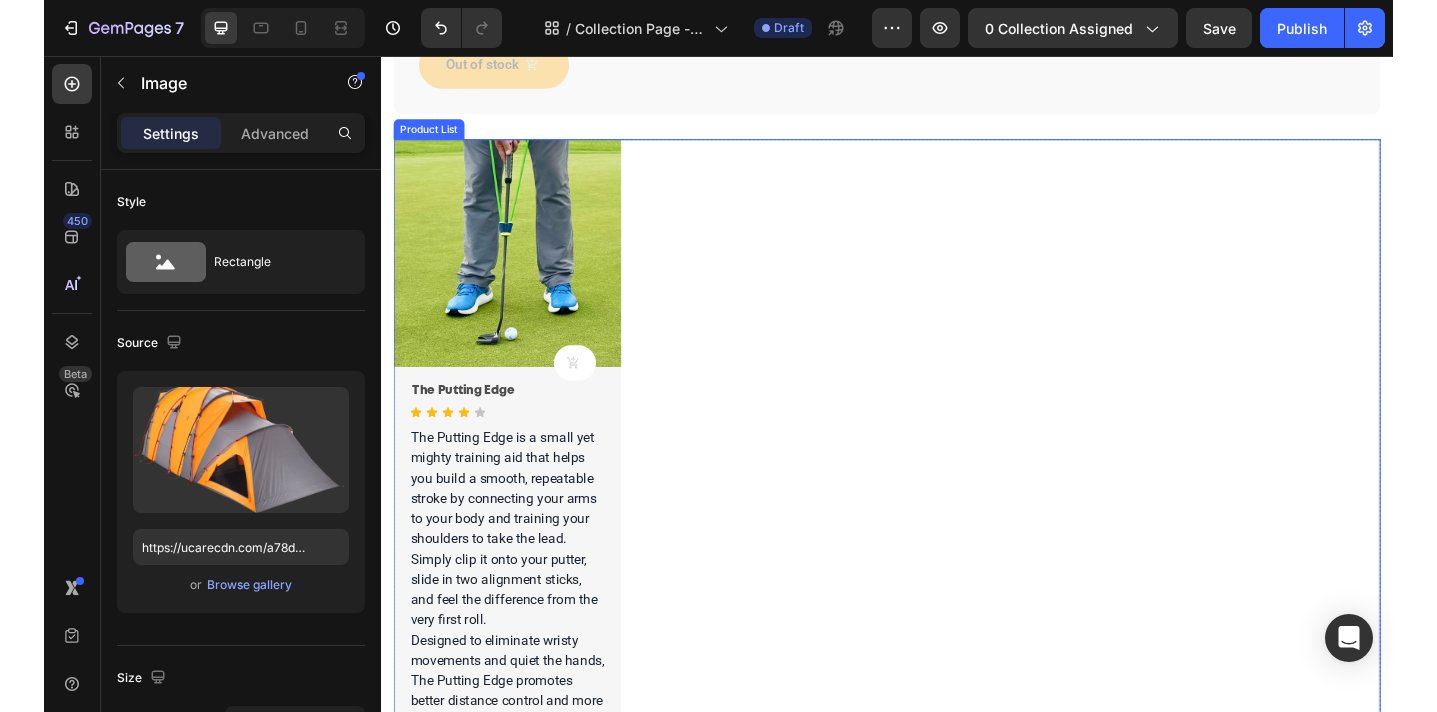 scroll, scrollTop: 1516, scrollLeft: 0, axis: vertical 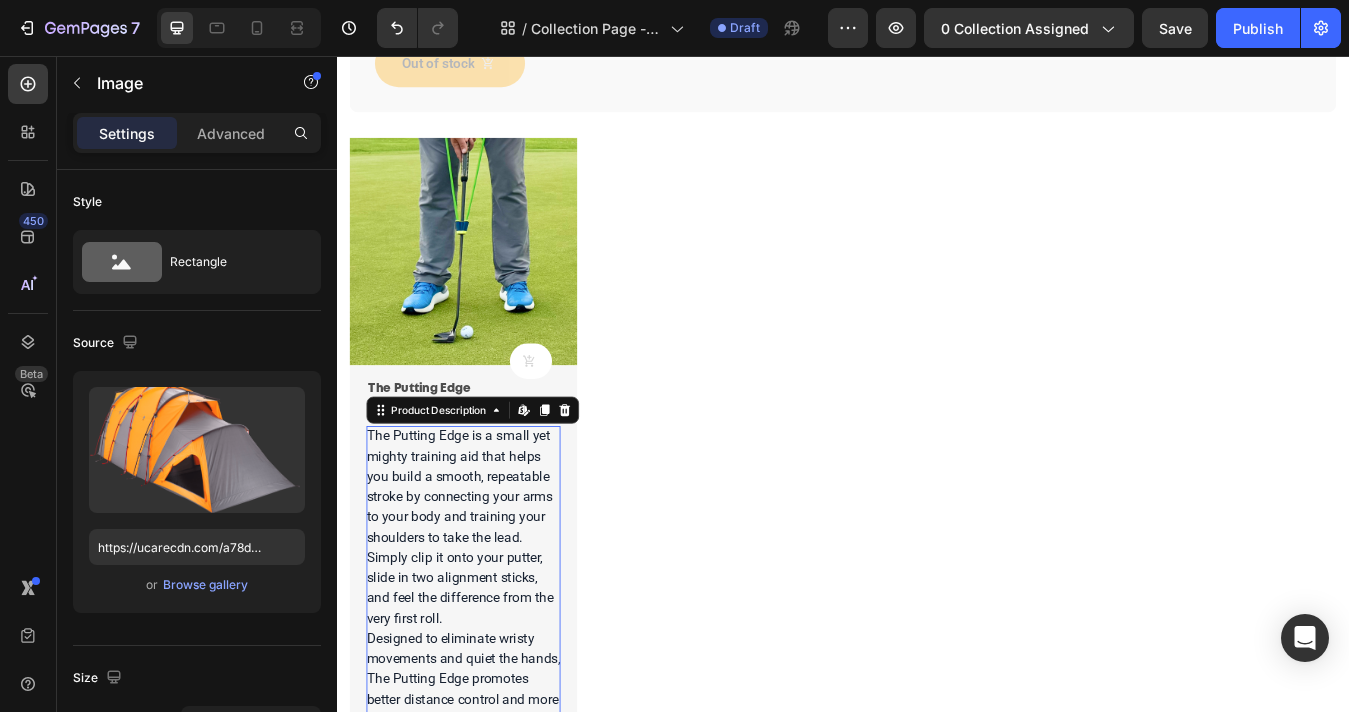 click on "The Putting Edge is a small yet mighty training aid that helps you build a smooth, repeatable stroke by connecting your arms to your body and training your shoulders to take the lead. Simply clip it onto your putter, slide in two alignment sticks, and feel the difference from the very first roll.
Designed to eliminate wristy movements and quiet the hands, The Putting Edge promotes better distance control and more accurate starts — helping you hole more putts, round after round. It’s easy to set up, quick to feel results, and just as effective on the chipping green. Remove the back stick to groove a controlled, body-driven chipping action and tidy up your entire short game.
Whether you’re practising at home, on the green, or prepping for your next round, The Putting Edge is the easiest way to sharpen your feel, lock in your mechanics, and take your scoring zone seriously." at bounding box center (487, 855) 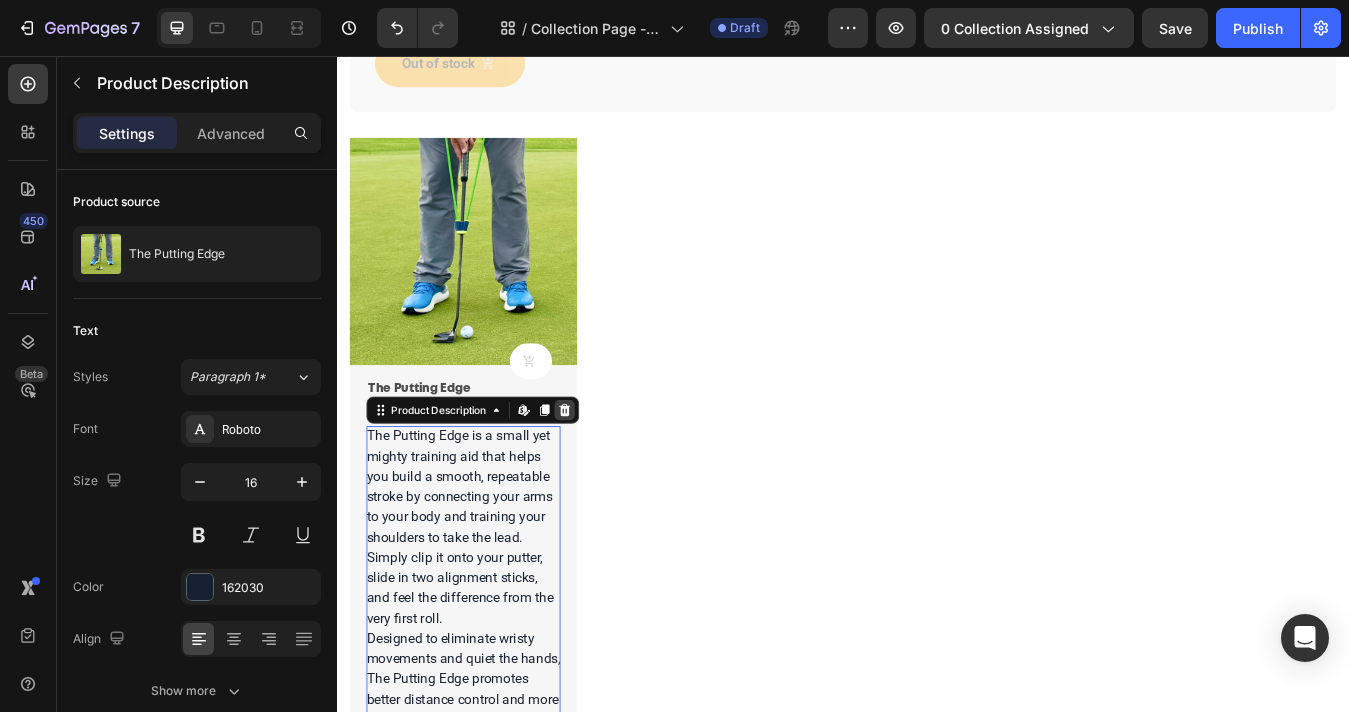 click 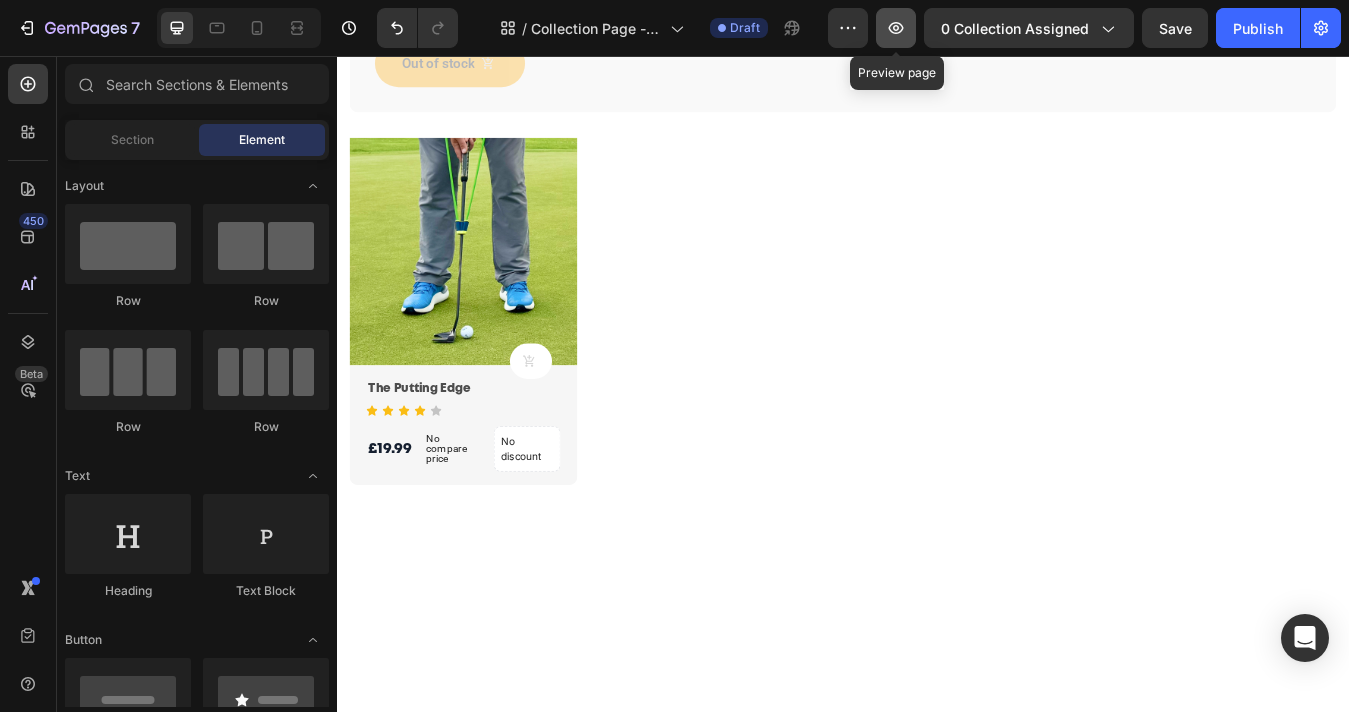 click 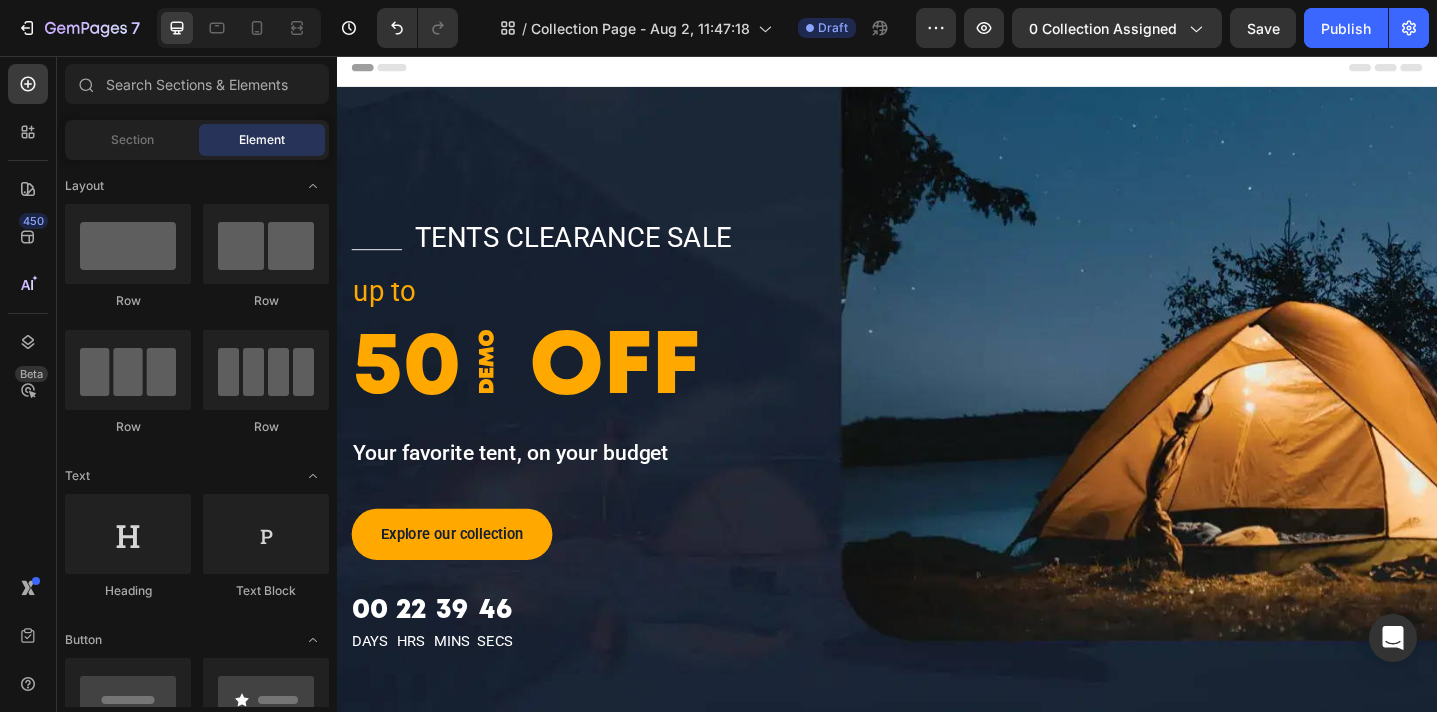 scroll, scrollTop: 0, scrollLeft: 0, axis: both 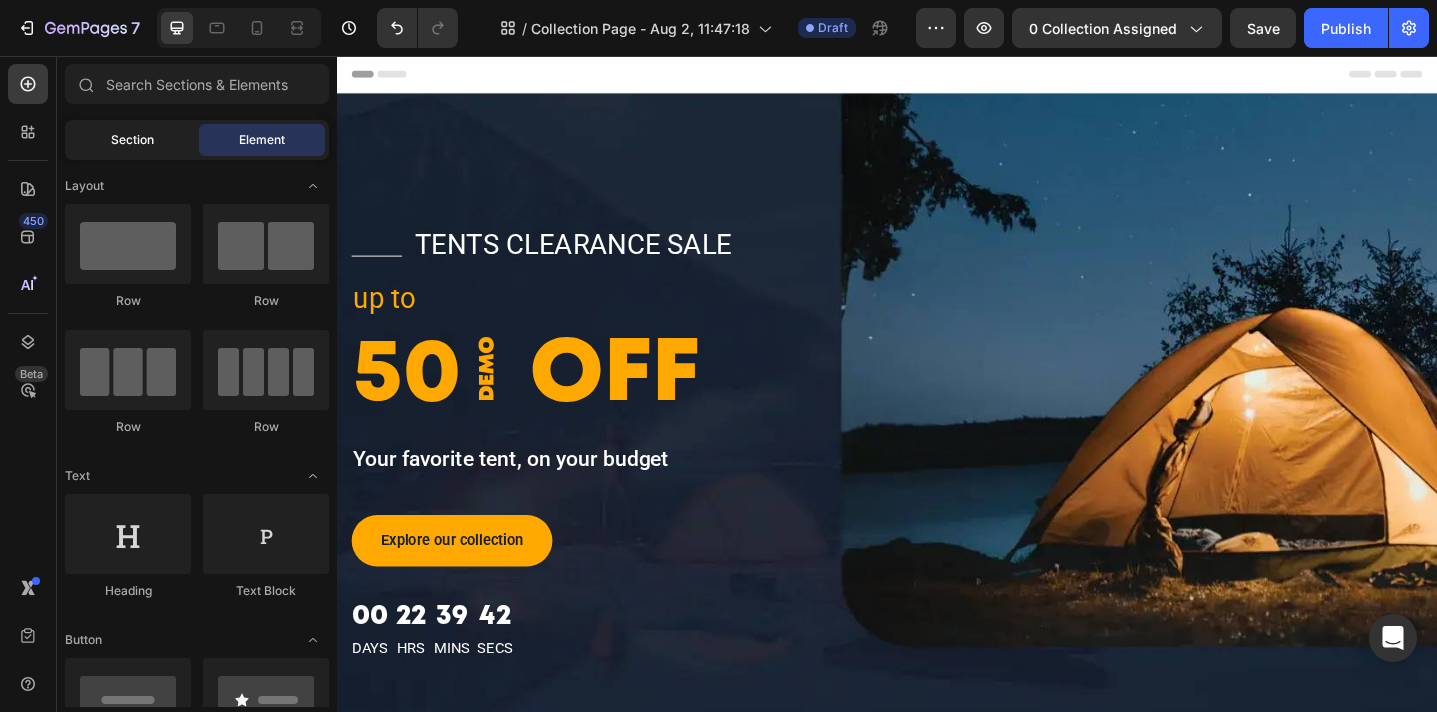 click on "Section" at bounding box center (132, 140) 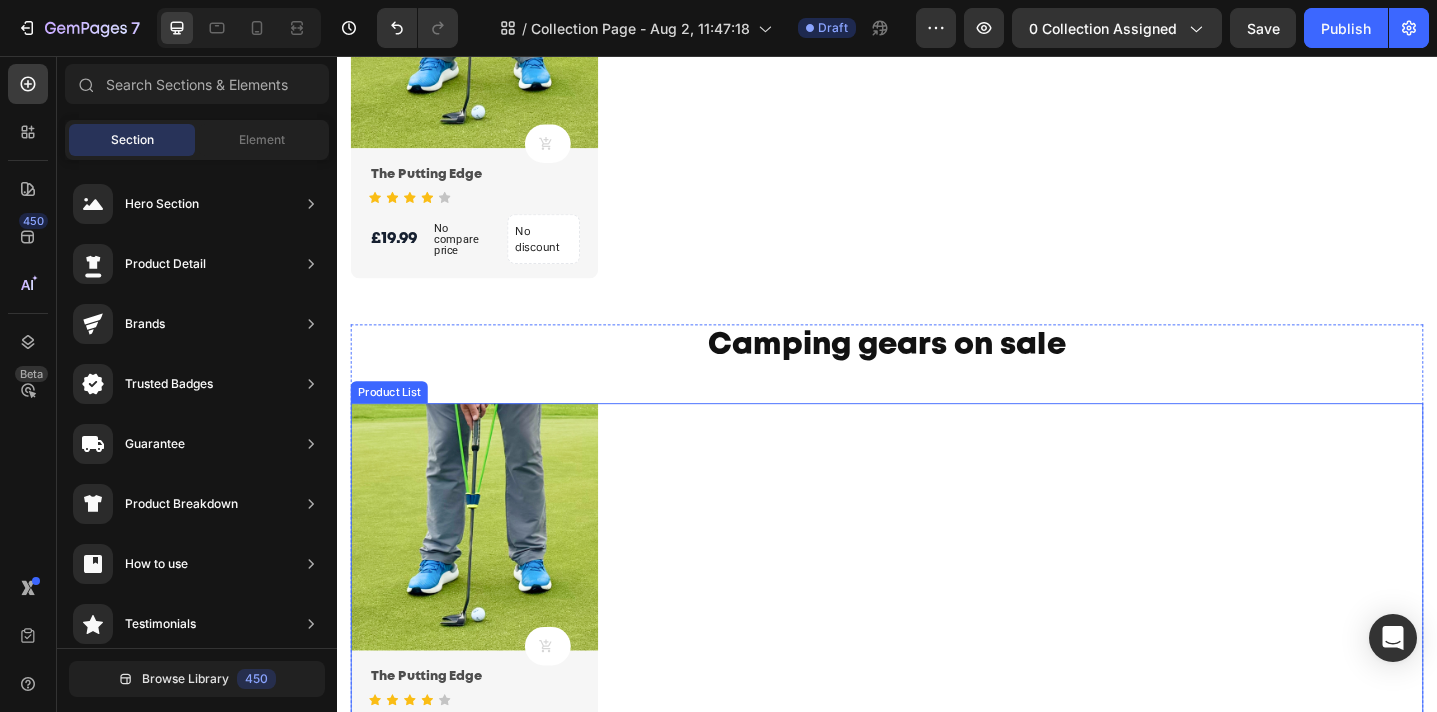 scroll, scrollTop: 1774, scrollLeft: 0, axis: vertical 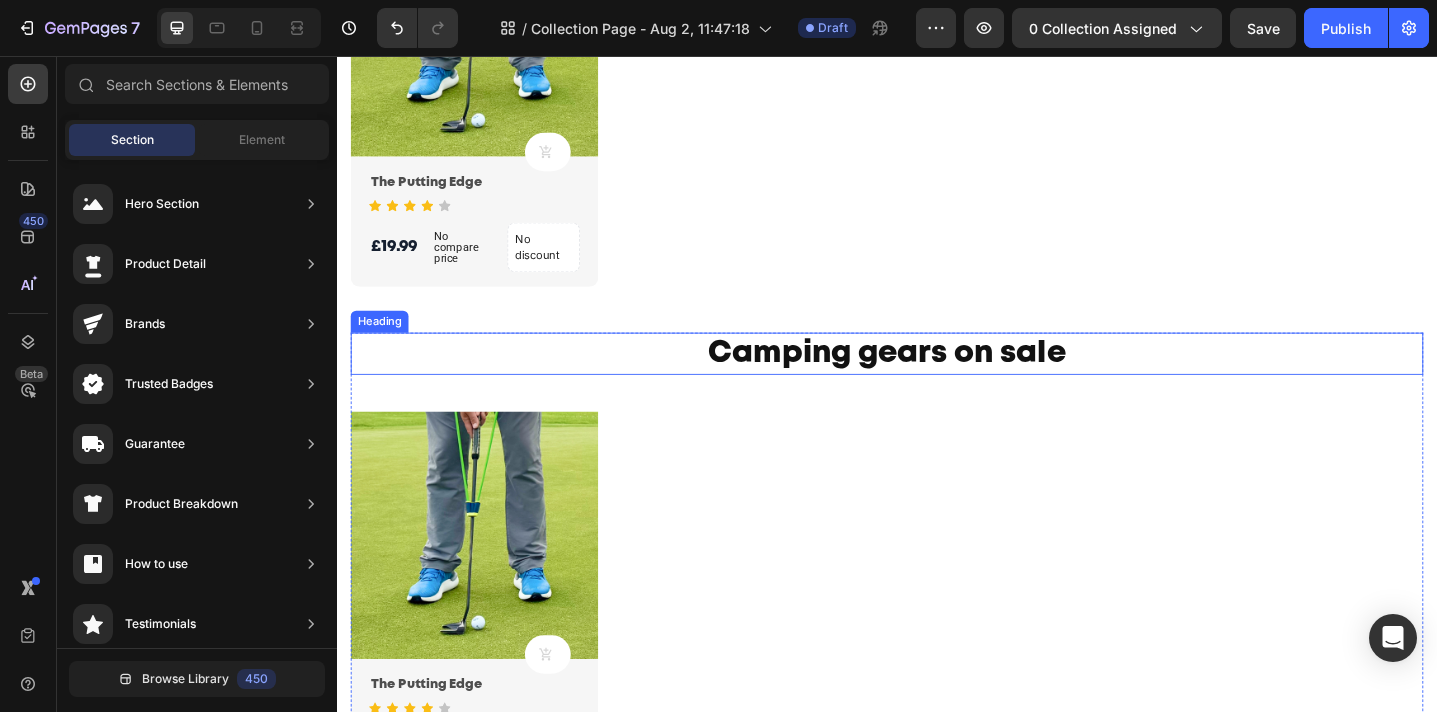 click on "Camping gears on sale" at bounding box center [937, 381] 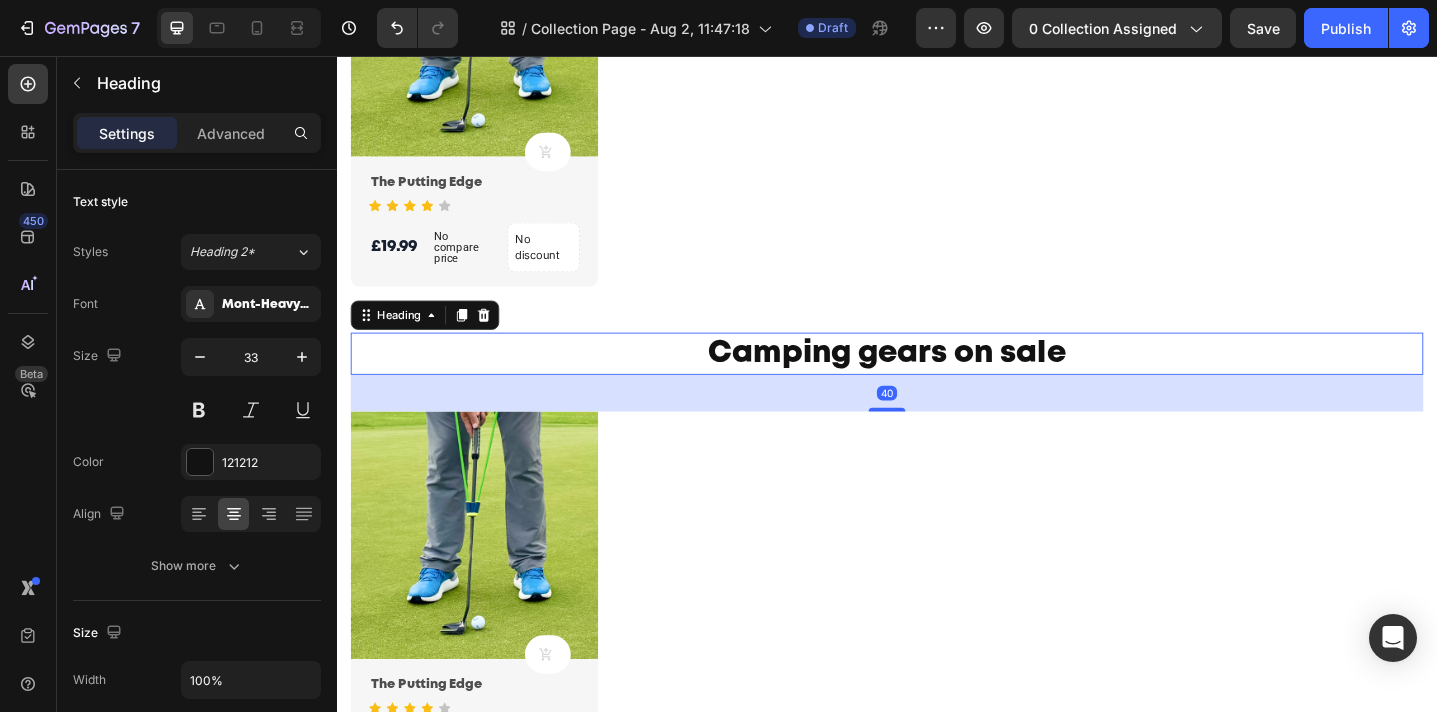 click 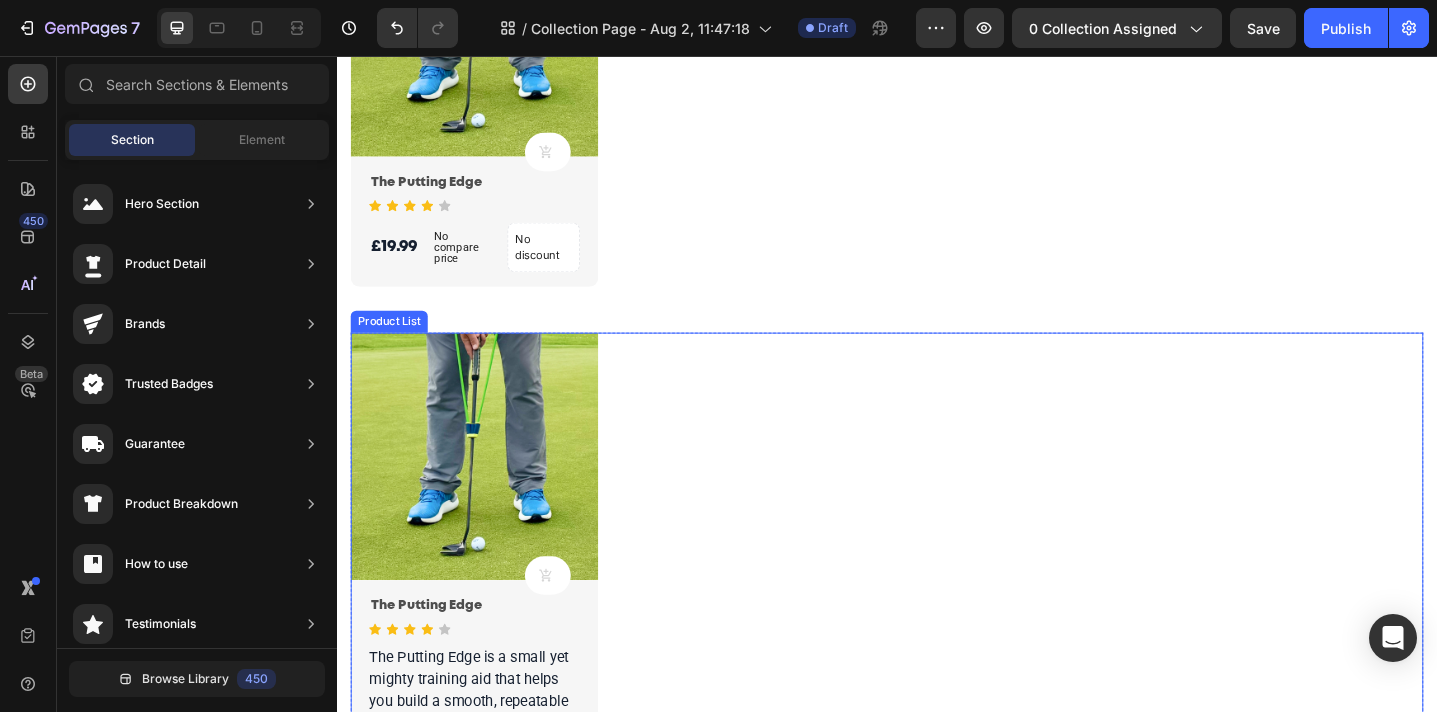 click on "Product Images Product Cart Button The Putting Edge Product Title                Icon                Icon                Icon                Icon                Icon Icon List Hoz The Putting Edge is a small yet mighty training aid that helps you build a smooth, repeatable stroke by connecting your arms to your body and training your shoulders to take the lead. Simply clip it onto your putter, slide in two alignment sticks, and feel the difference from the very first roll.
Designed to eliminate wristy movements and quiet the hands, The Putting Edge promotes better distance control and more accurate starts — helping you hole more putts, round after round. It’s easy to set up, quick to feel results, and just as effective on the chipping green. Remove the back stick to groove a controlled, body-driven chipping action and tidy up your entire short game.
Product Description £19.99 Product Price Product Price No compare price Product Price No discount   Not be displayed when published Product Badge Row" at bounding box center (937, 924) 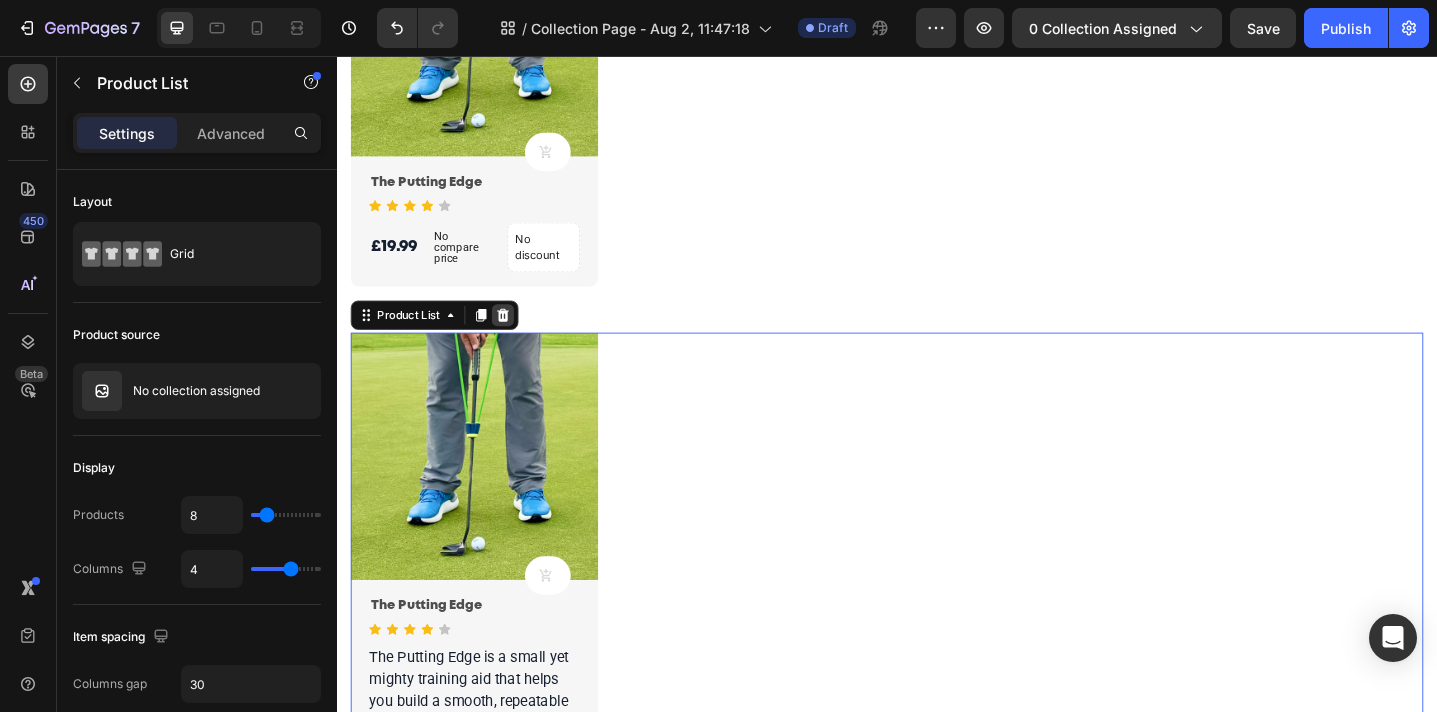 click 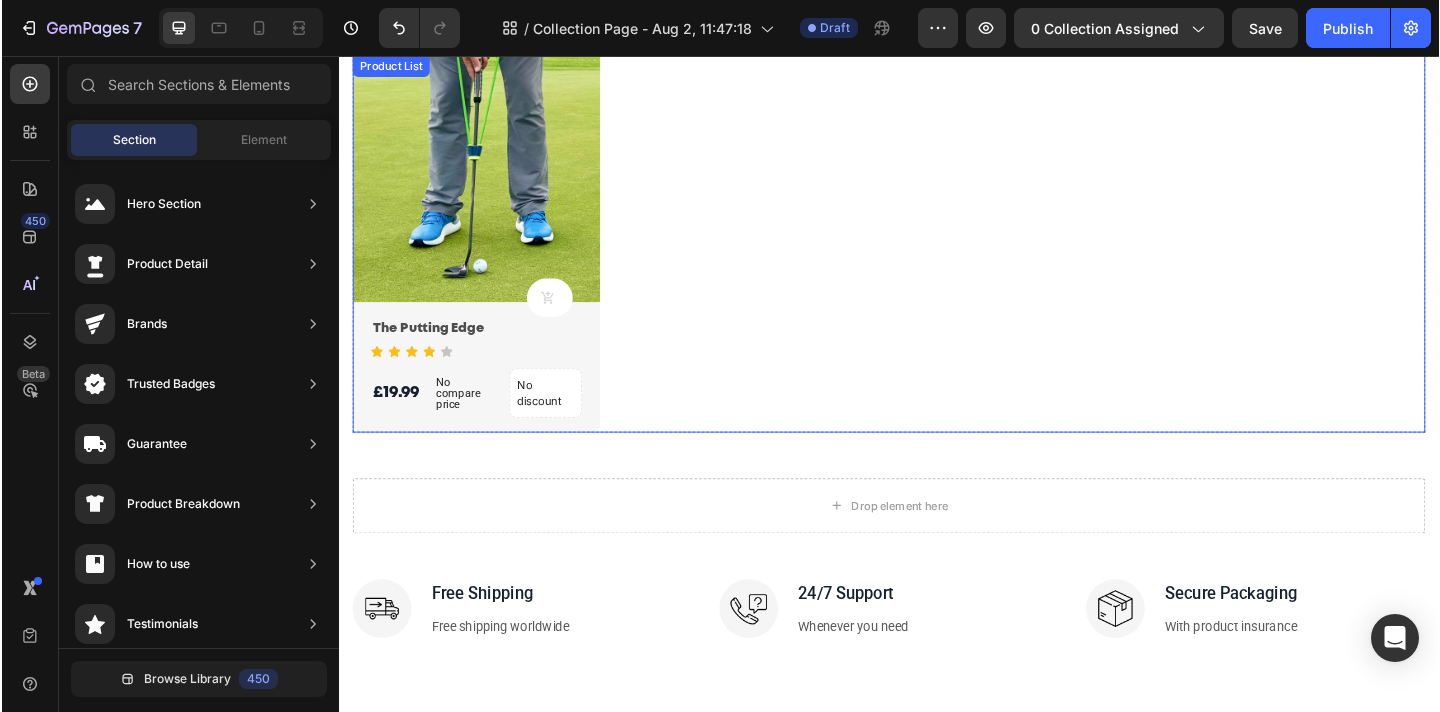 scroll, scrollTop: 1554, scrollLeft: 0, axis: vertical 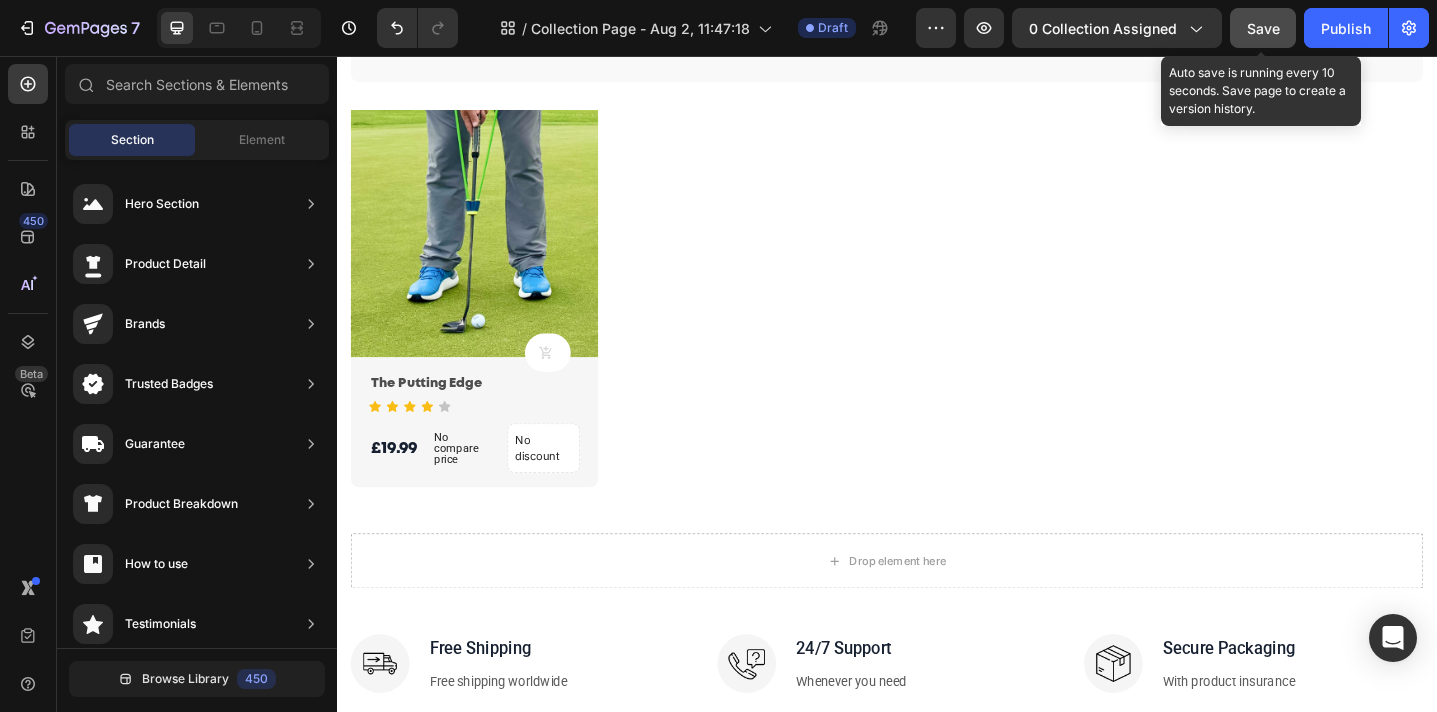 click on "Save" at bounding box center [1263, 28] 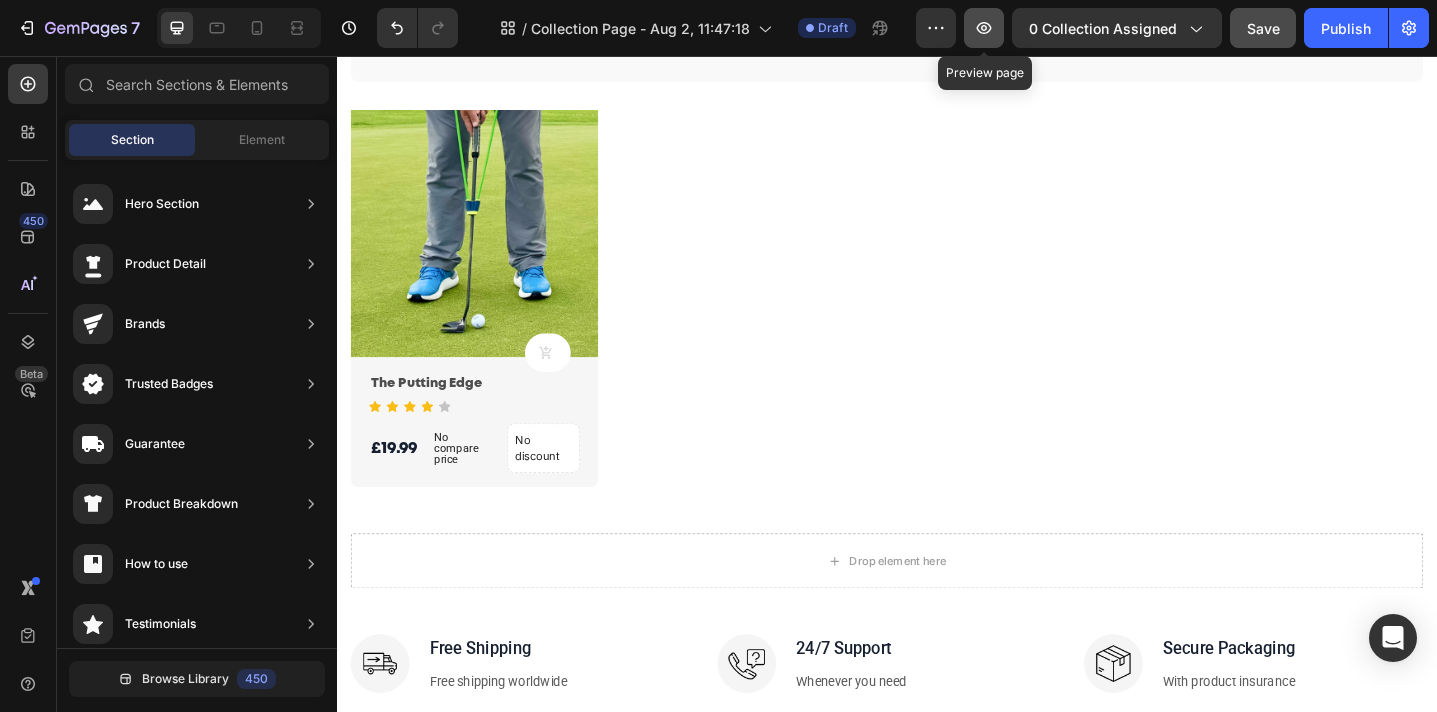 click 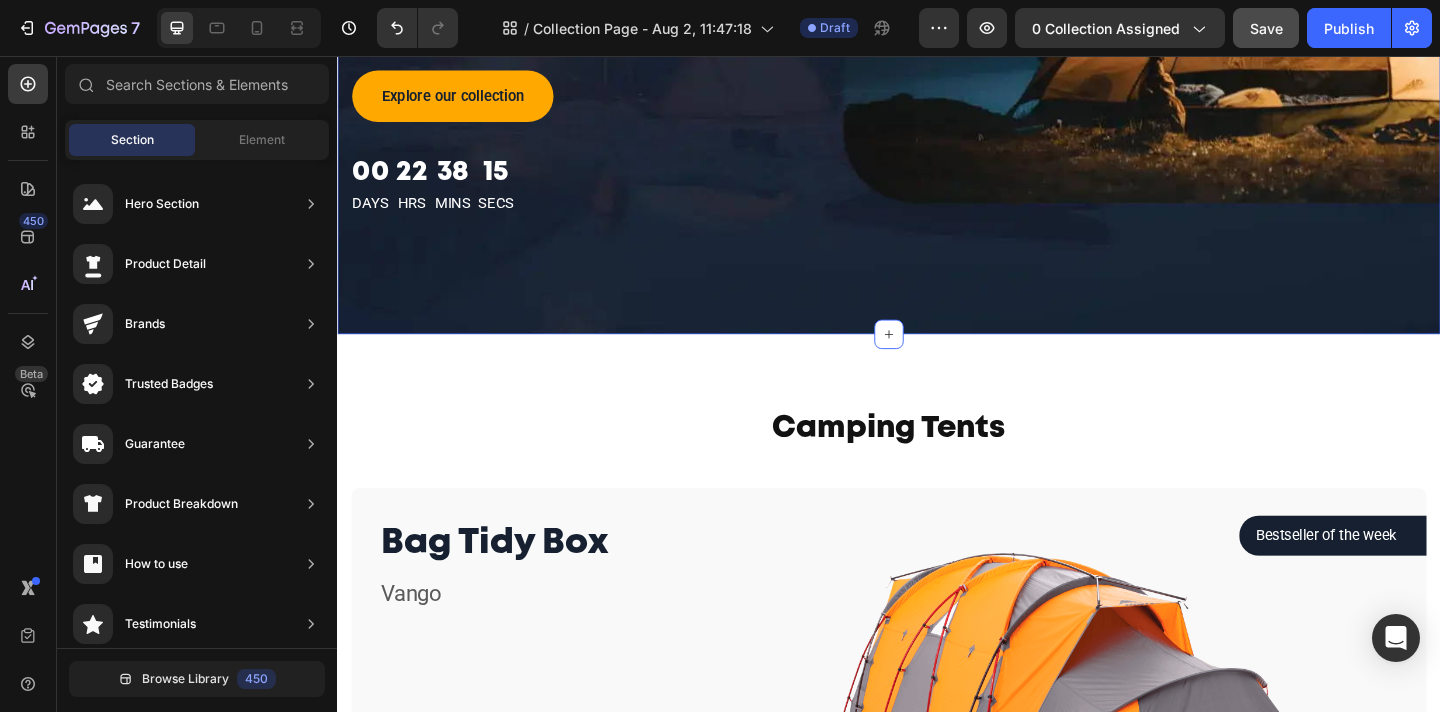 scroll, scrollTop: 505, scrollLeft: 0, axis: vertical 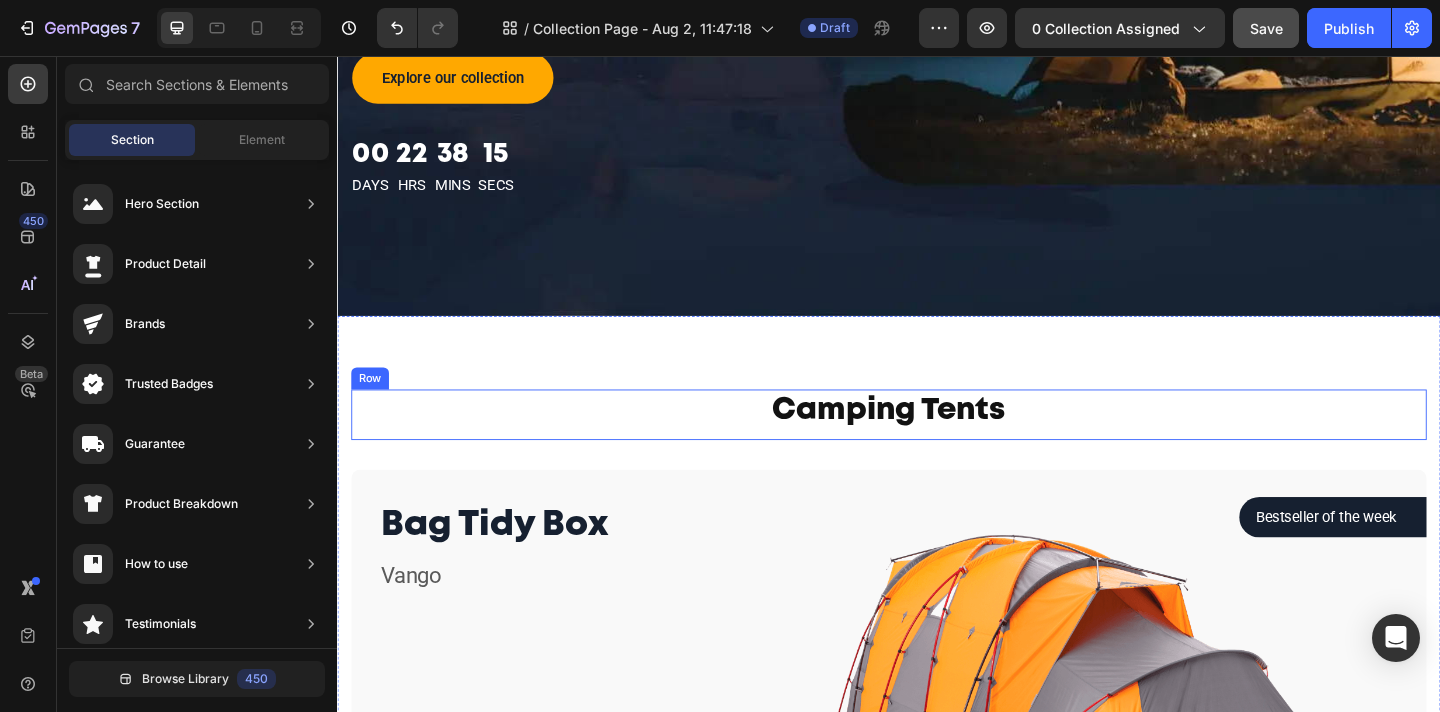 click on "Camping Tents" at bounding box center [937, 442] 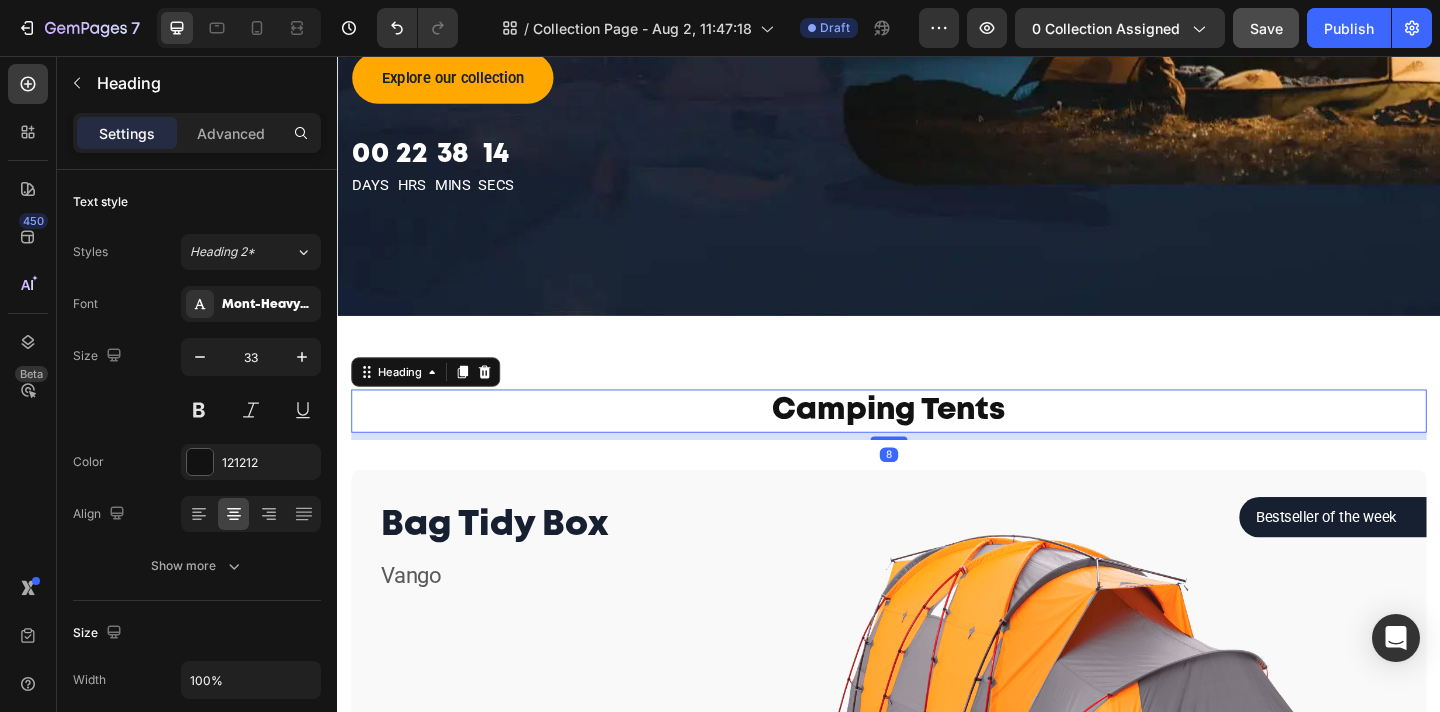 click on "Camping Tents" at bounding box center [937, 442] 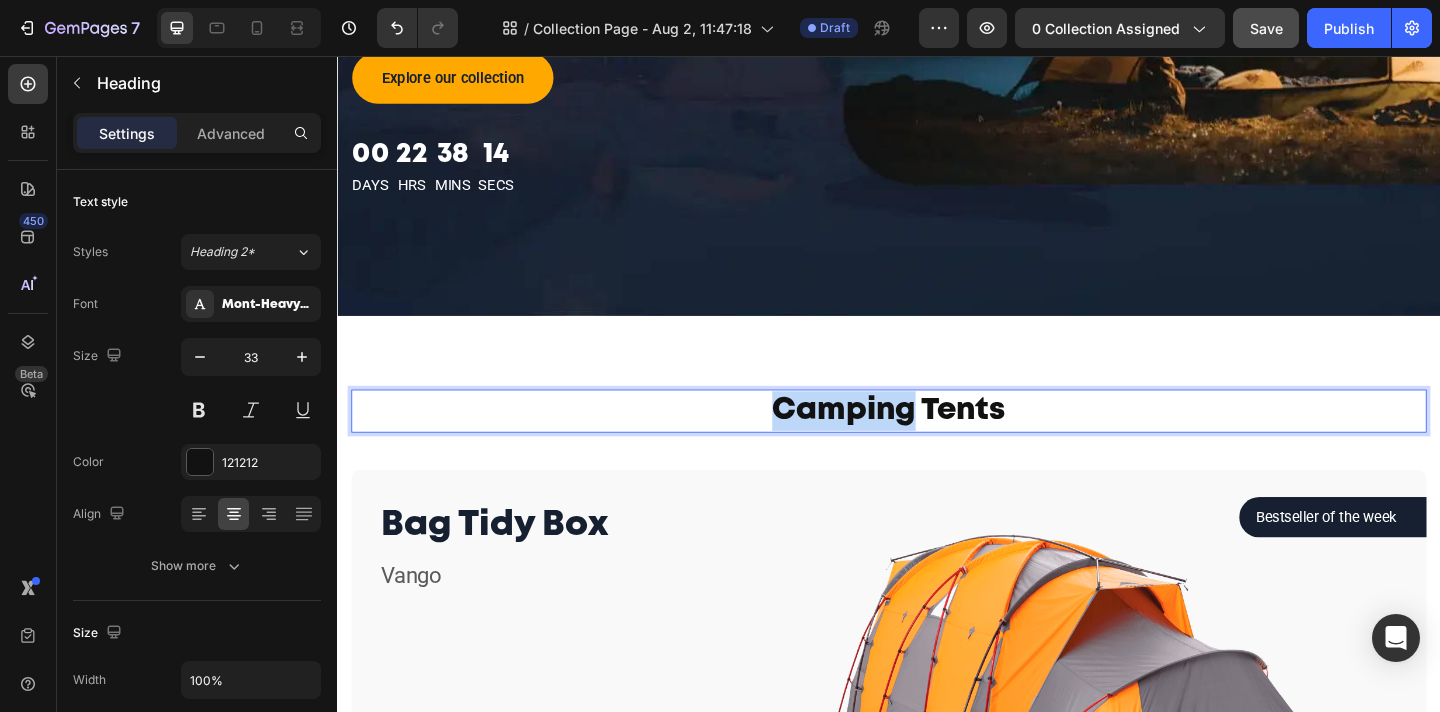 click on "Camping Tents" at bounding box center [937, 442] 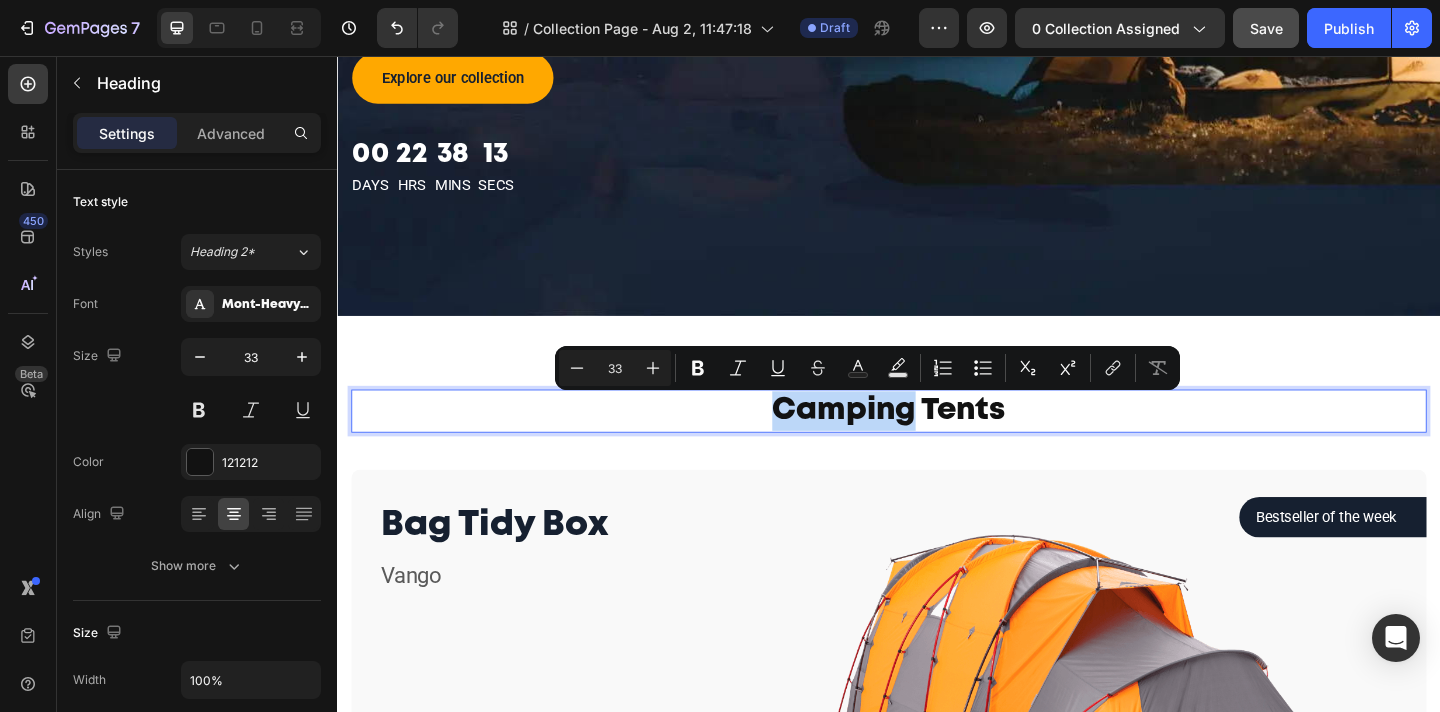 click on "Camping Tents" at bounding box center (937, 442) 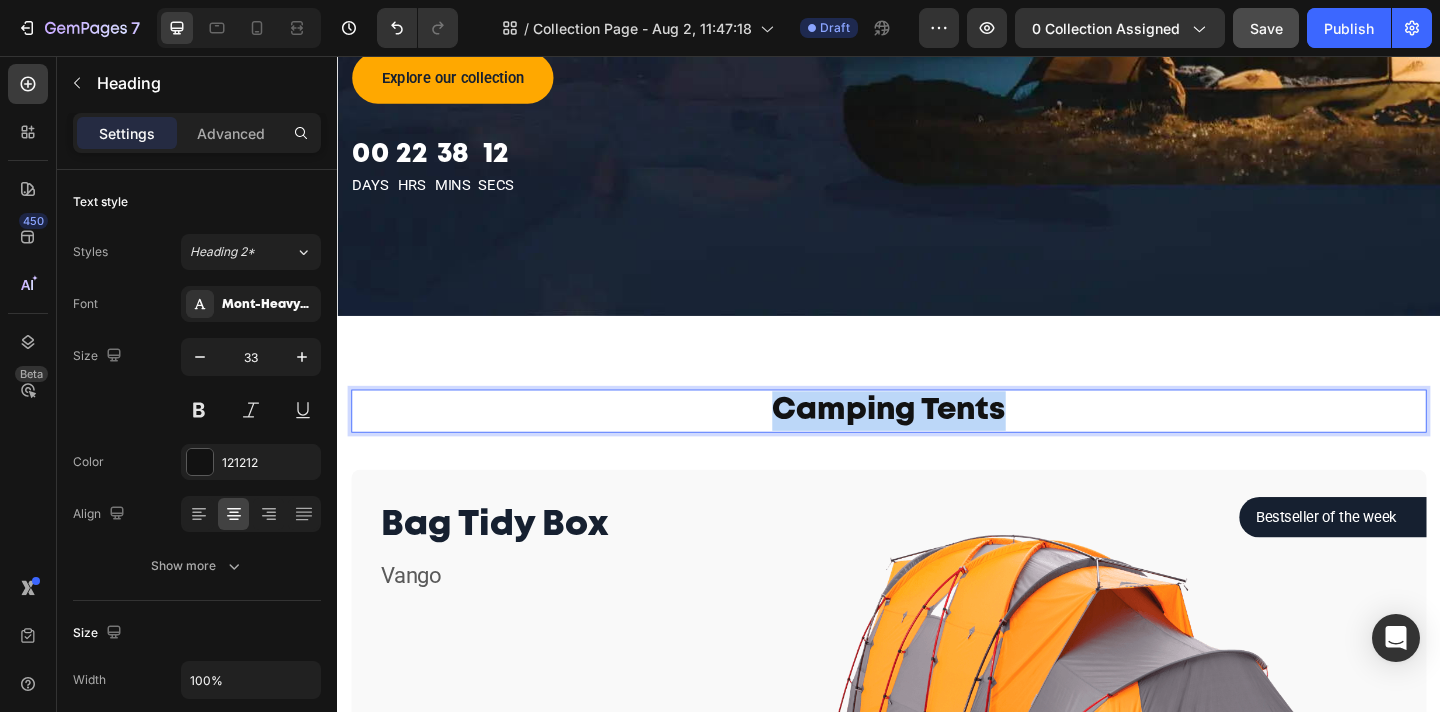 drag, startPoint x: 843, startPoint y: 440, endPoint x: 1072, endPoint y: 450, distance: 229.21823 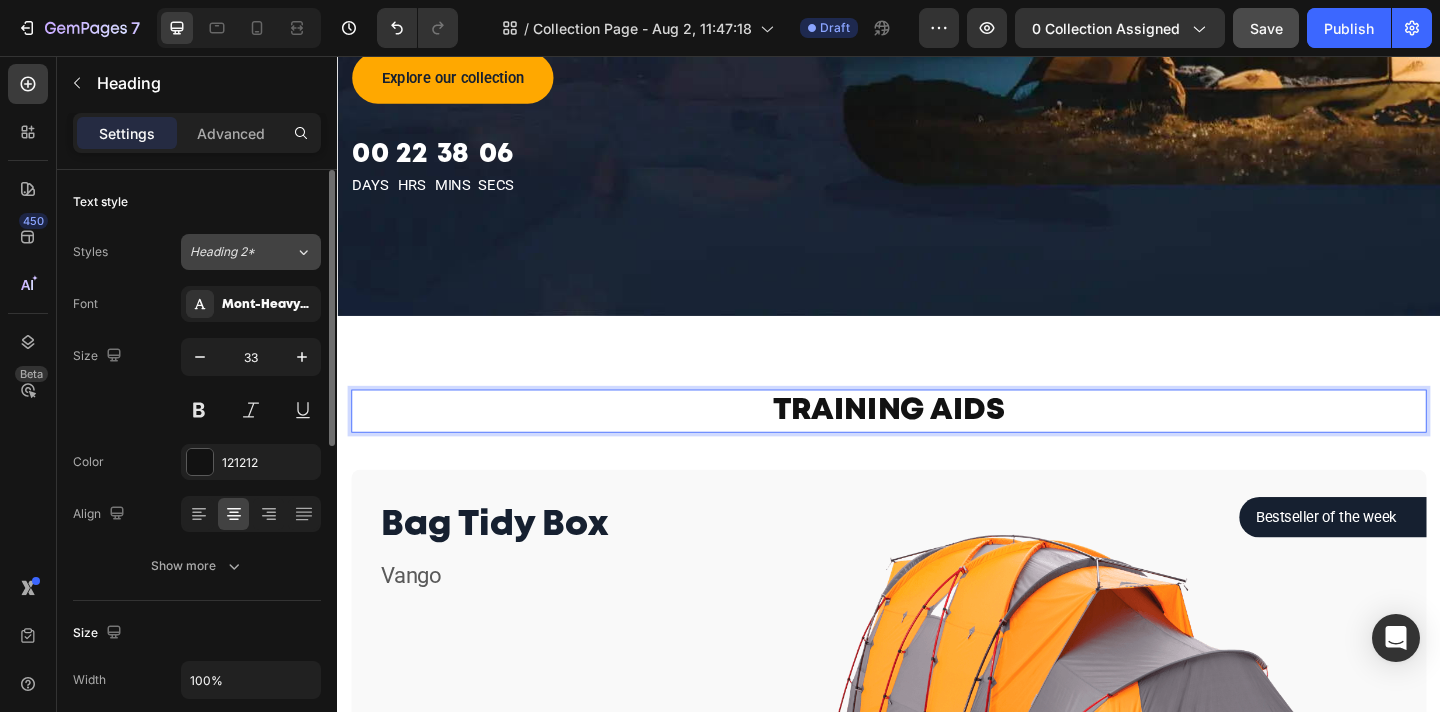 click on "Heading 2*" at bounding box center (242, 252) 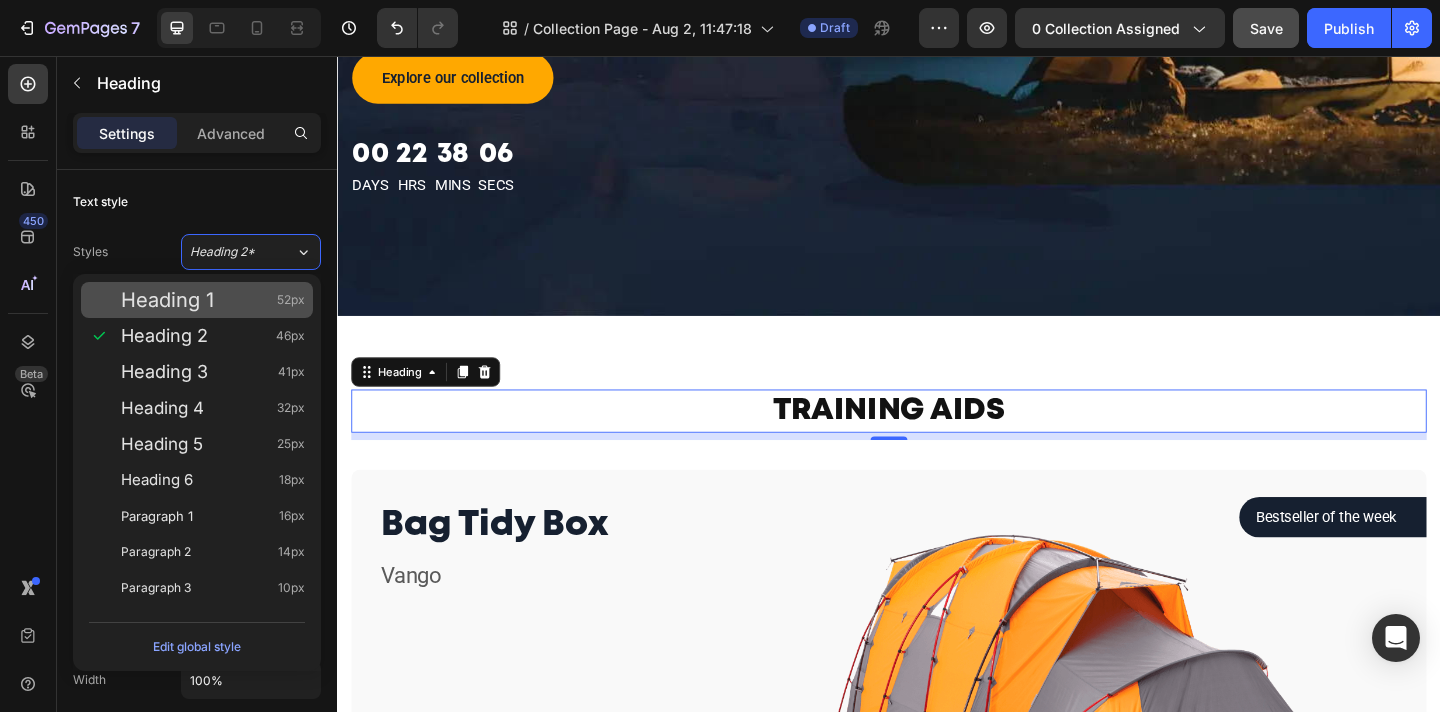 click on "Heading 1 52px" at bounding box center (197, 300) 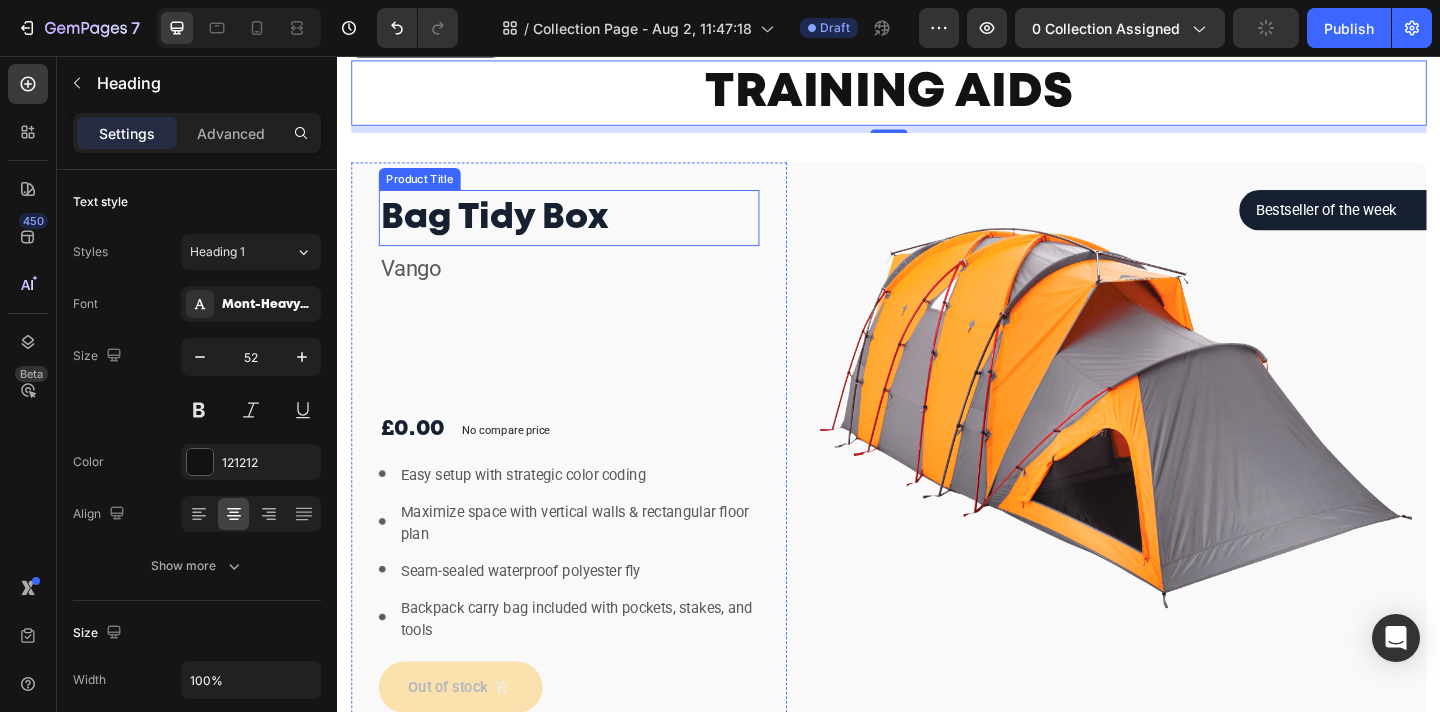 scroll, scrollTop: 910, scrollLeft: 0, axis: vertical 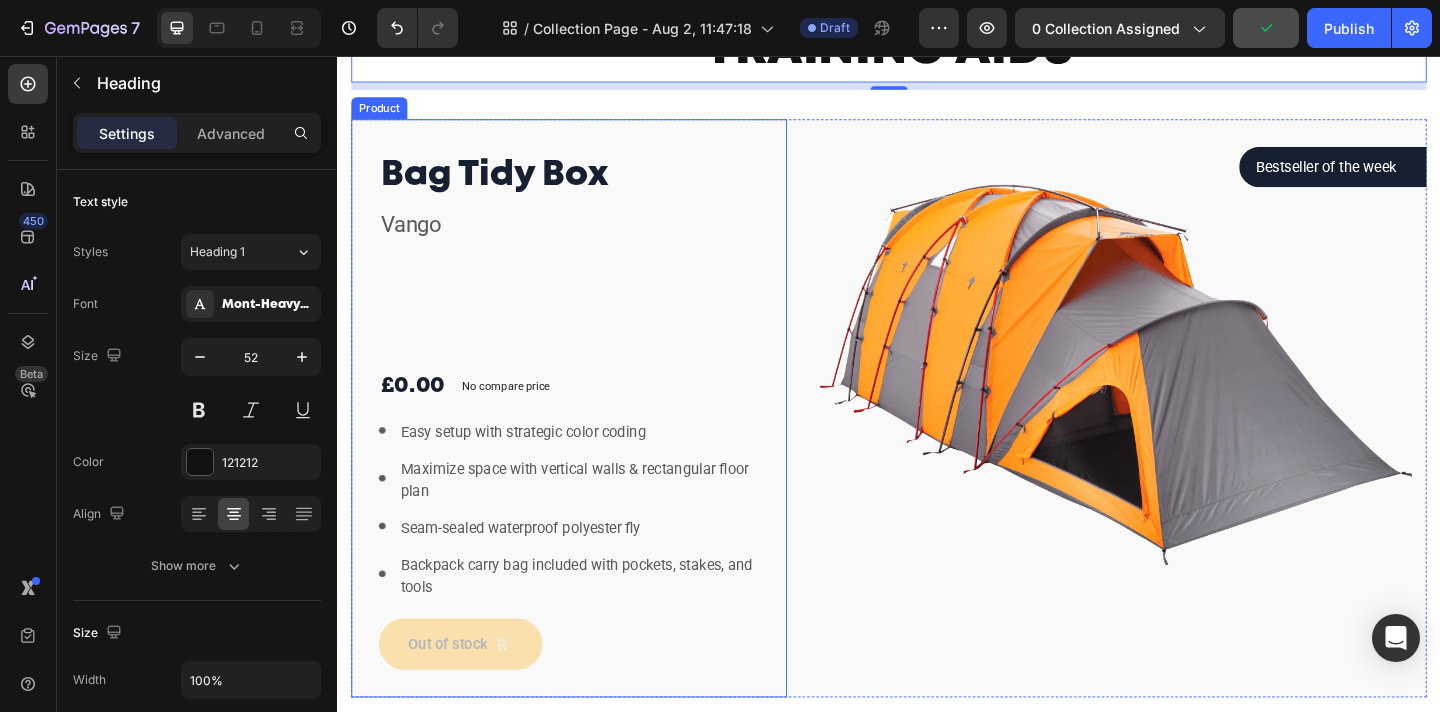 click on "Bag Tidy Box Product Title Vango Text block £0.00 Product Price Product Price No compare price Product Price Row Image Easy setup with strategic color coding Text block Image Maximize space with vertical walls & rectangular floor plan Text block Image Seam-sealed waterproof polyester fly Text block Image Backpack carry bag included with pockets, stakes, and tools Text block Icon List Out of stock Product Cart Button" at bounding box center [589, 439] 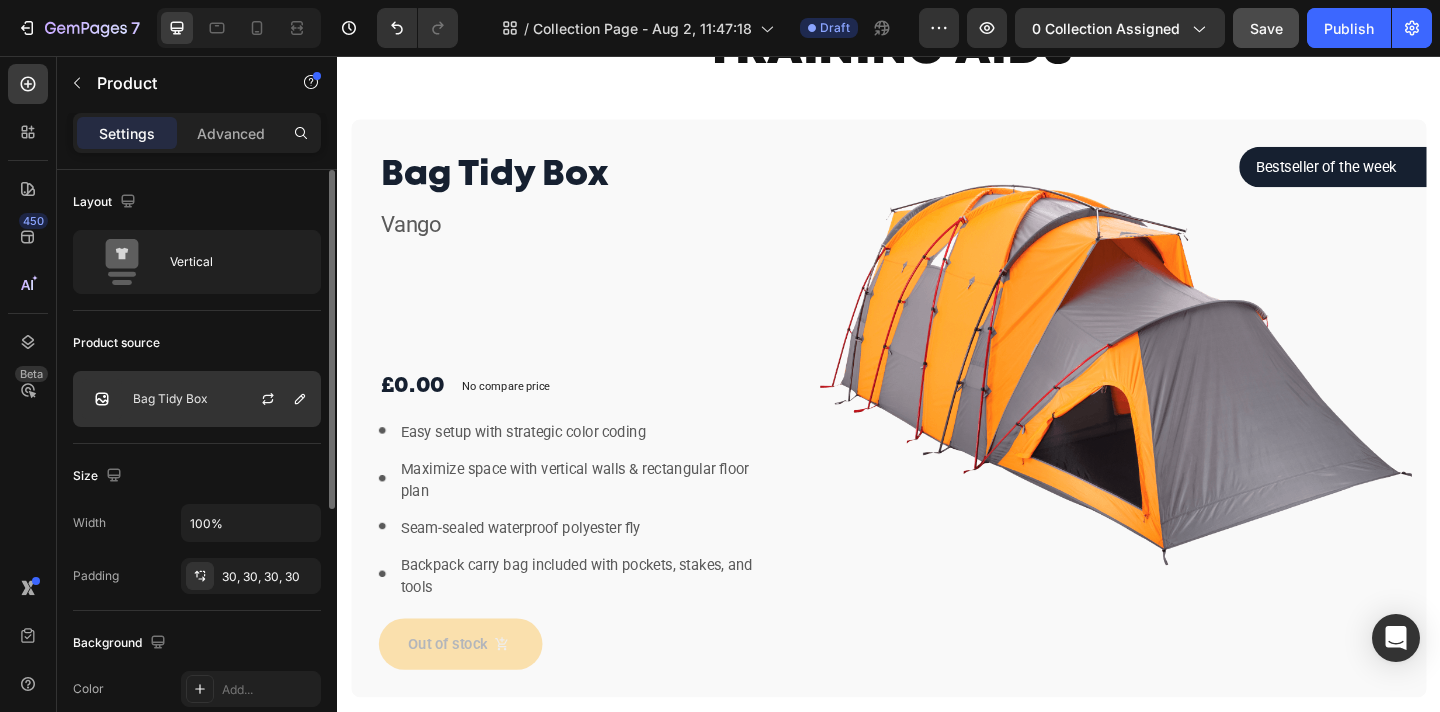 click on "Bag Tidy Box" 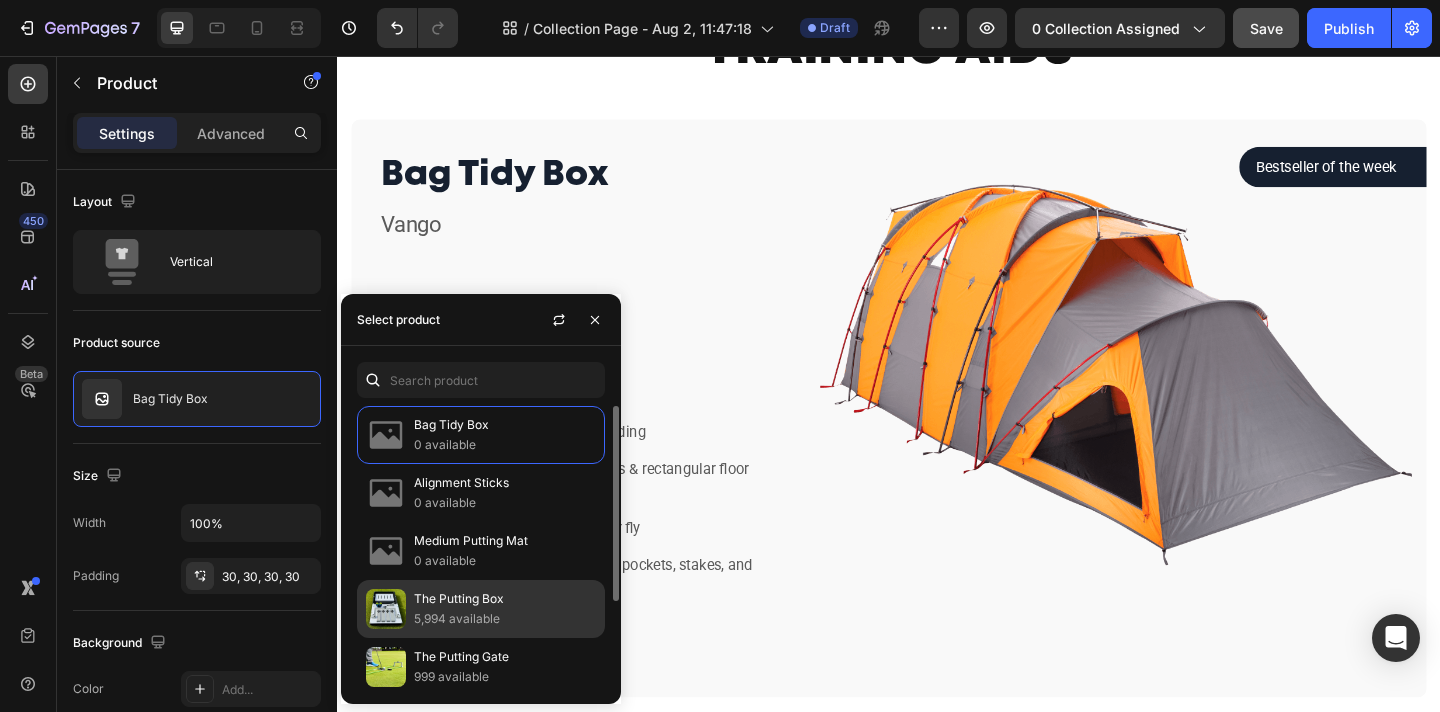 click on "The Putting Box" at bounding box center [505, 599] 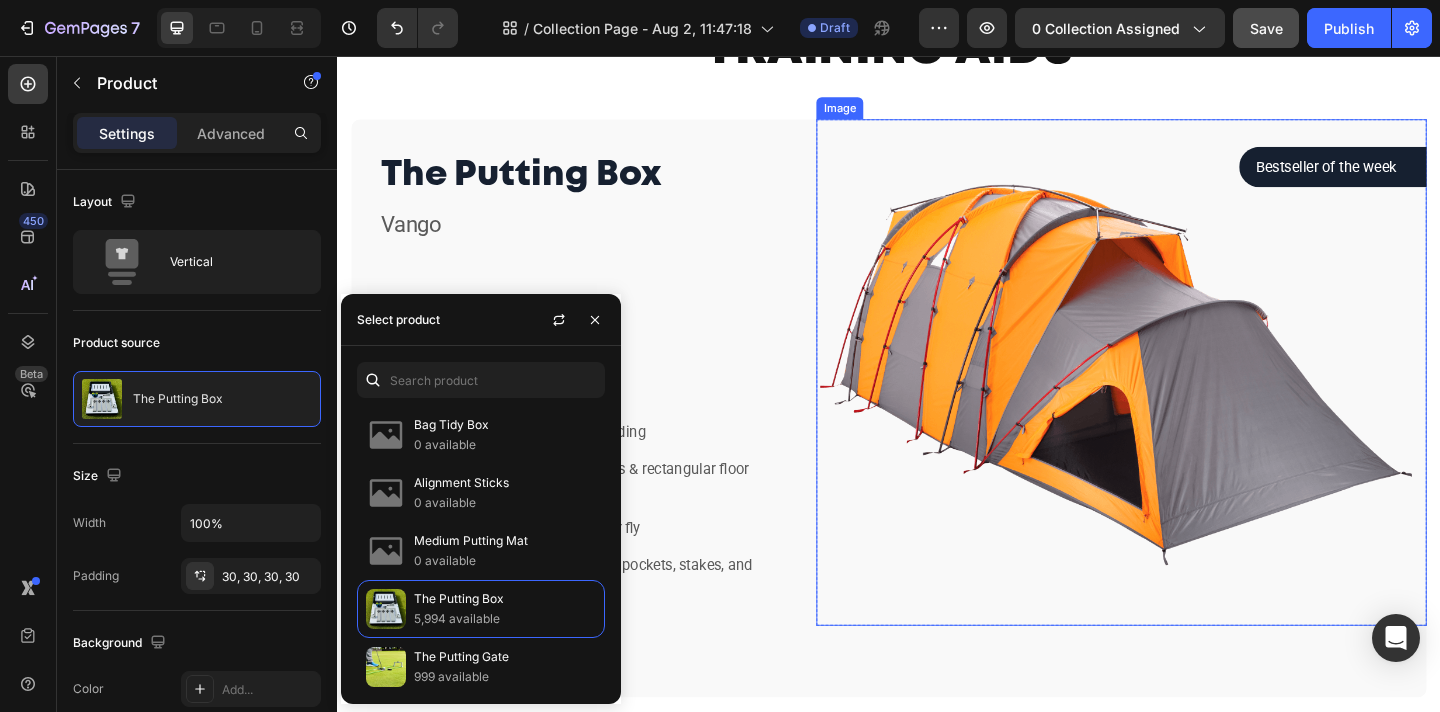 click at bounding box center (1190, 400) 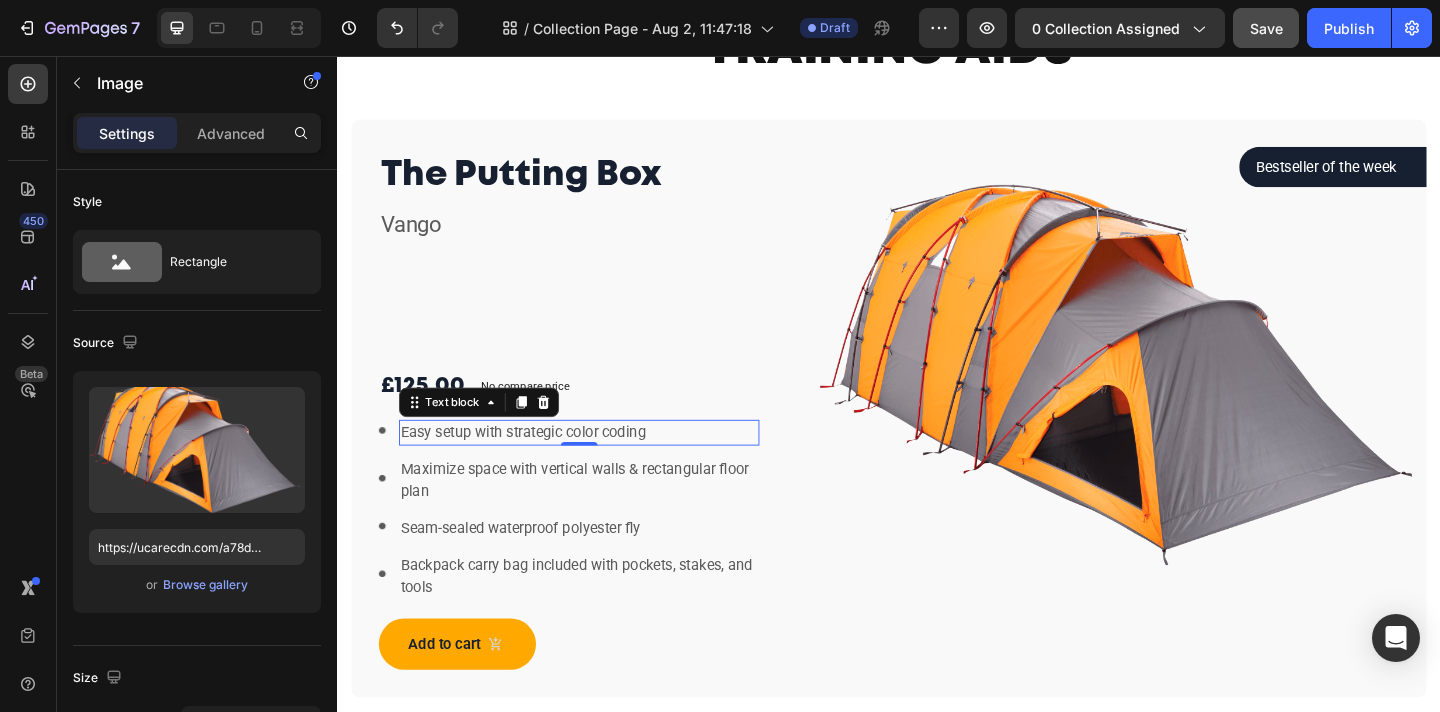 click on "Easy setup with strategic color coding" at bounding box center (600, 466) 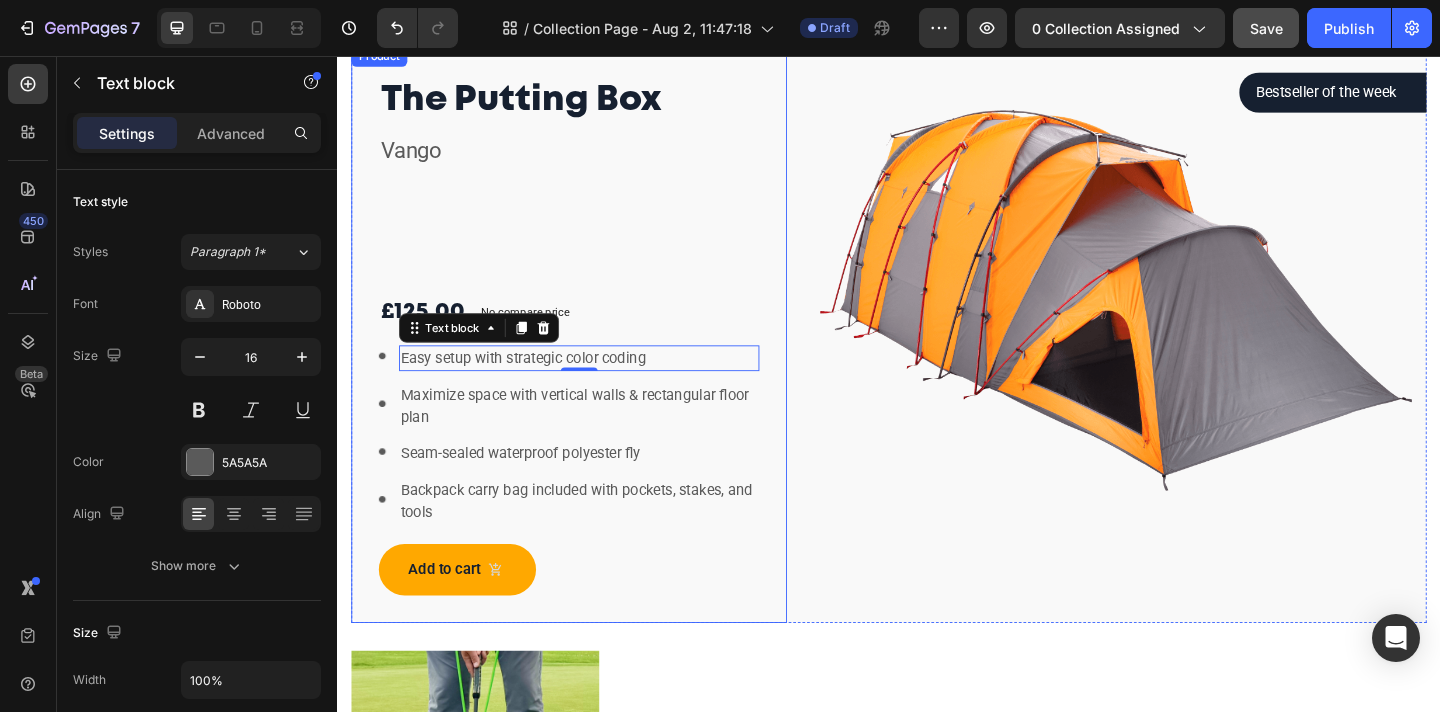 scroll, scrollTop: 990, scrollLeft: 0, axis: vertical 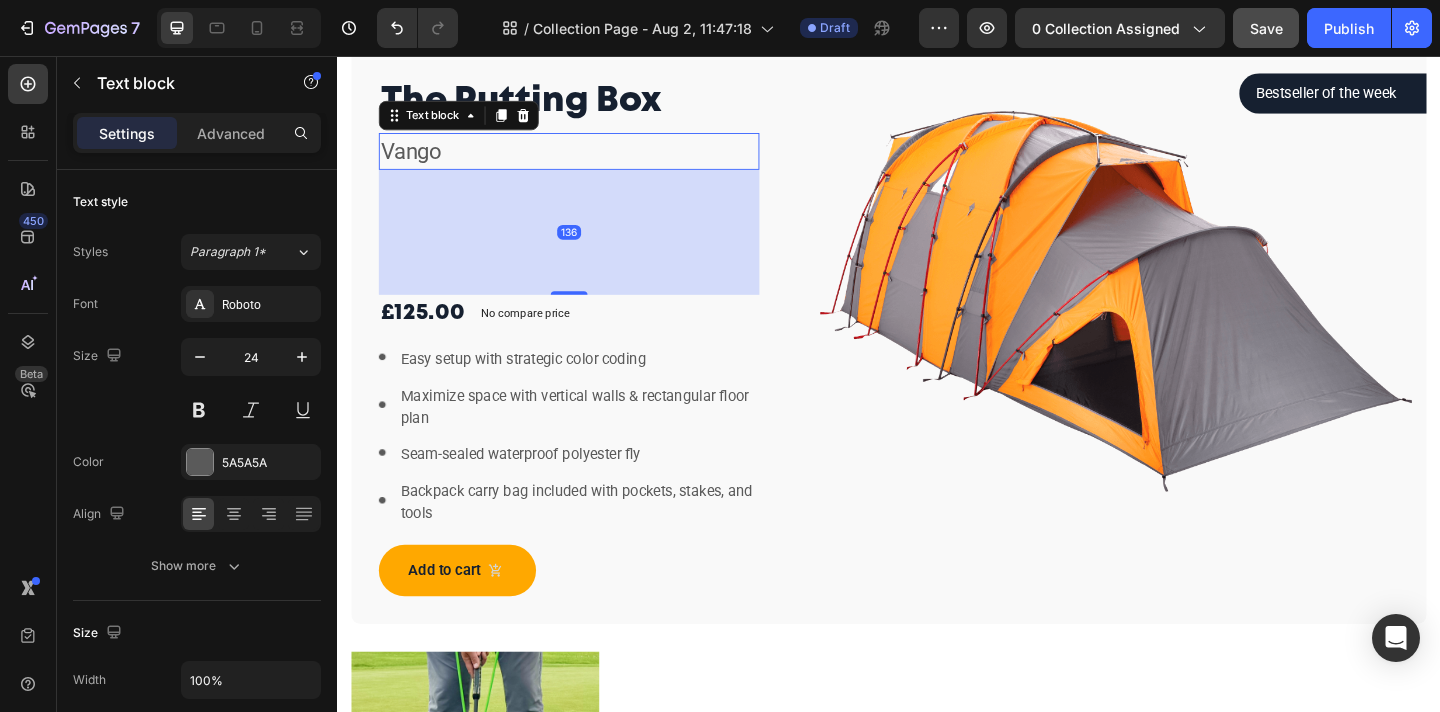 click on "Vango" at bounding box center [589, 160] 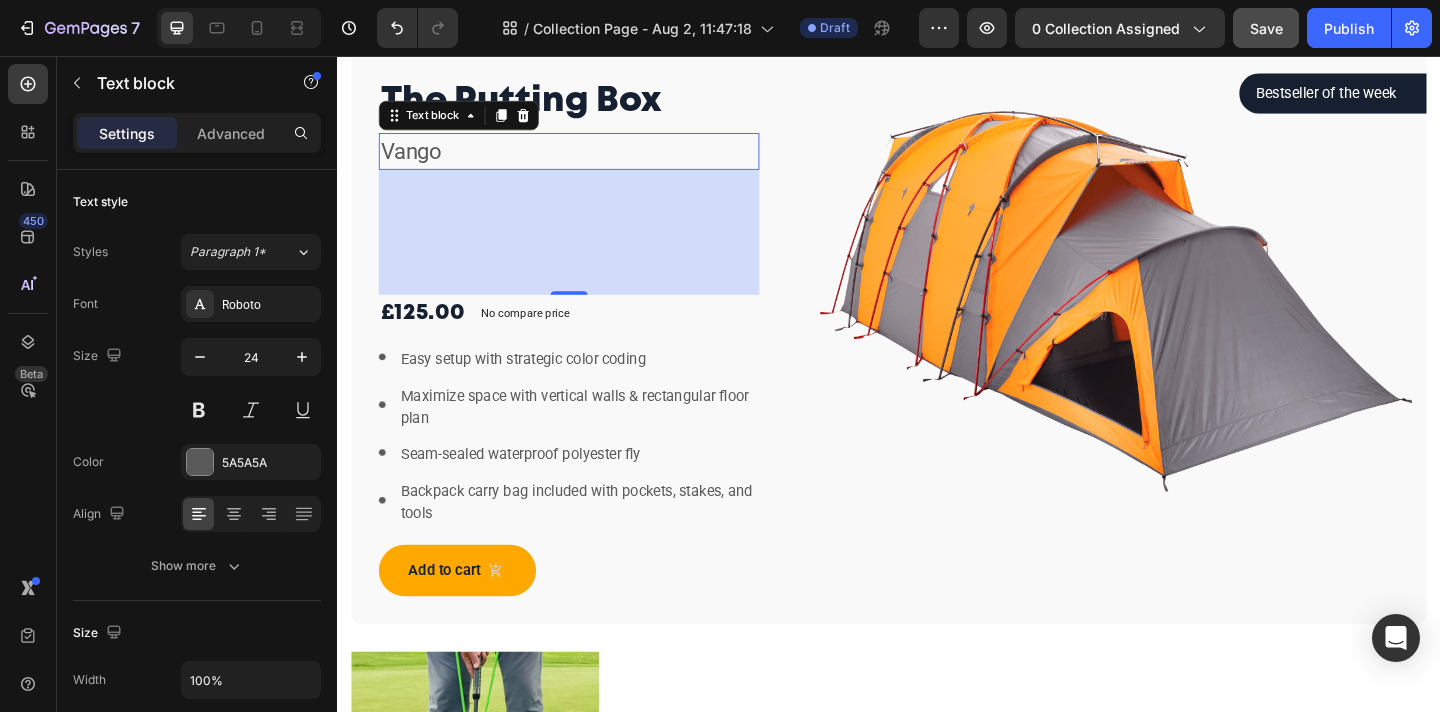 click on "Vango" at bounding box center (589, 160) 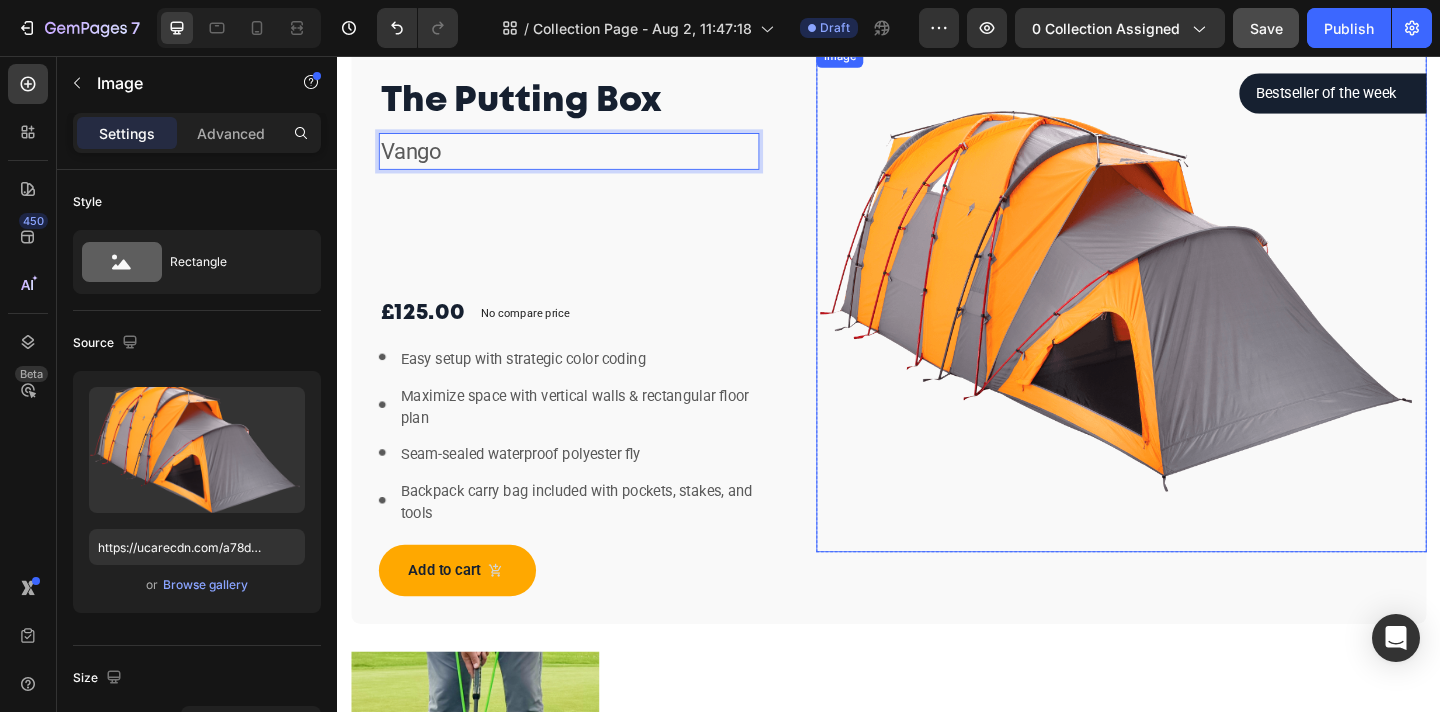 click at bounding box center [1190, 320] 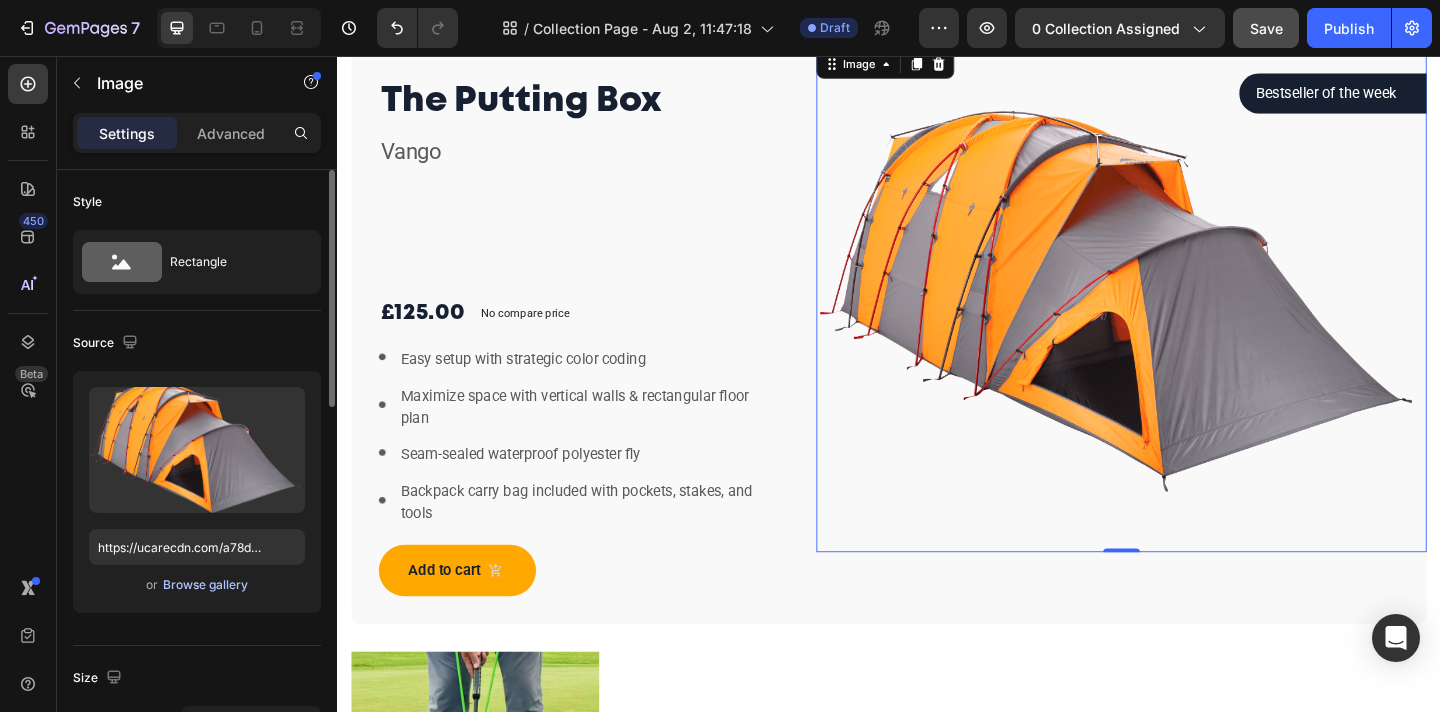 click on "Browse gallery" at bounding box center (205, 585) 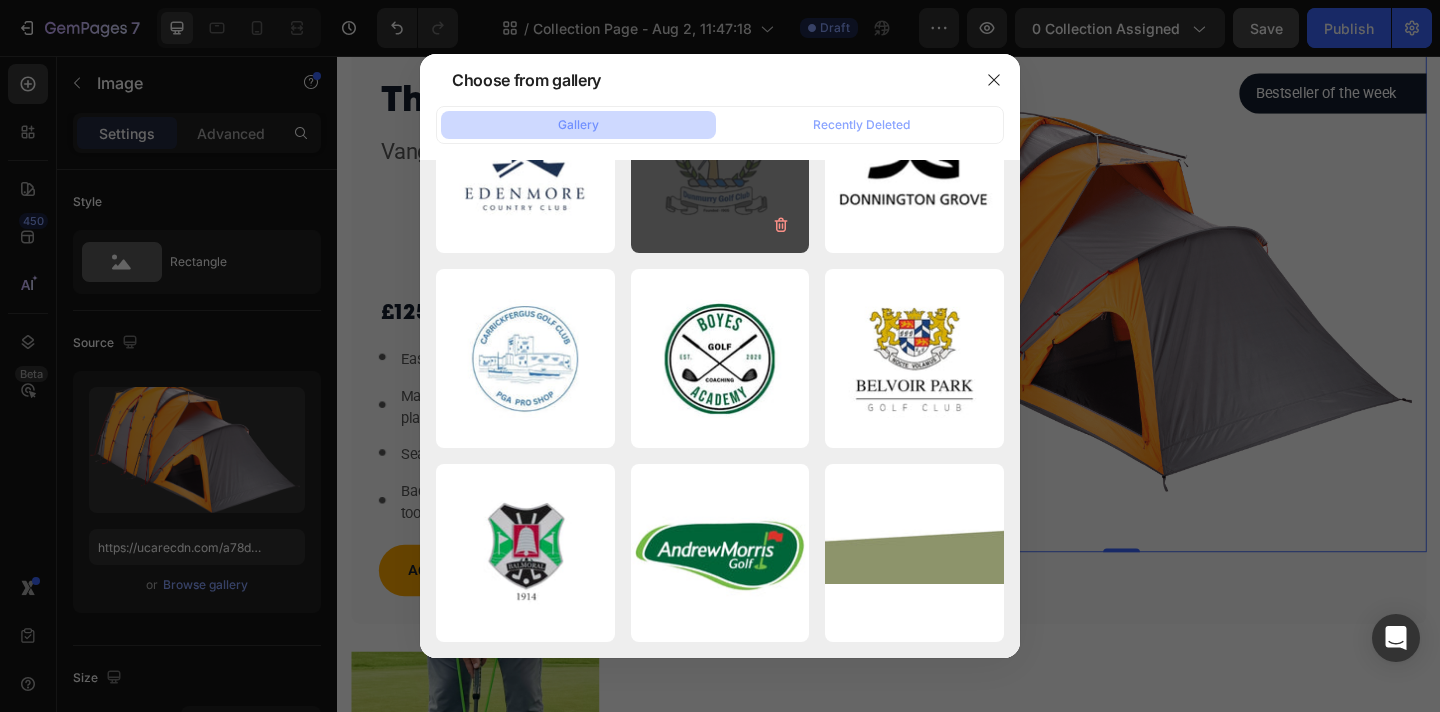 scroll, scrollTop: 3289, scrollLeft: 0, axis: vertical 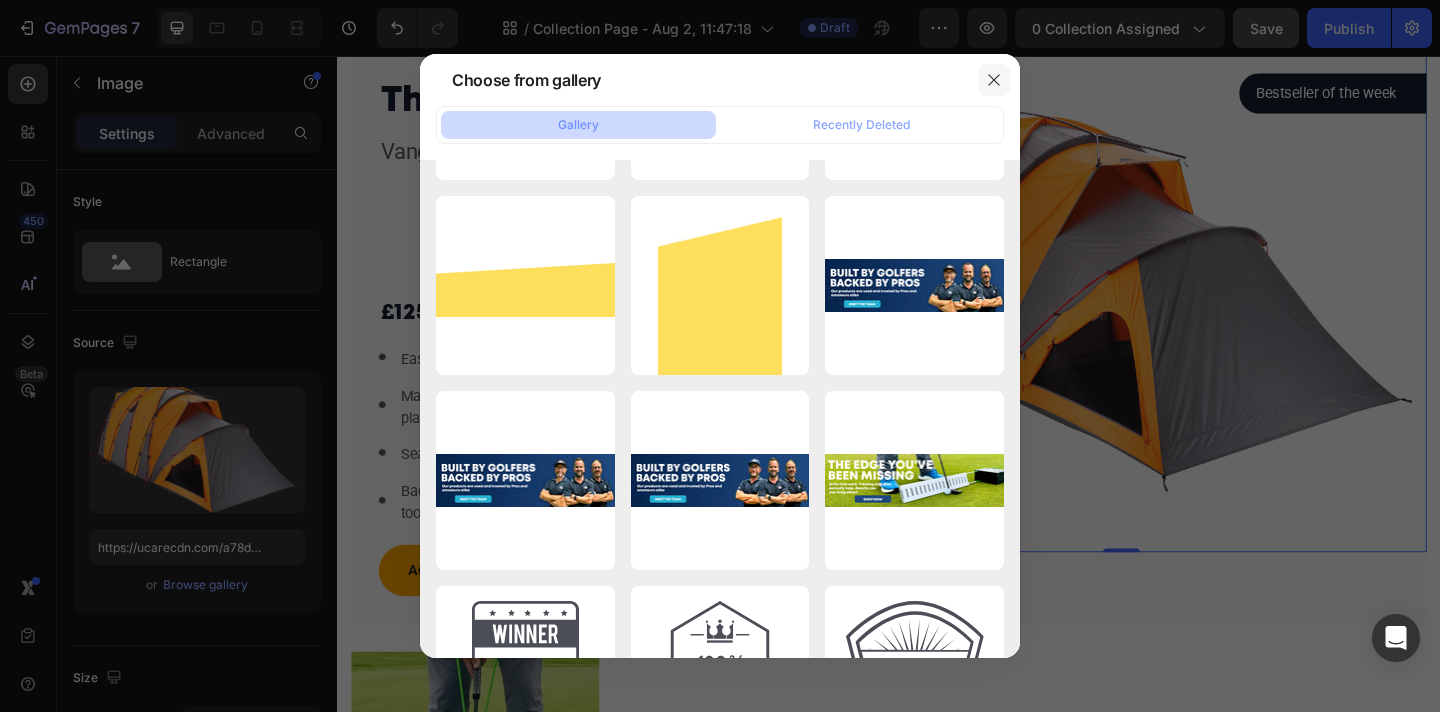 click 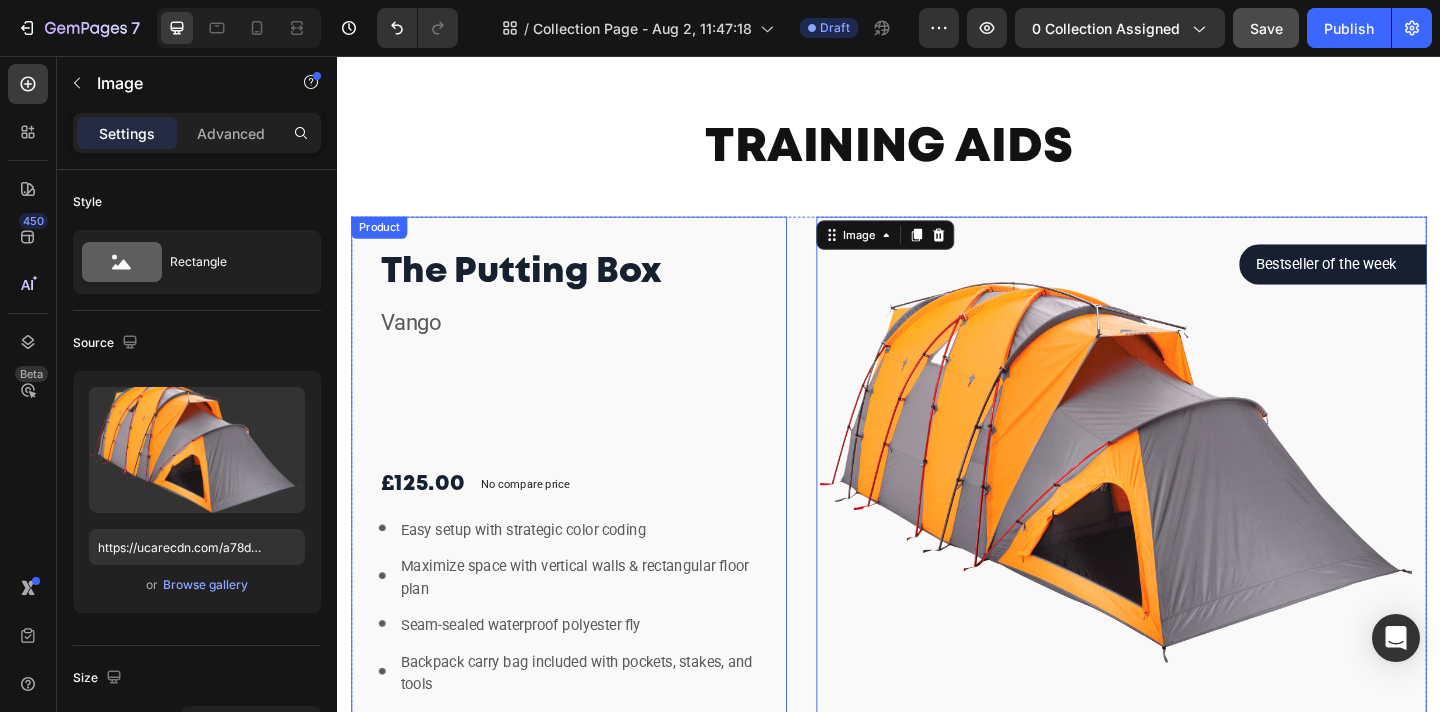 scroll, scrollTop: 813, scrollLeft: 0, axis: vertical 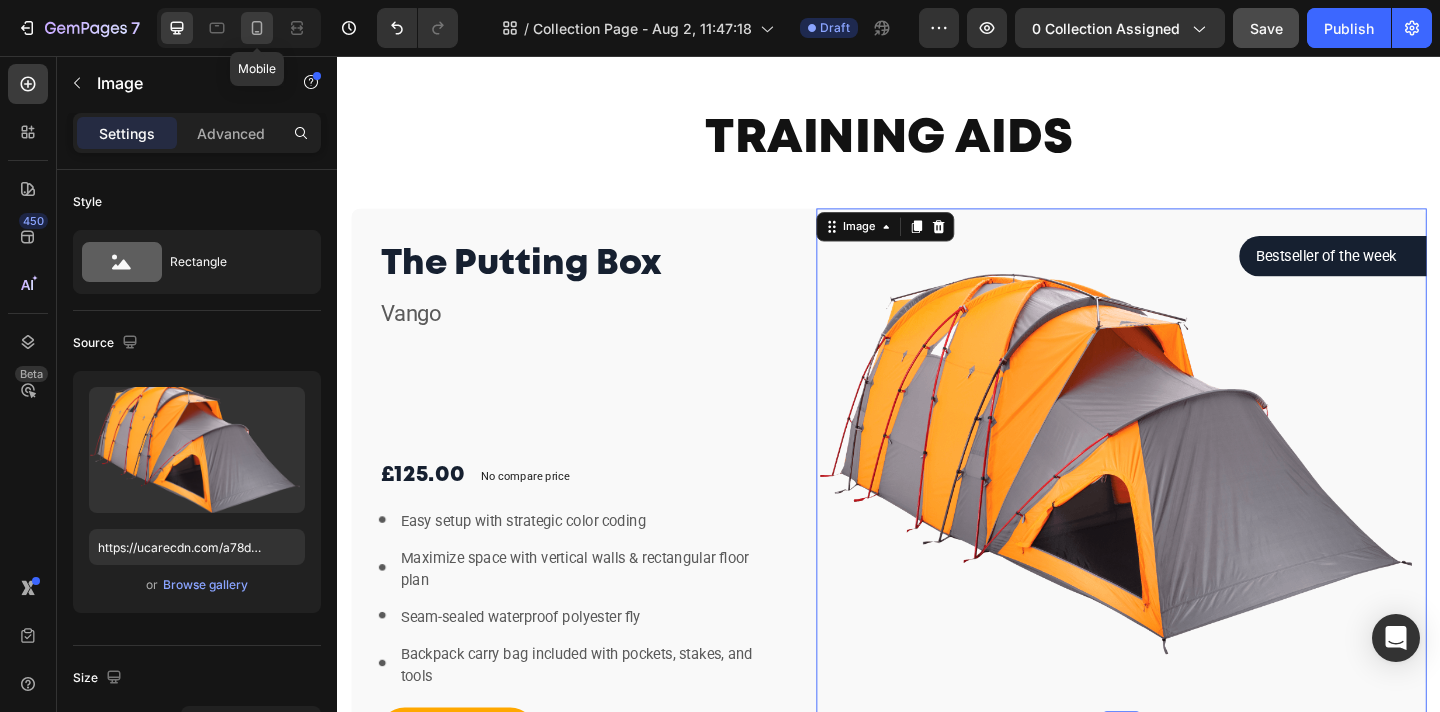 click 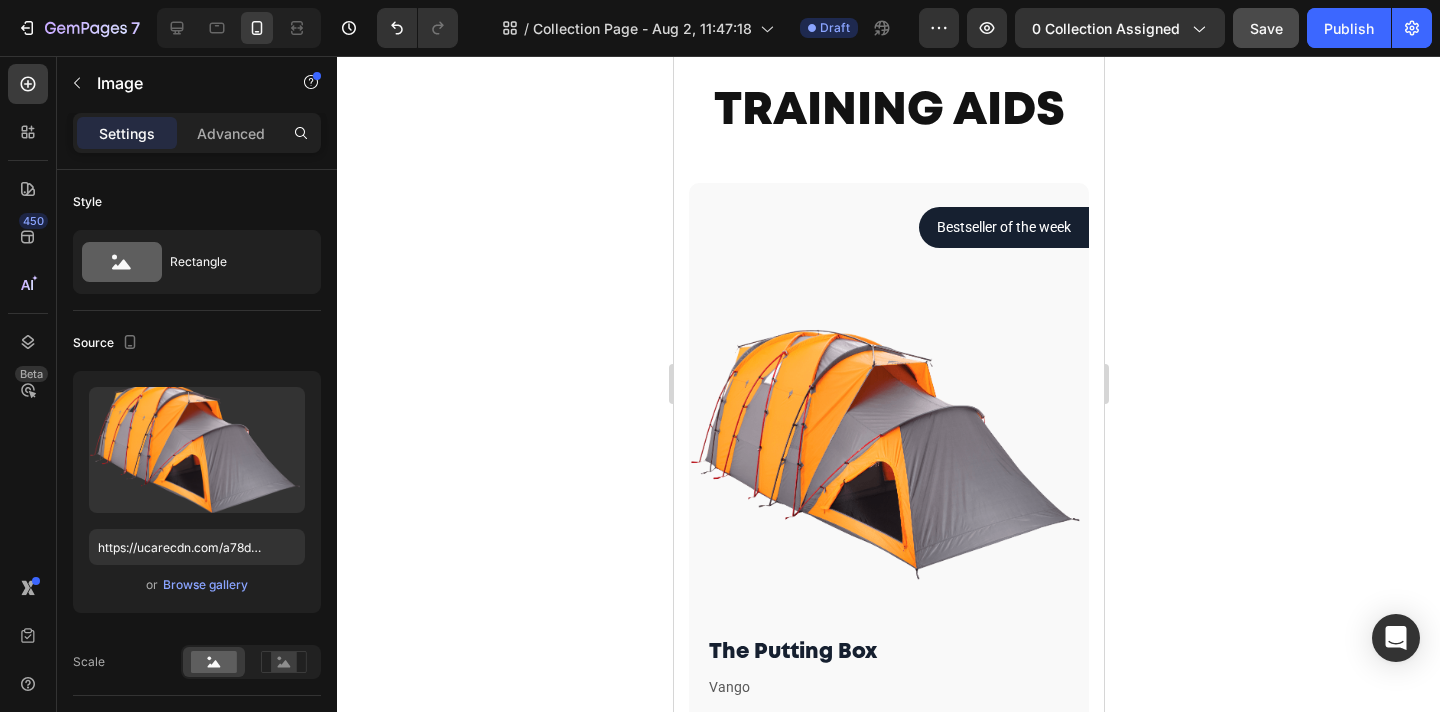 scroll, scrollTop: 738, scrollLeft: 0, axis: vertical 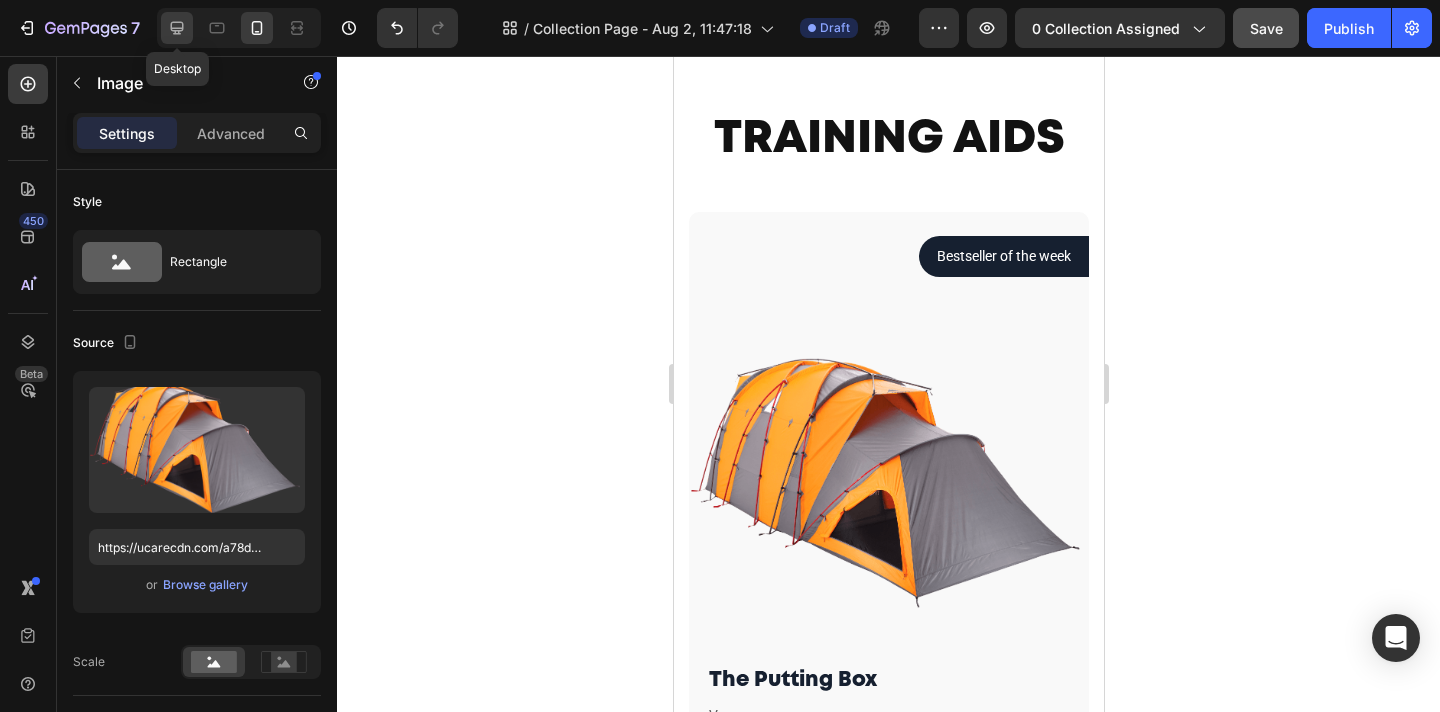 click 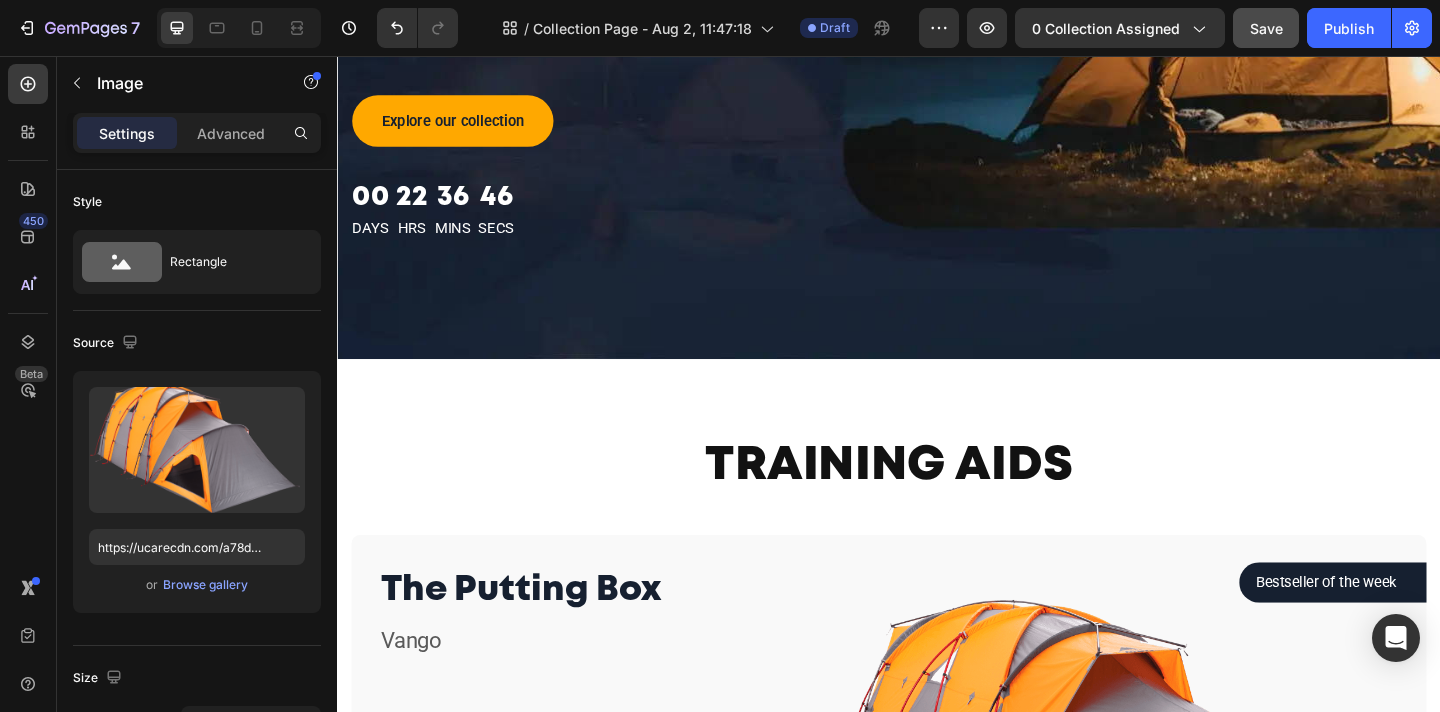 scroll, scrollTop: 454, scrollLeft: 0, axis: vertical 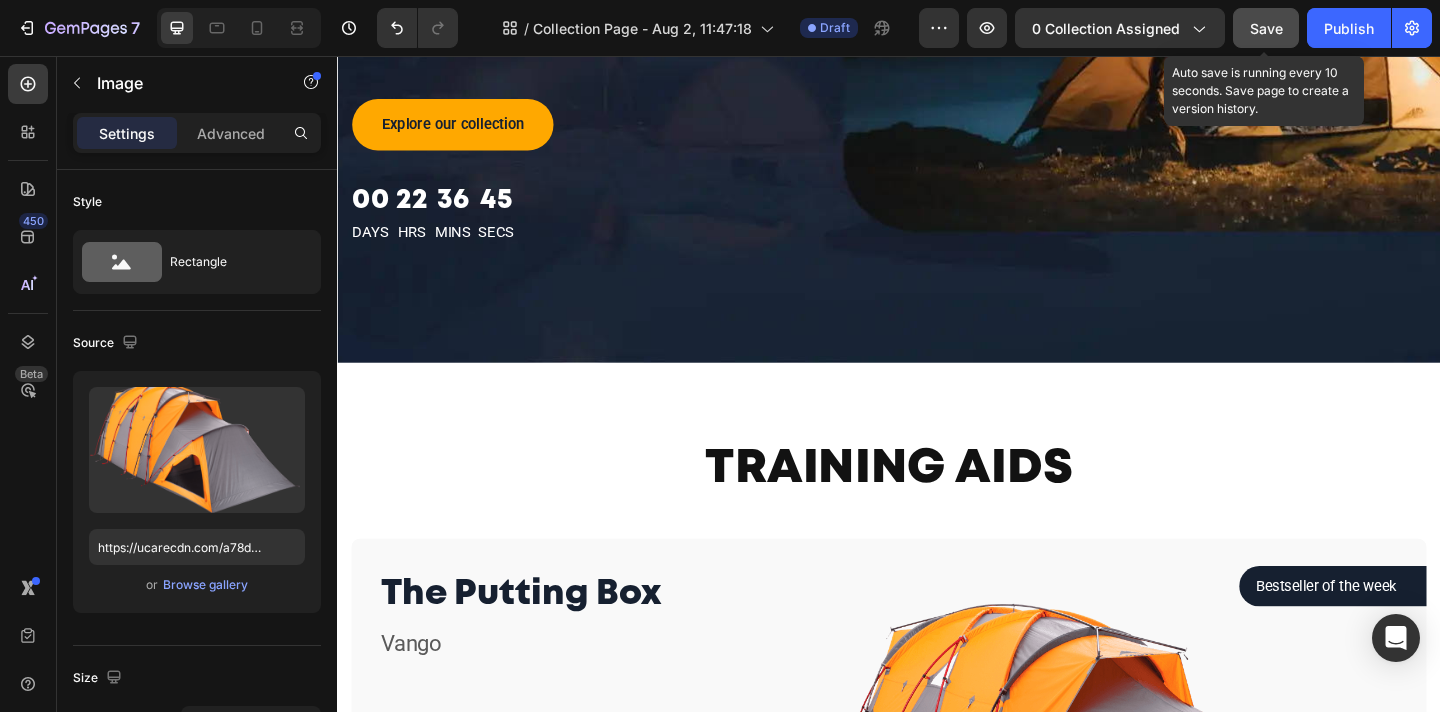 click on "Save" at bounding box center (1266, 28) 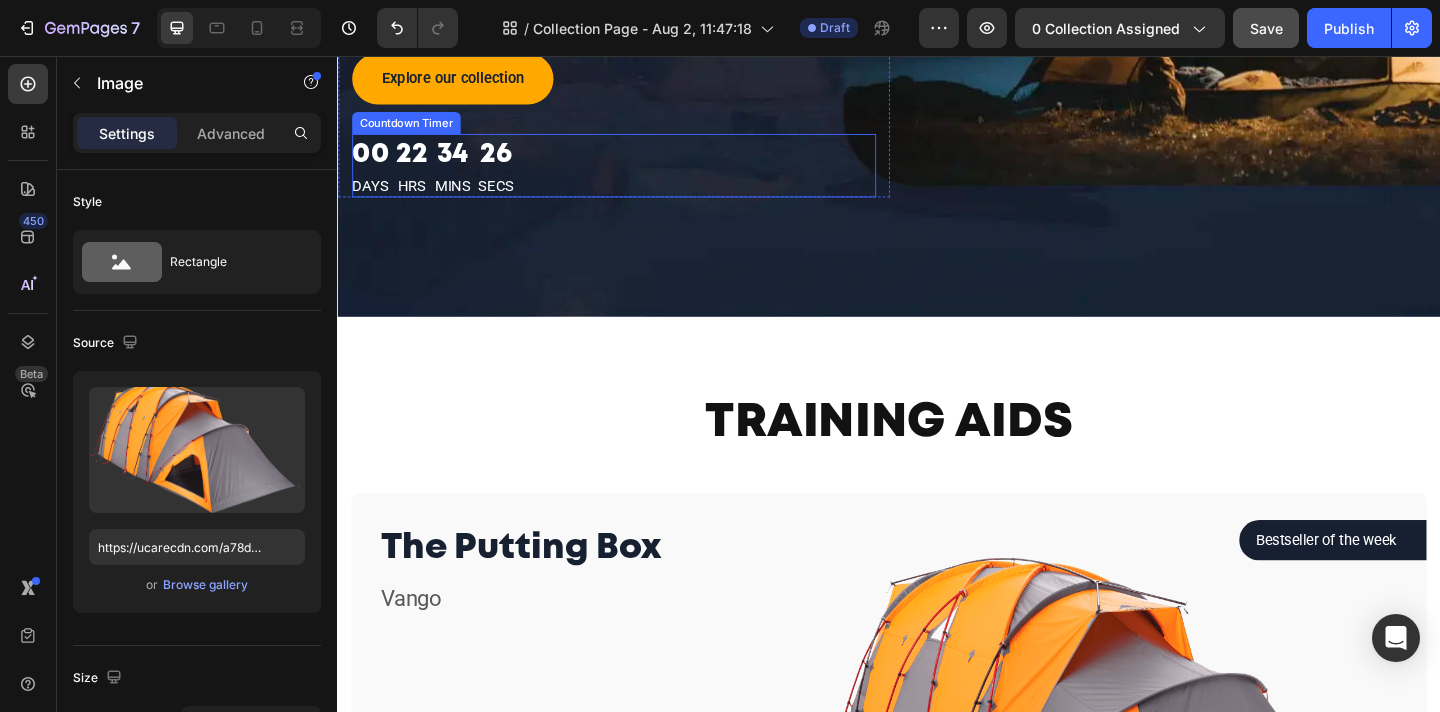 scroll, scrollTop: 505, scrollLeft: 0, axis: vertical 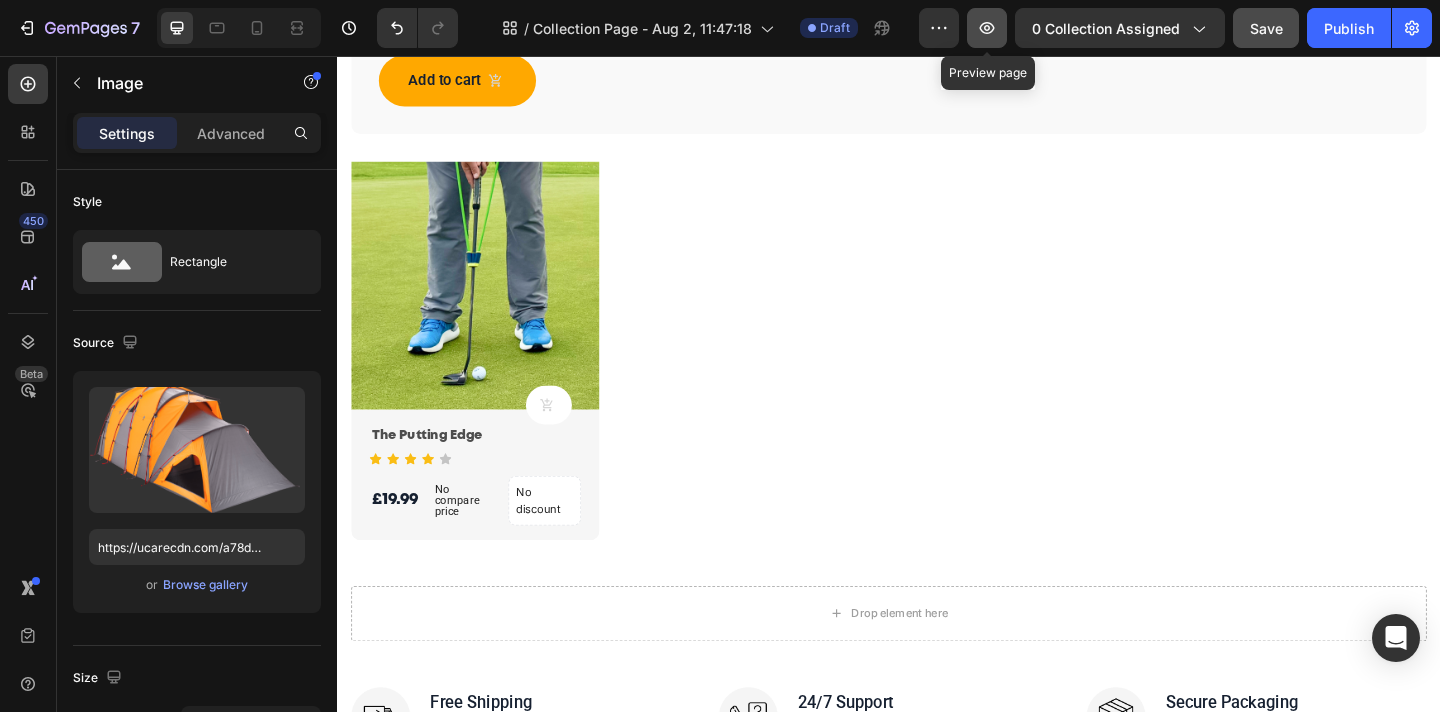 click 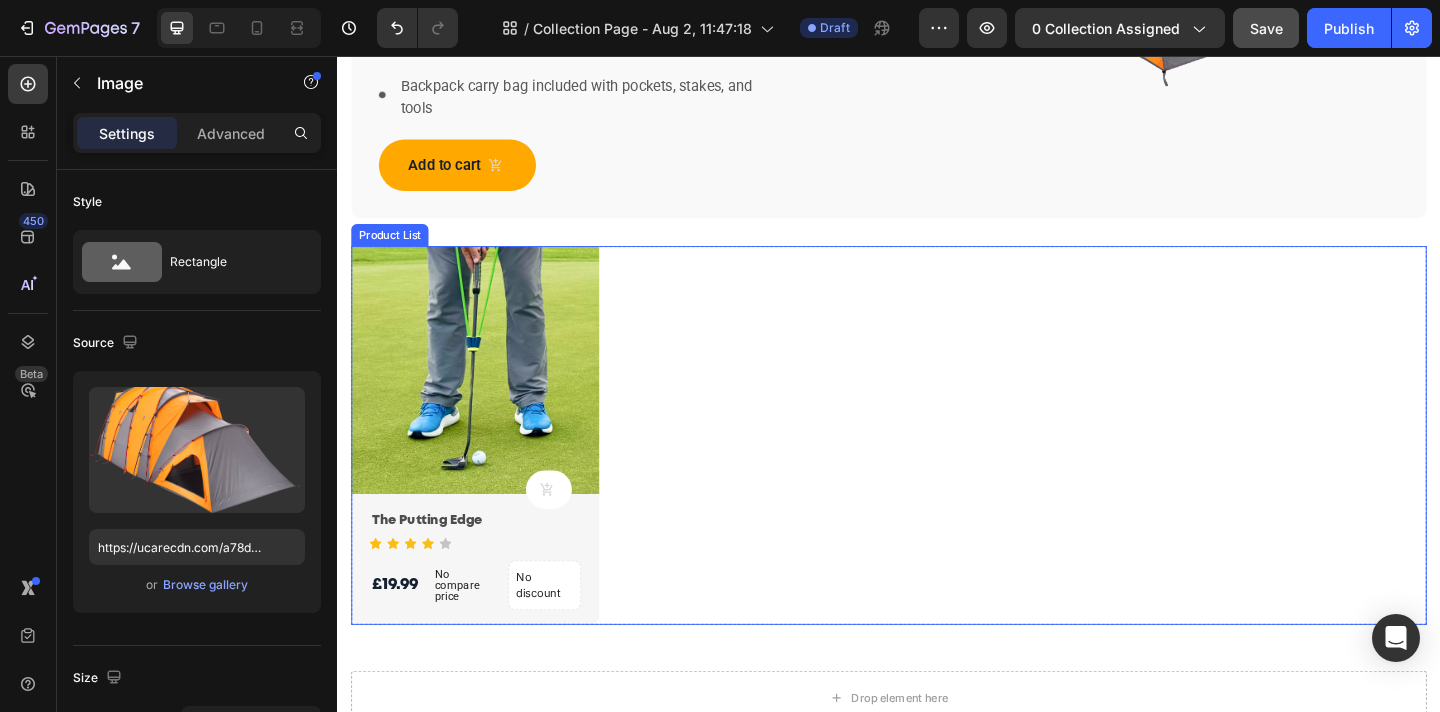 scroll, scrollTop: 1460, scrollLeft: 0, axis: vertical 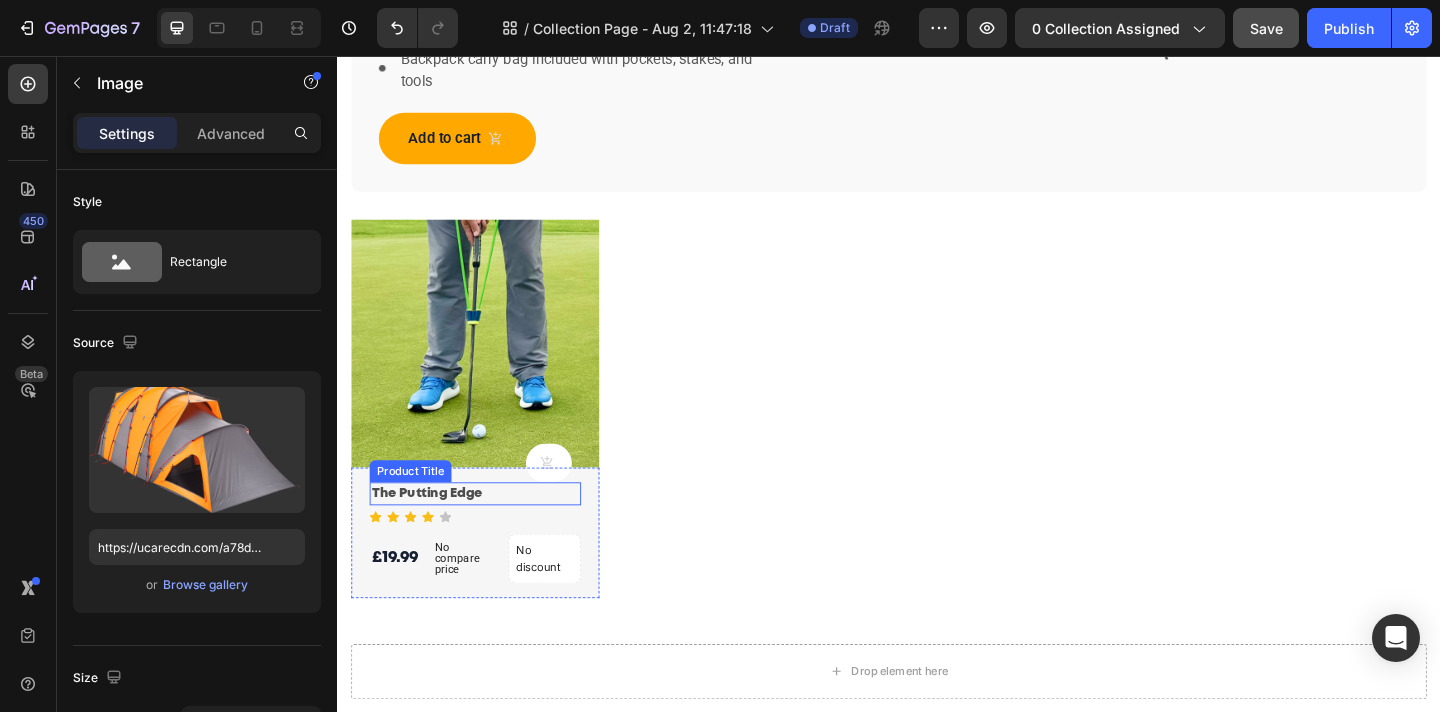 click on "The Putting Edge" at bounding box center [487, 532] 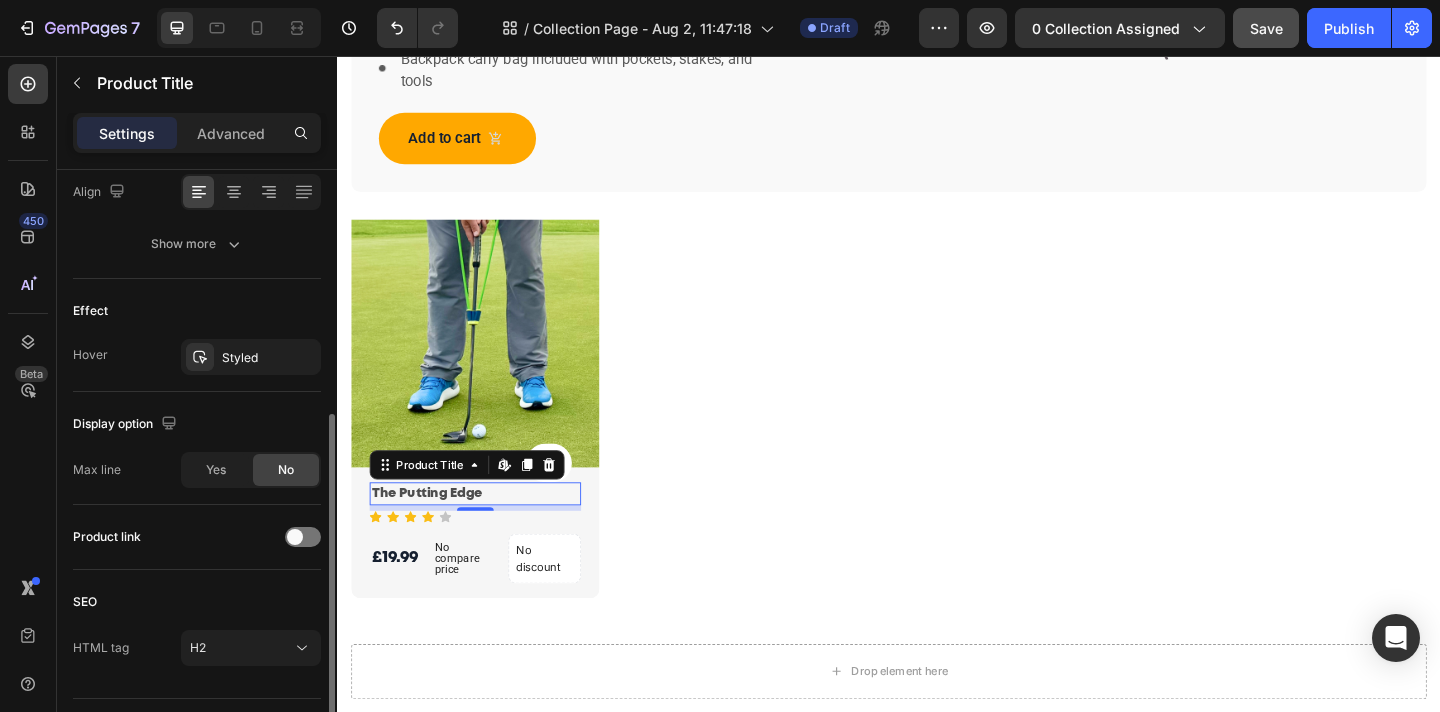 scroll, scrollTop: 448, scrollLeft: 0, axis: vertical 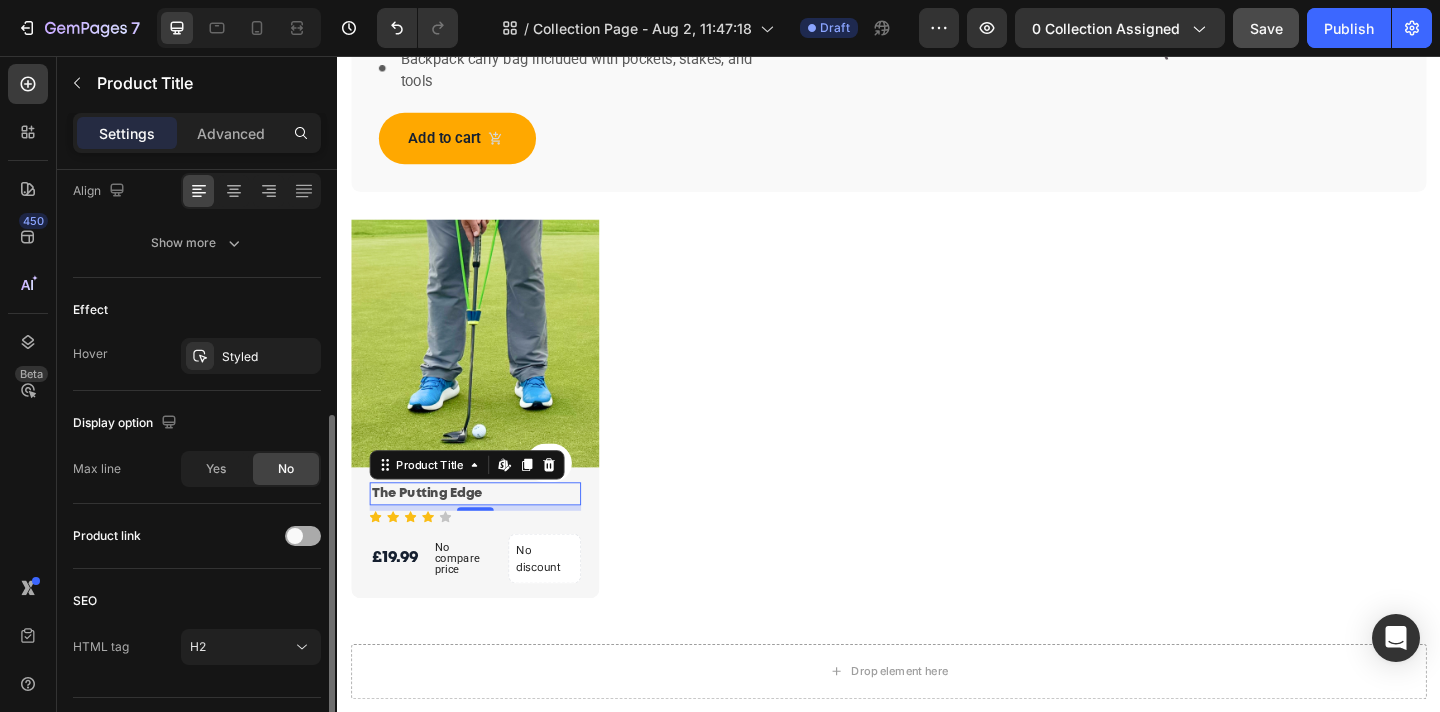 click at bounding box center (295, 536) 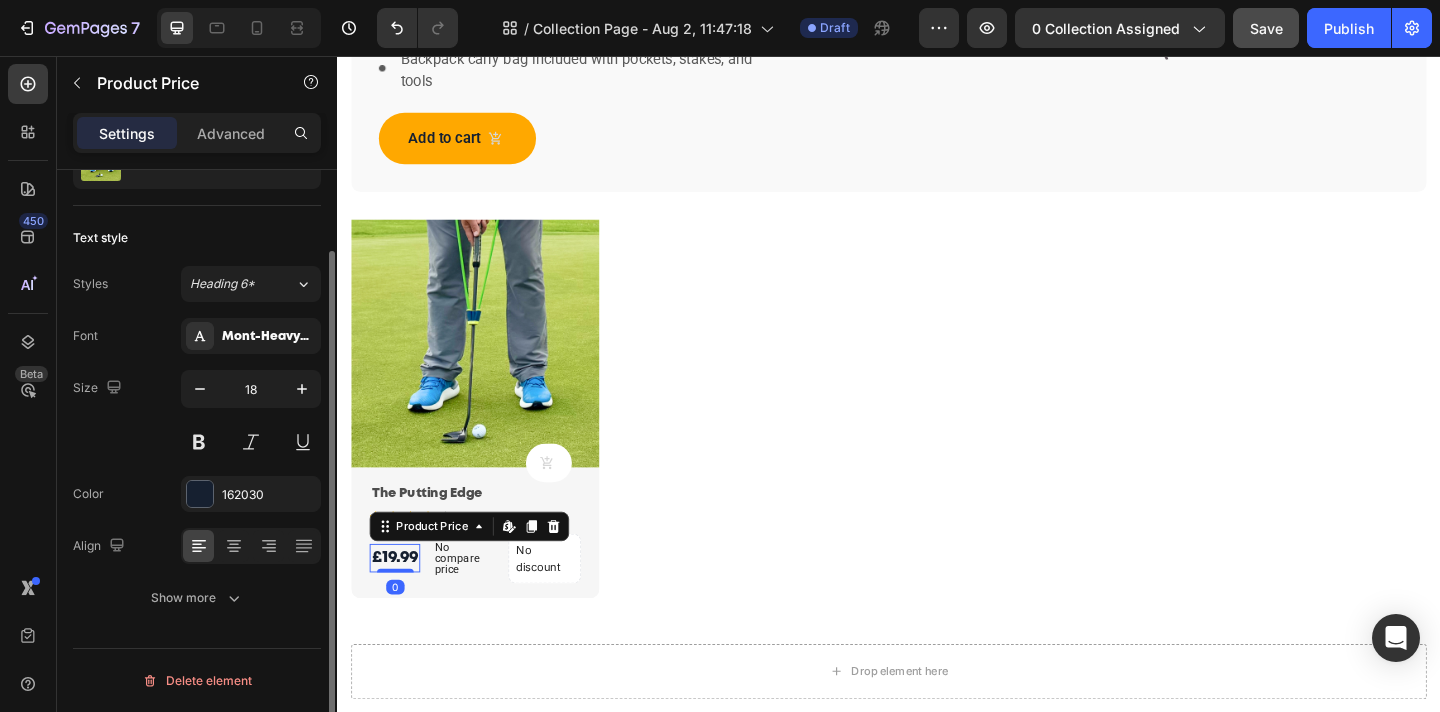 click on "£19.99" at bounding box center (399, 602) 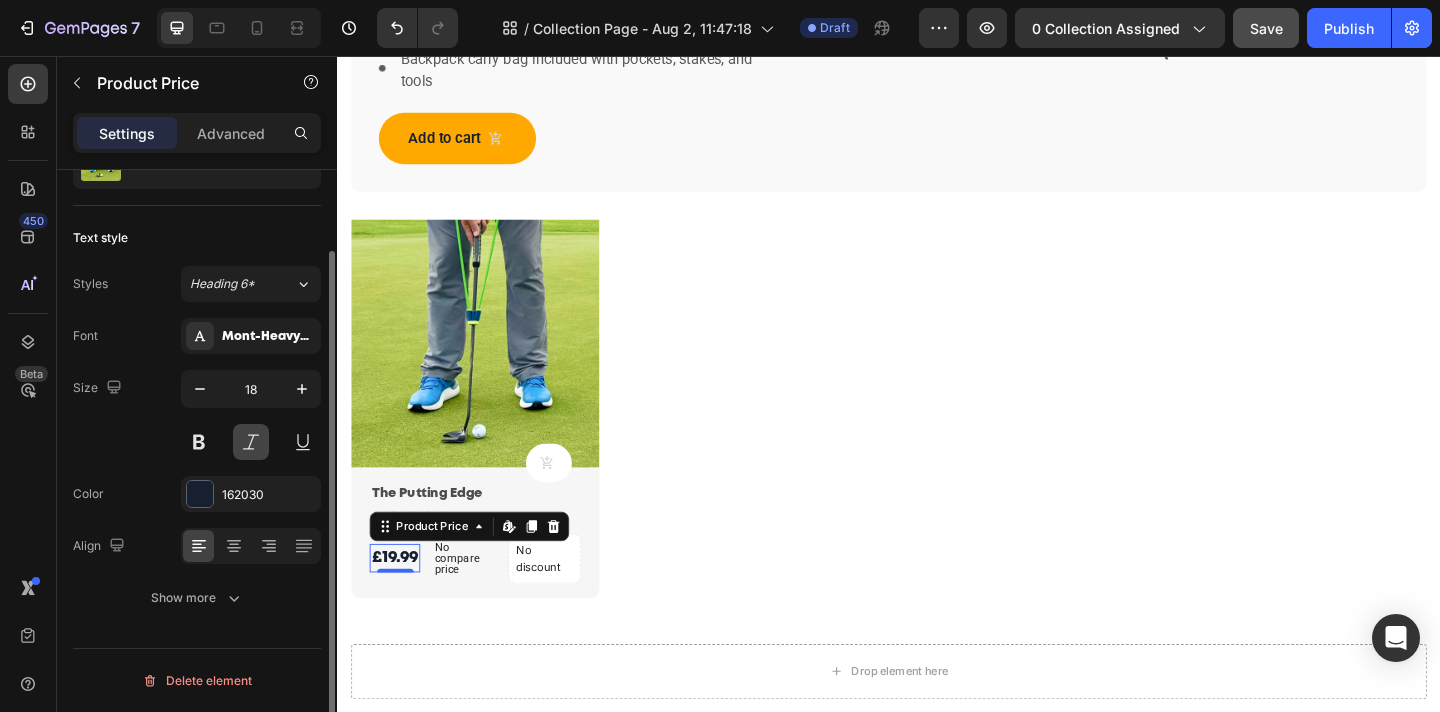 scroll, scrollTop: 0, scrollLeft: 0, axis: both 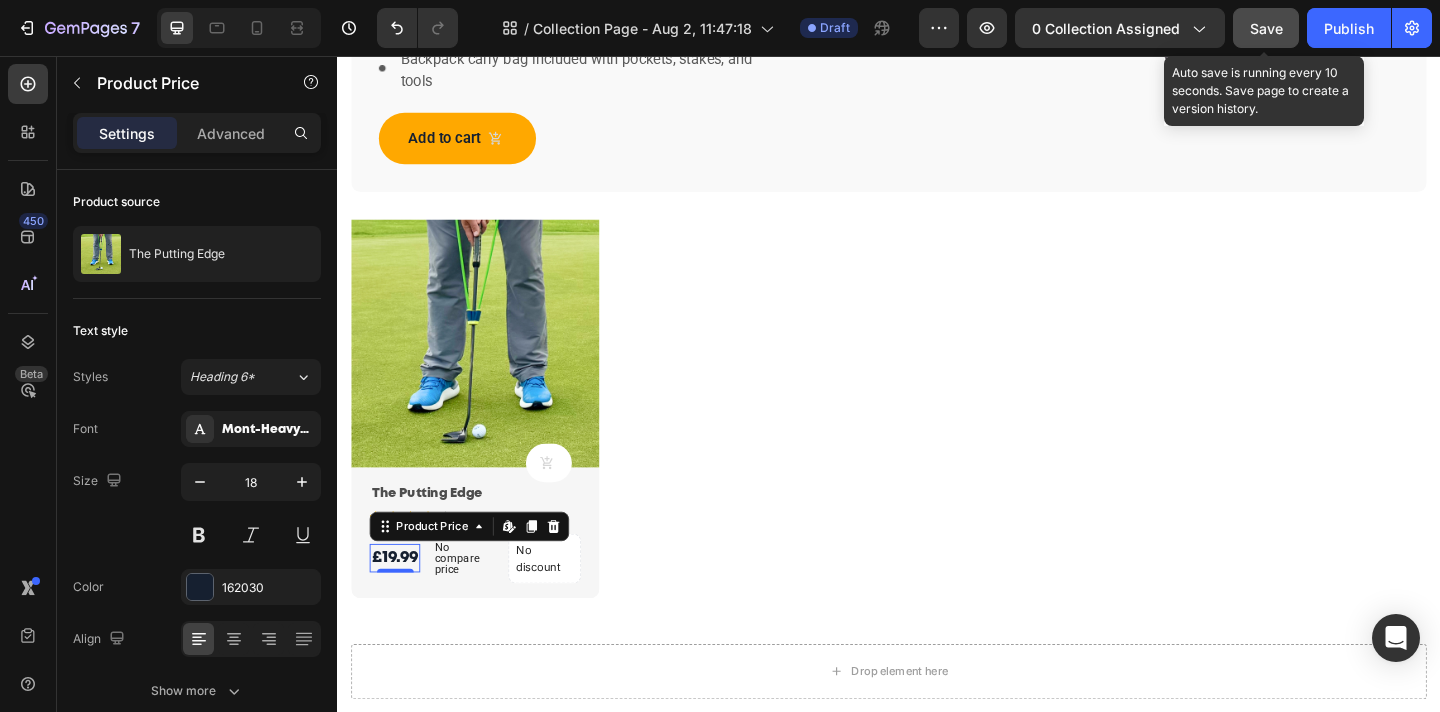 click on "Save" at bounding box center (1266, 28) 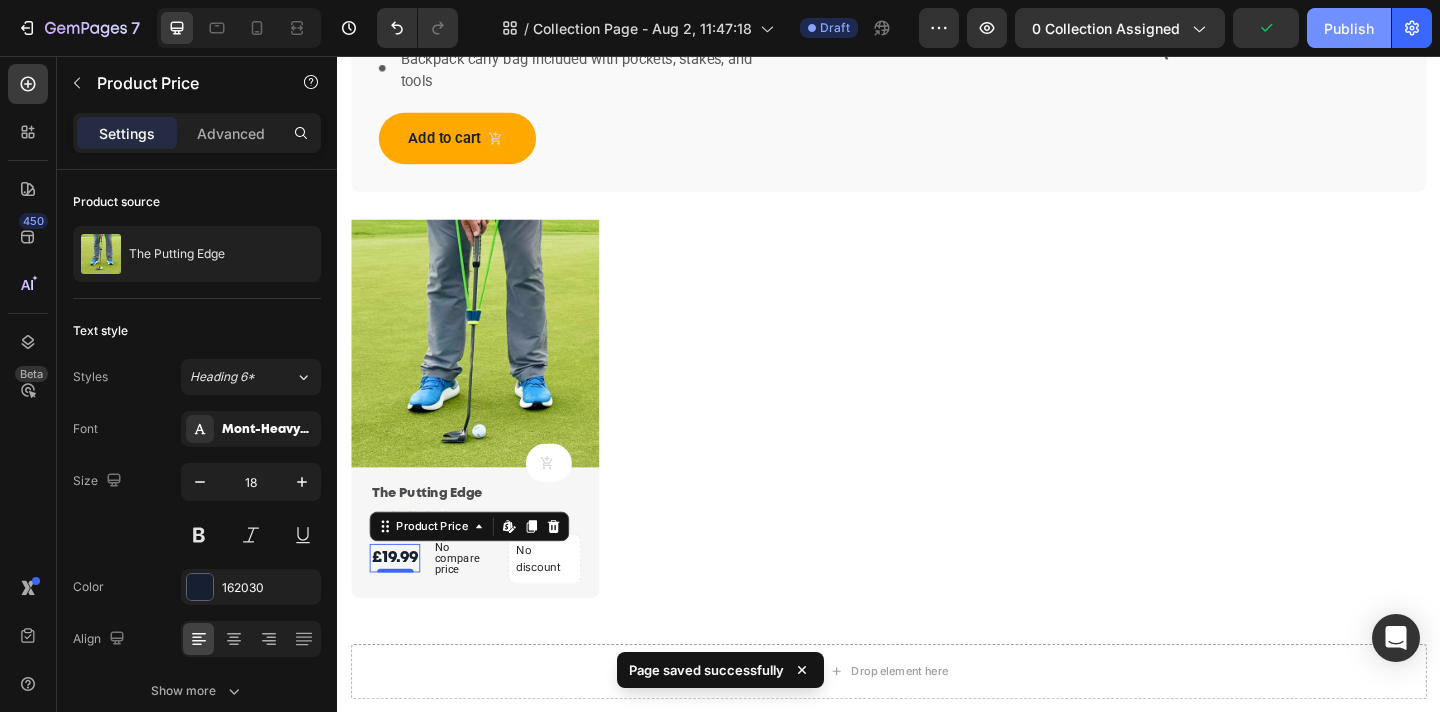 click on "Publish" 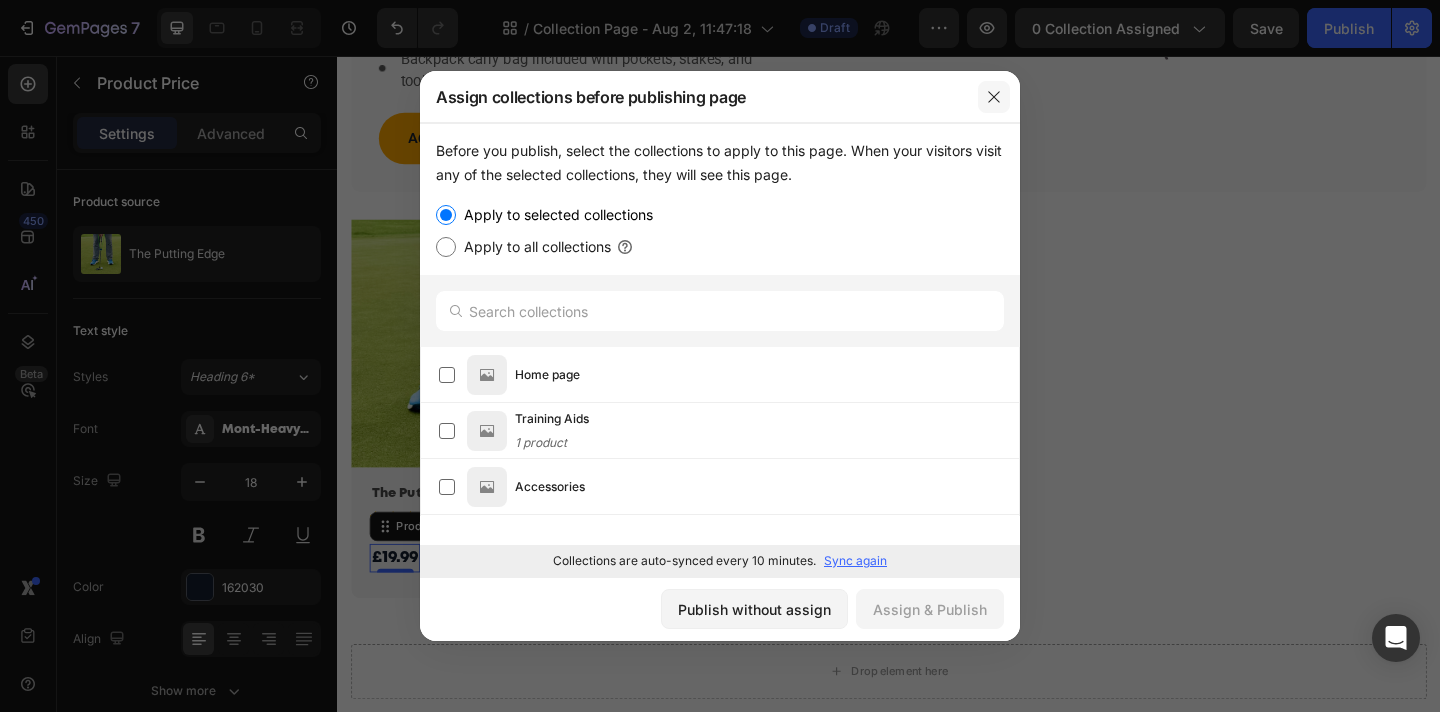 click 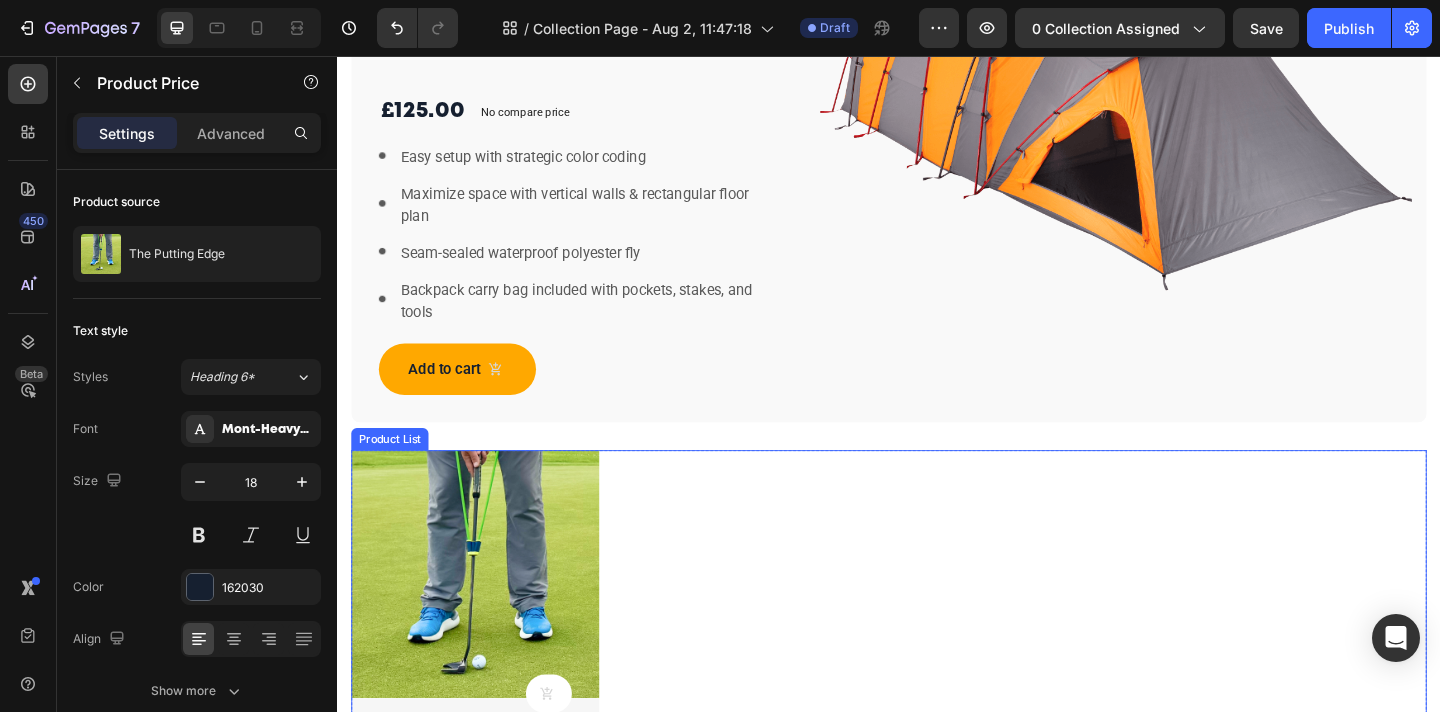 scroll, scrollTop: 1205, scrollLeft: 0, axis: vertical 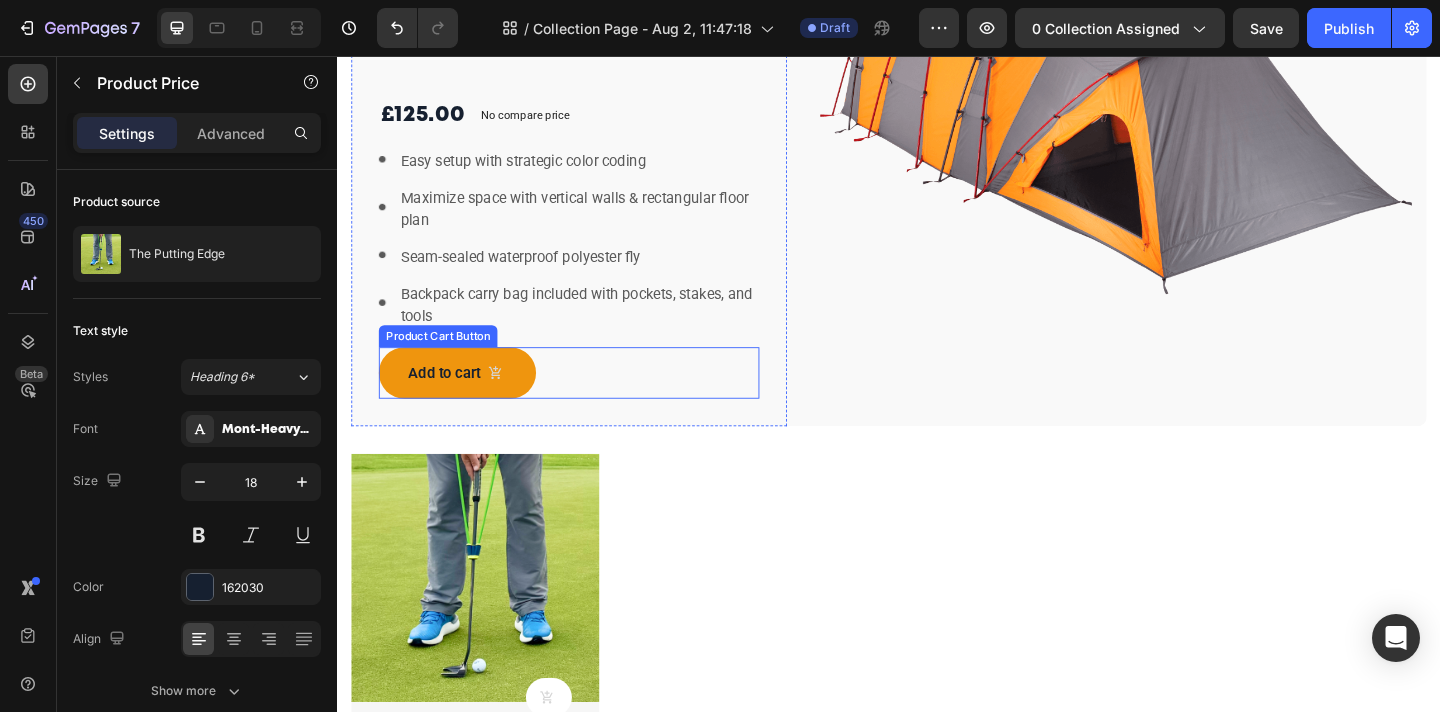 click on "Add to cart" at bounding box center (467, 401) 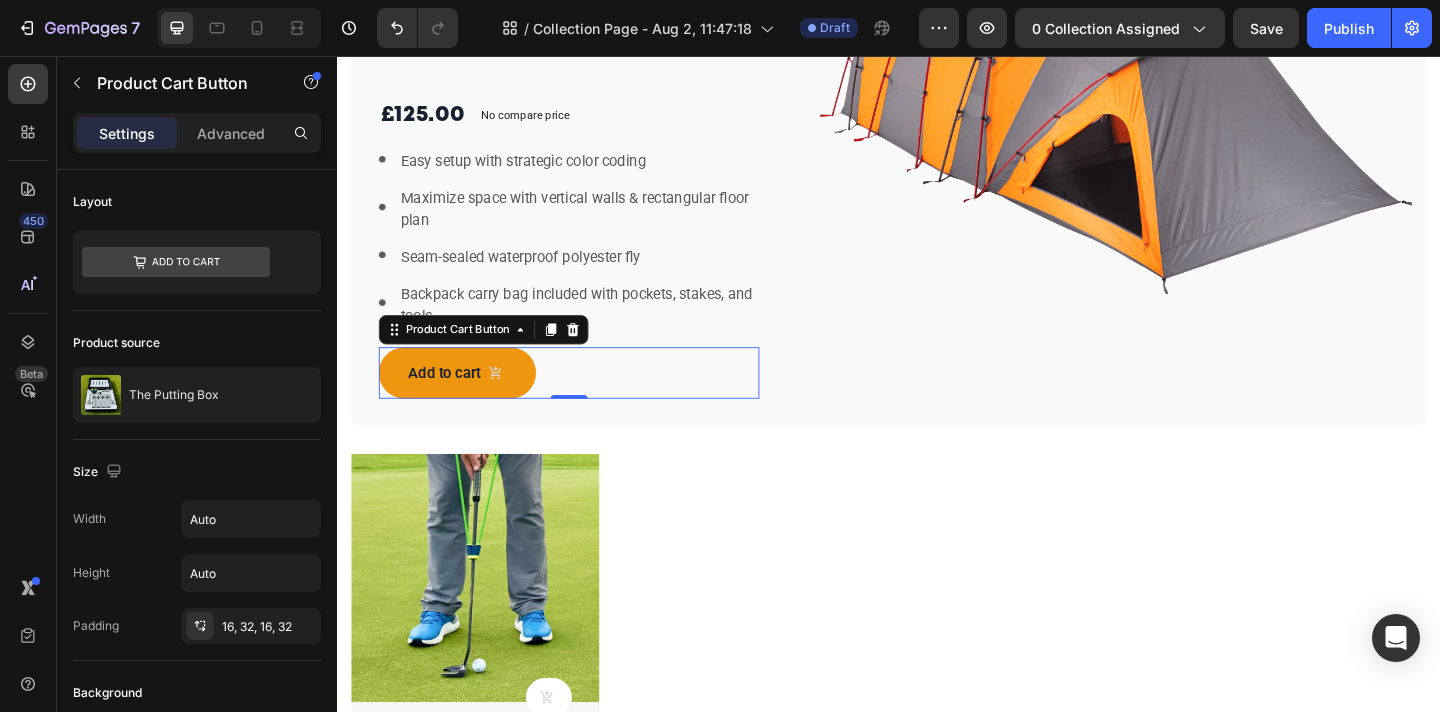 scroll, scrollTop: 1207, scrollLeft: 0, axis: vertical 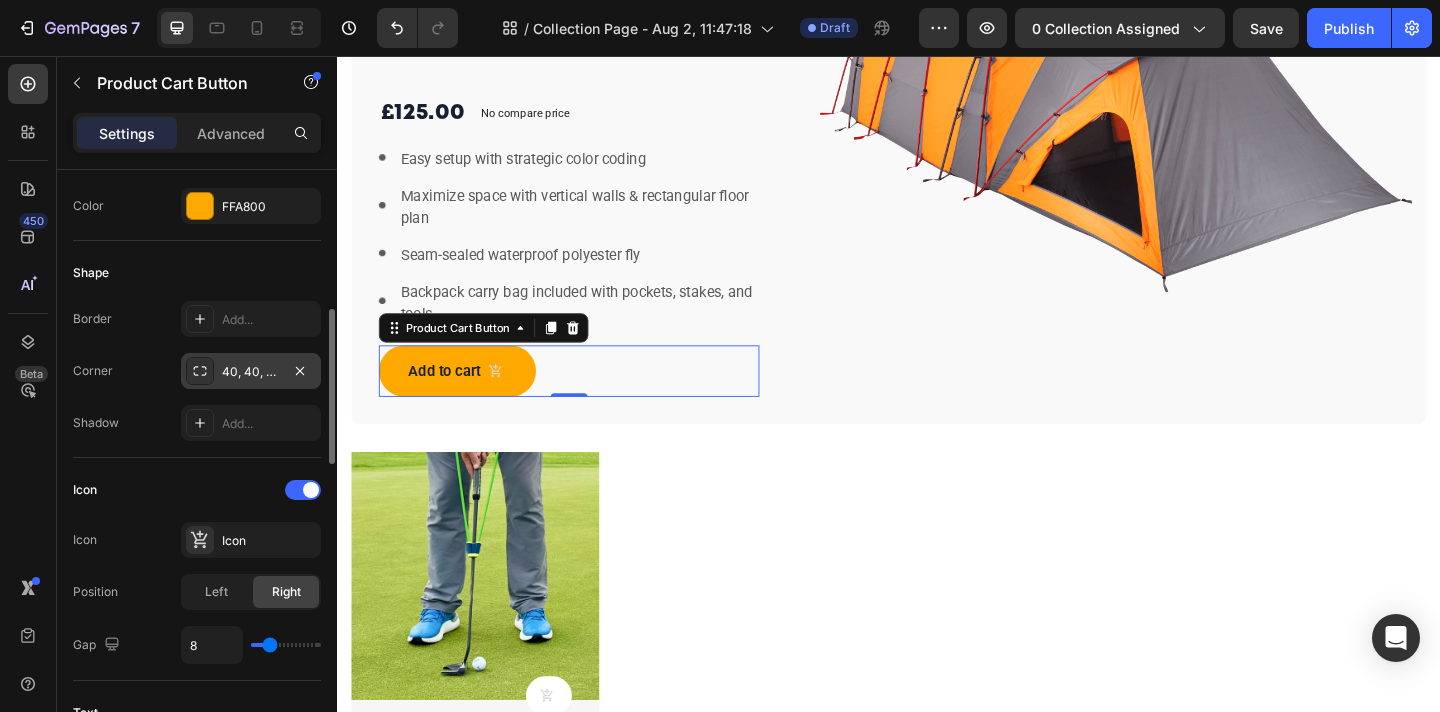click on "40, 40, 40, 40" at bounding box center [251, 372] 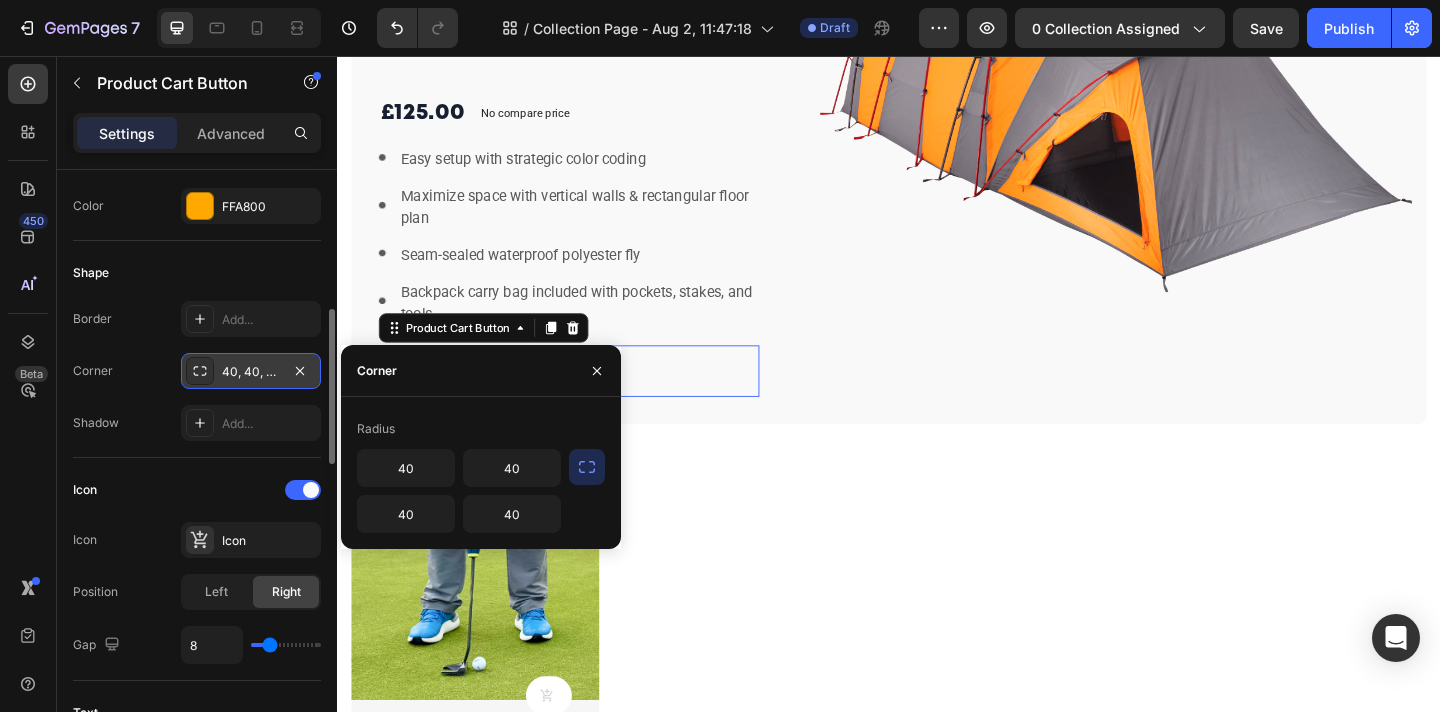 click 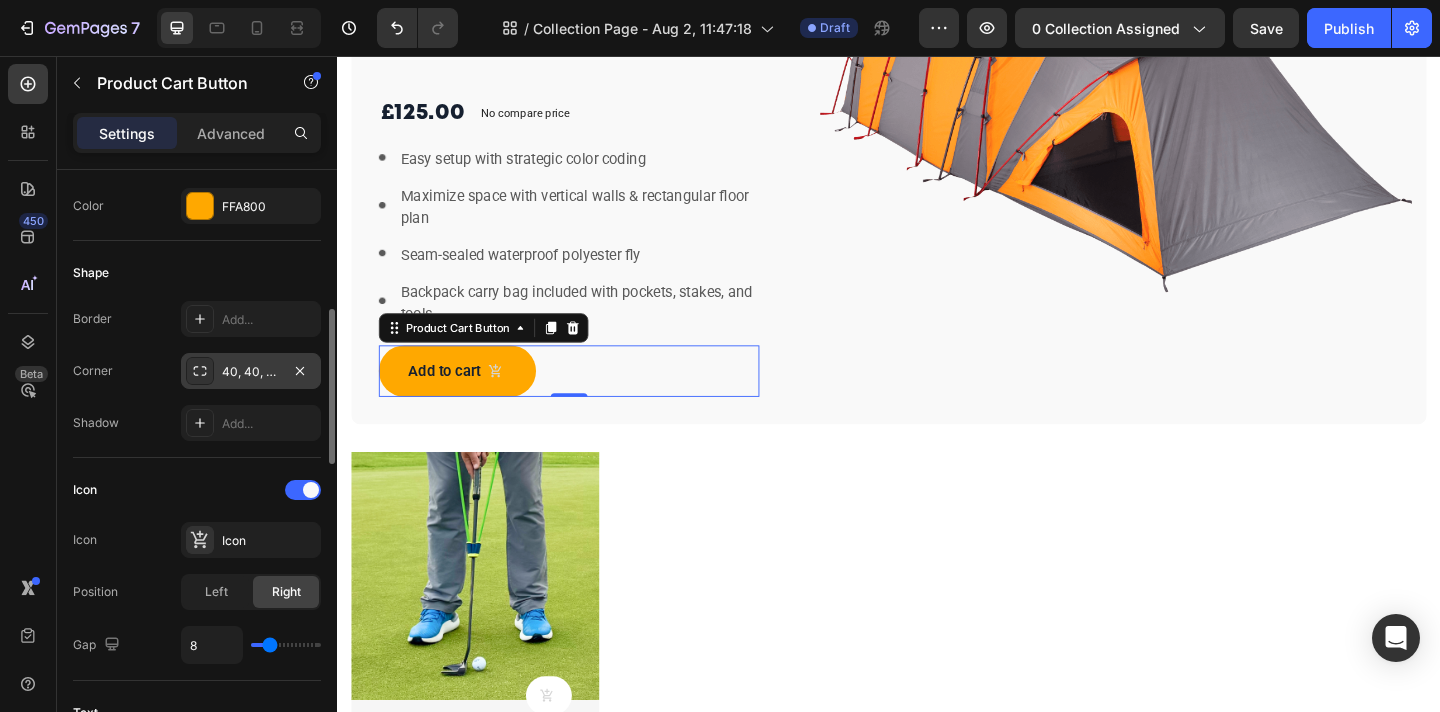 click 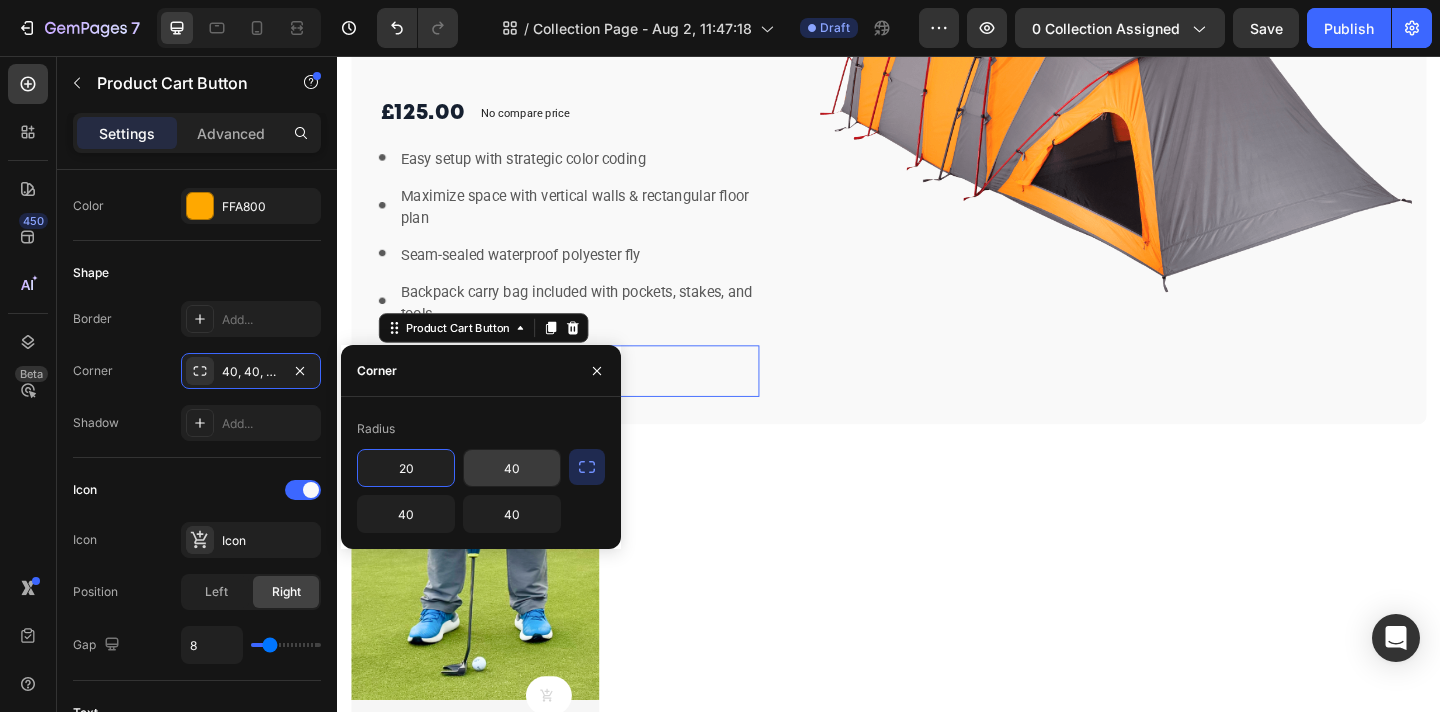 type on "20" 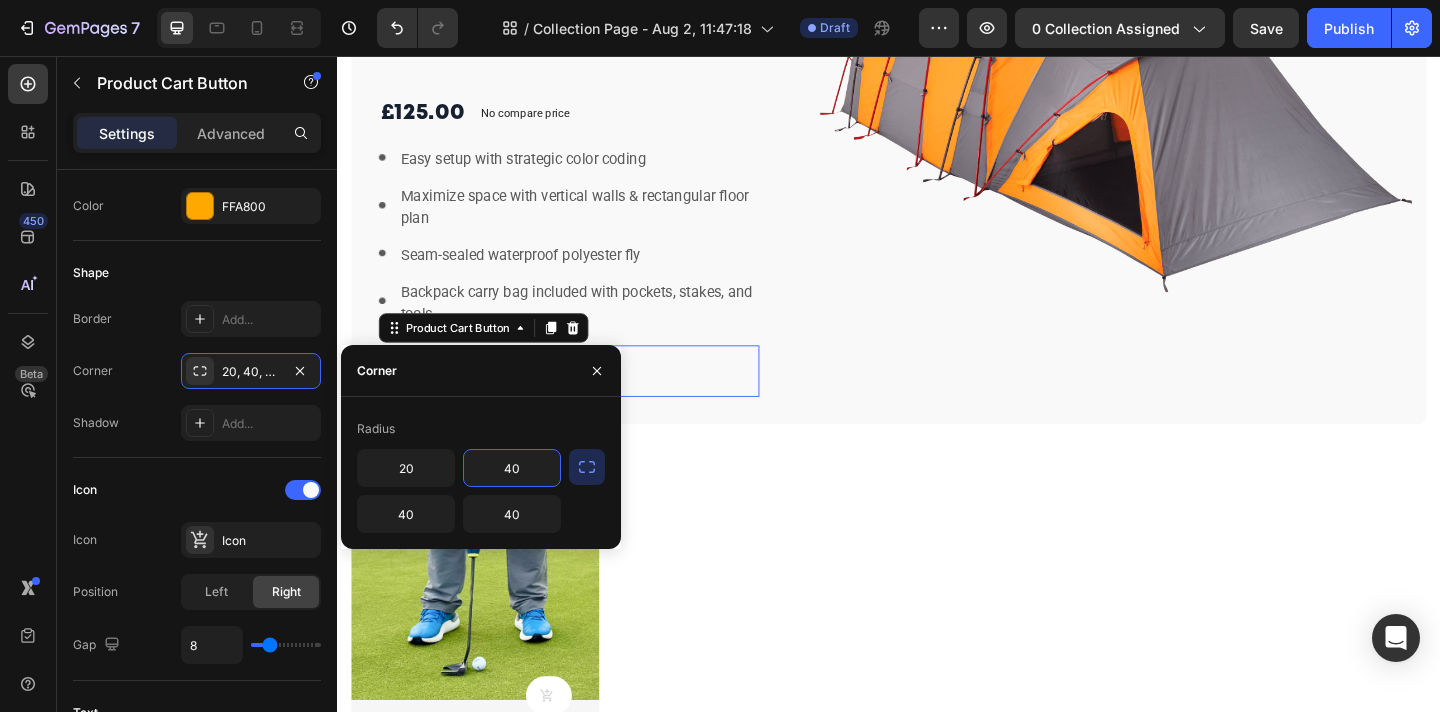 click on "40" at bounding box center [512, 468] 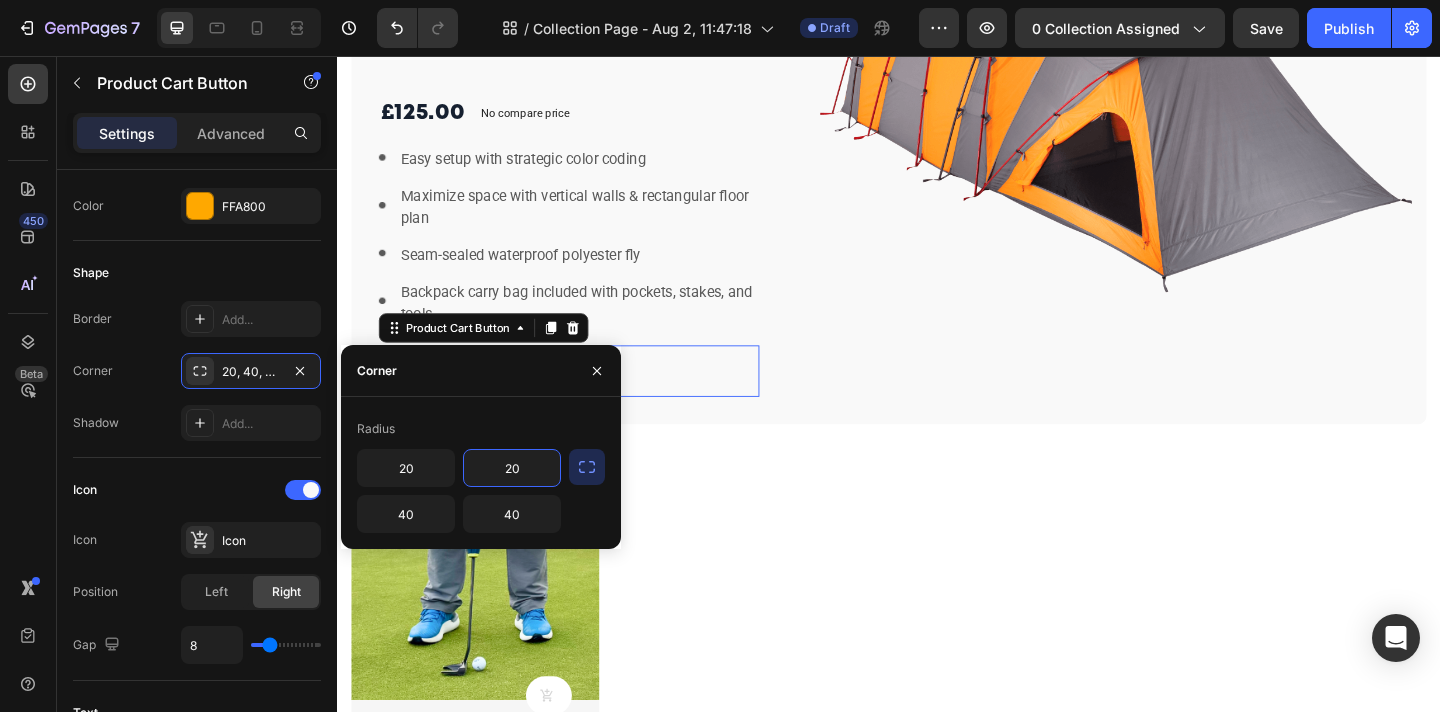 type on "0" 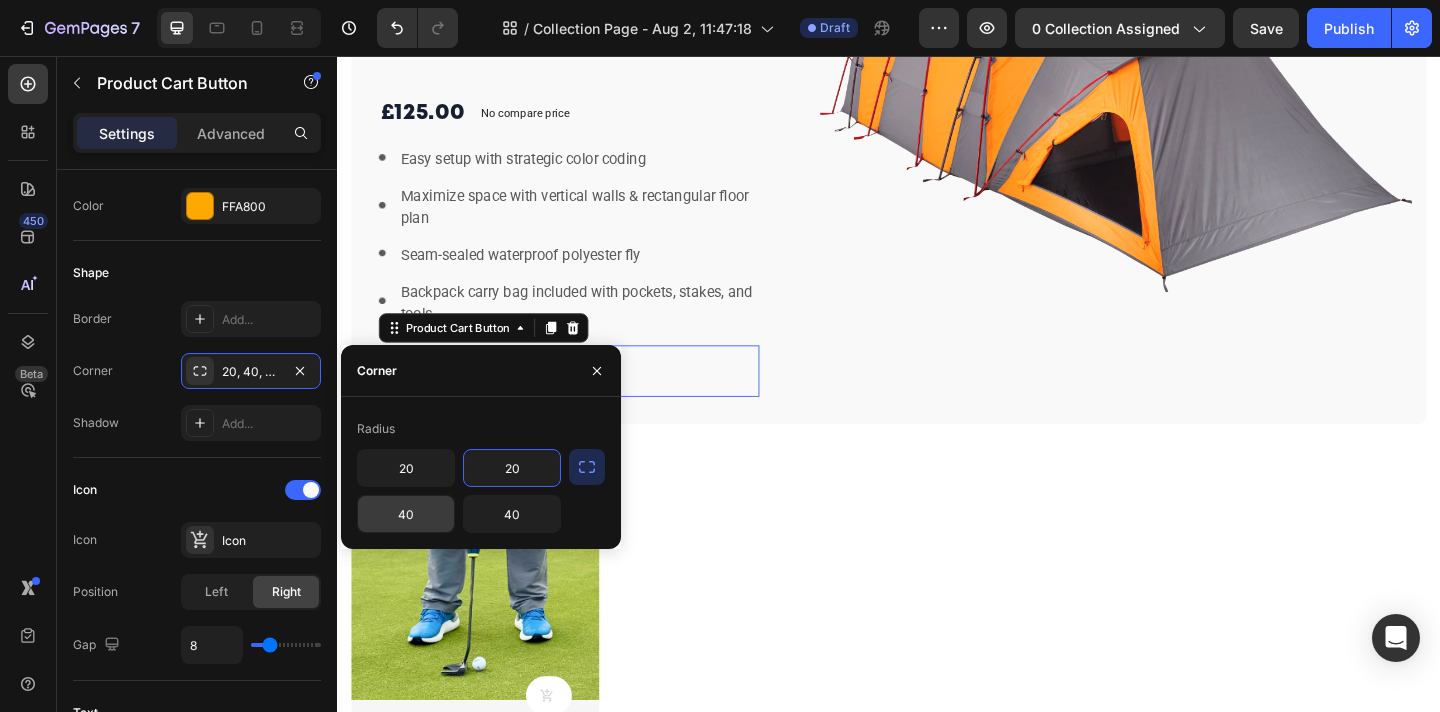 type on "20" 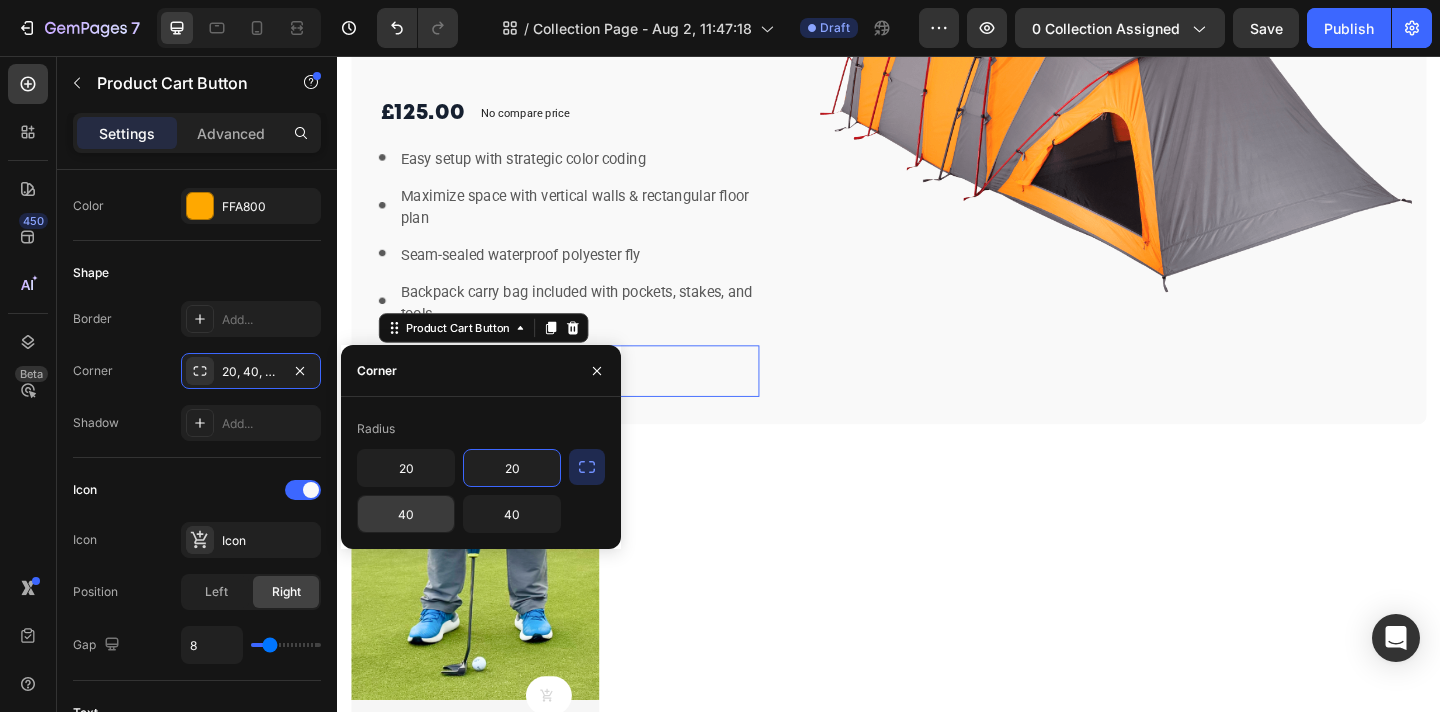 click on "40" at bounding box center [406, 514] 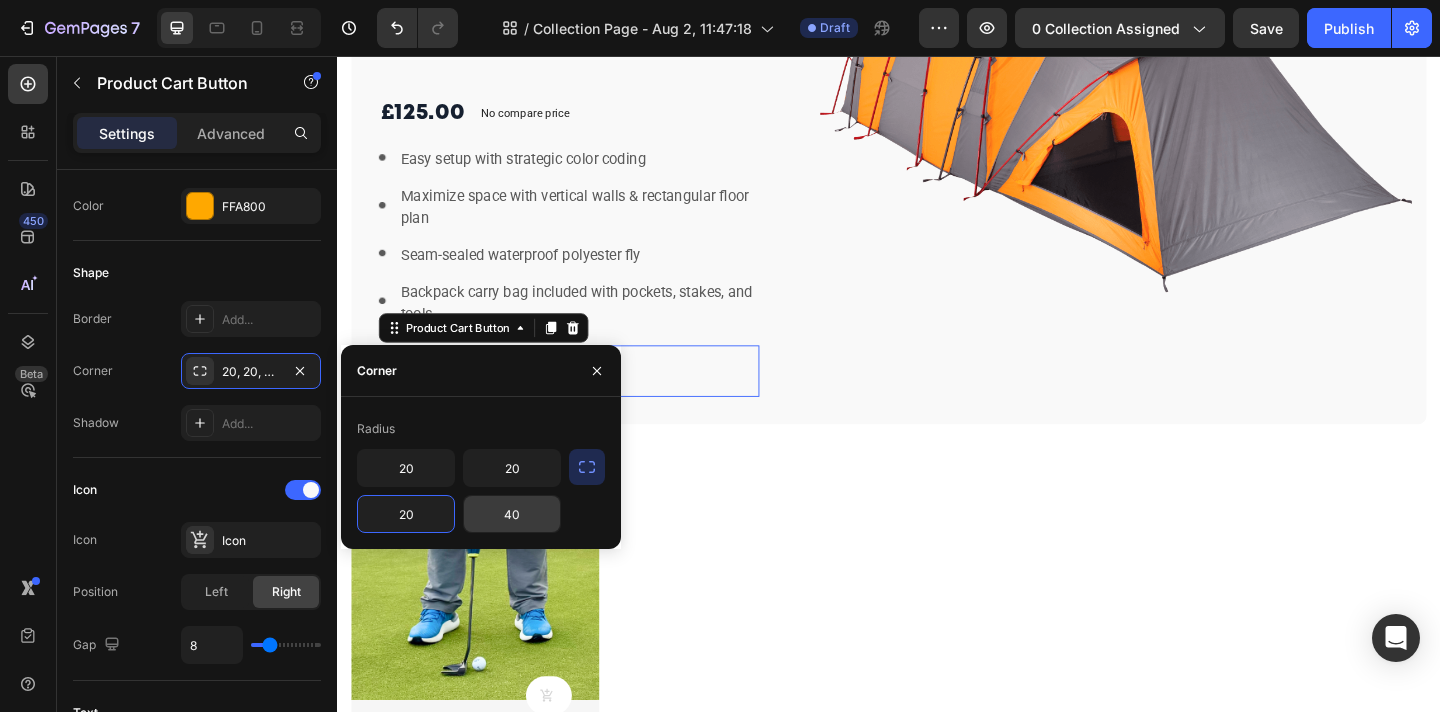 type on "20" 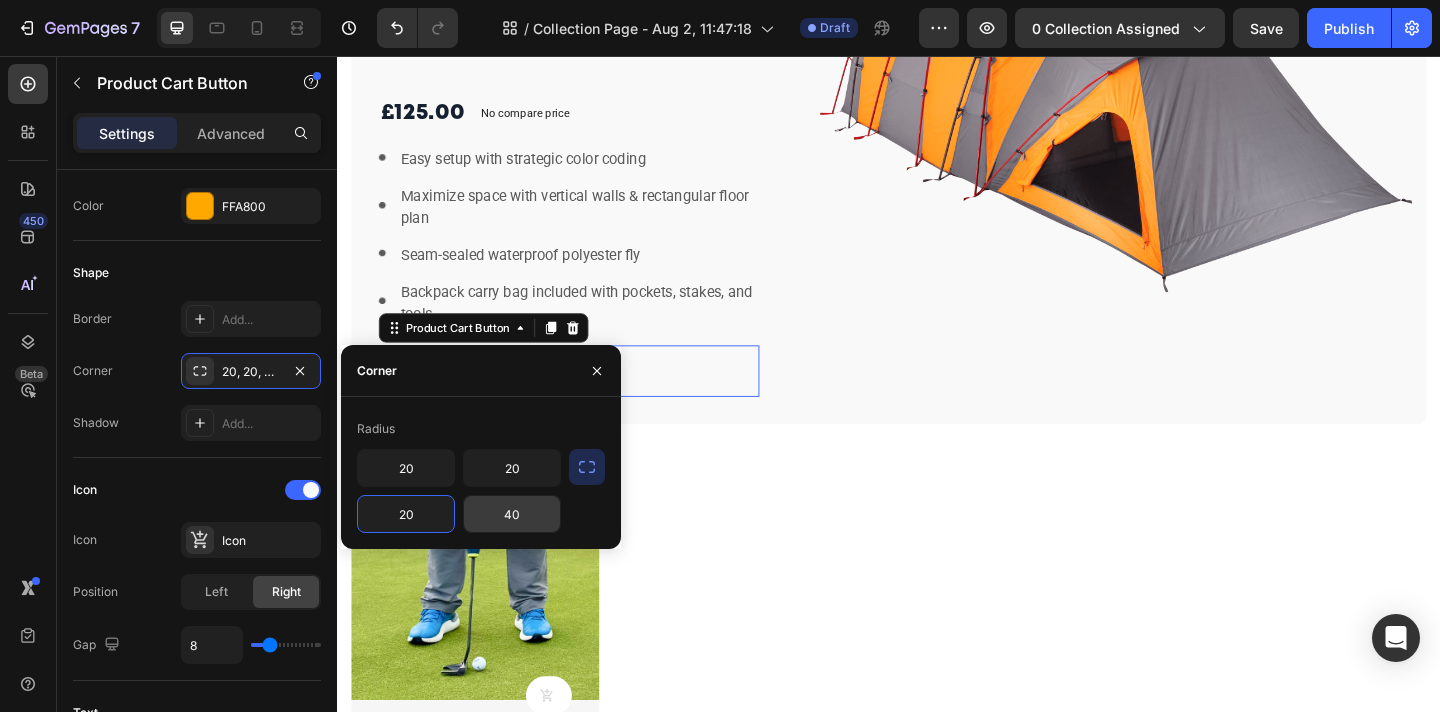 click on "40" at bounding box center (512, 514) 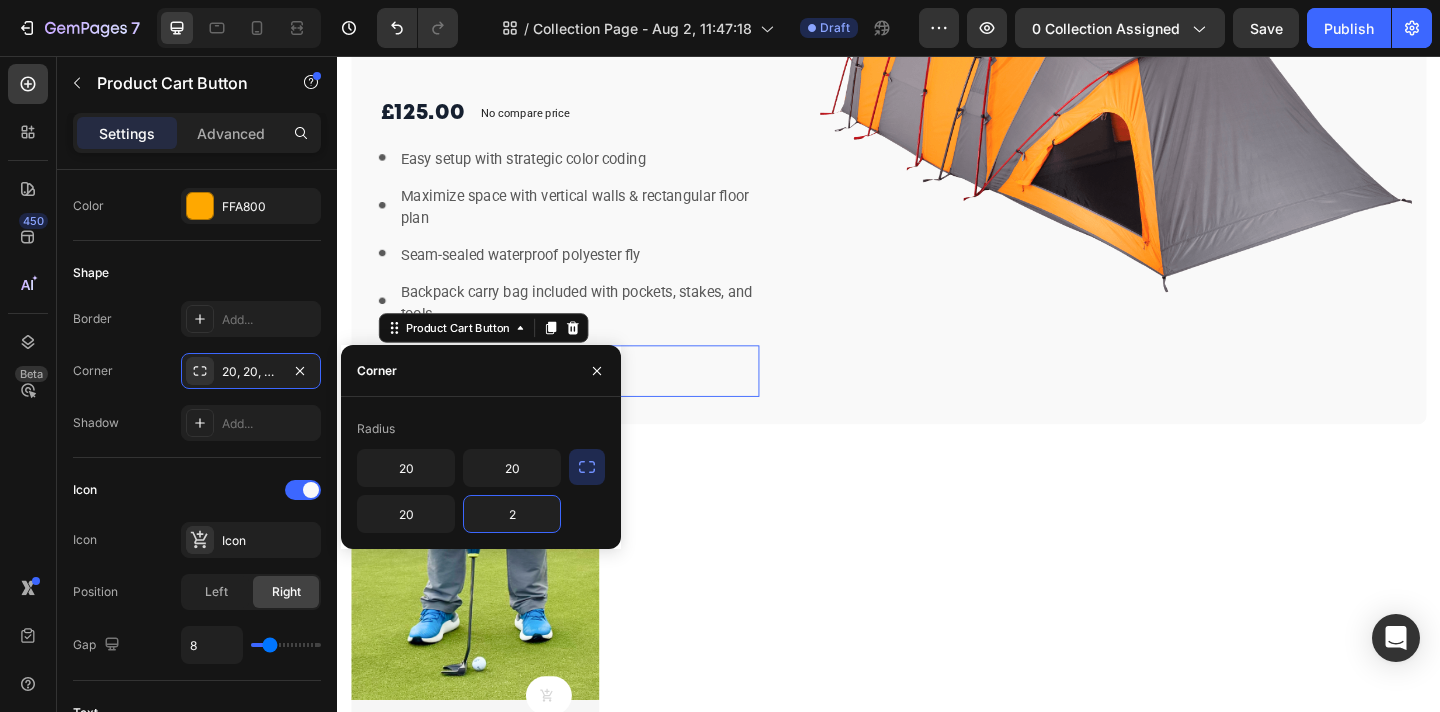 type on "20" 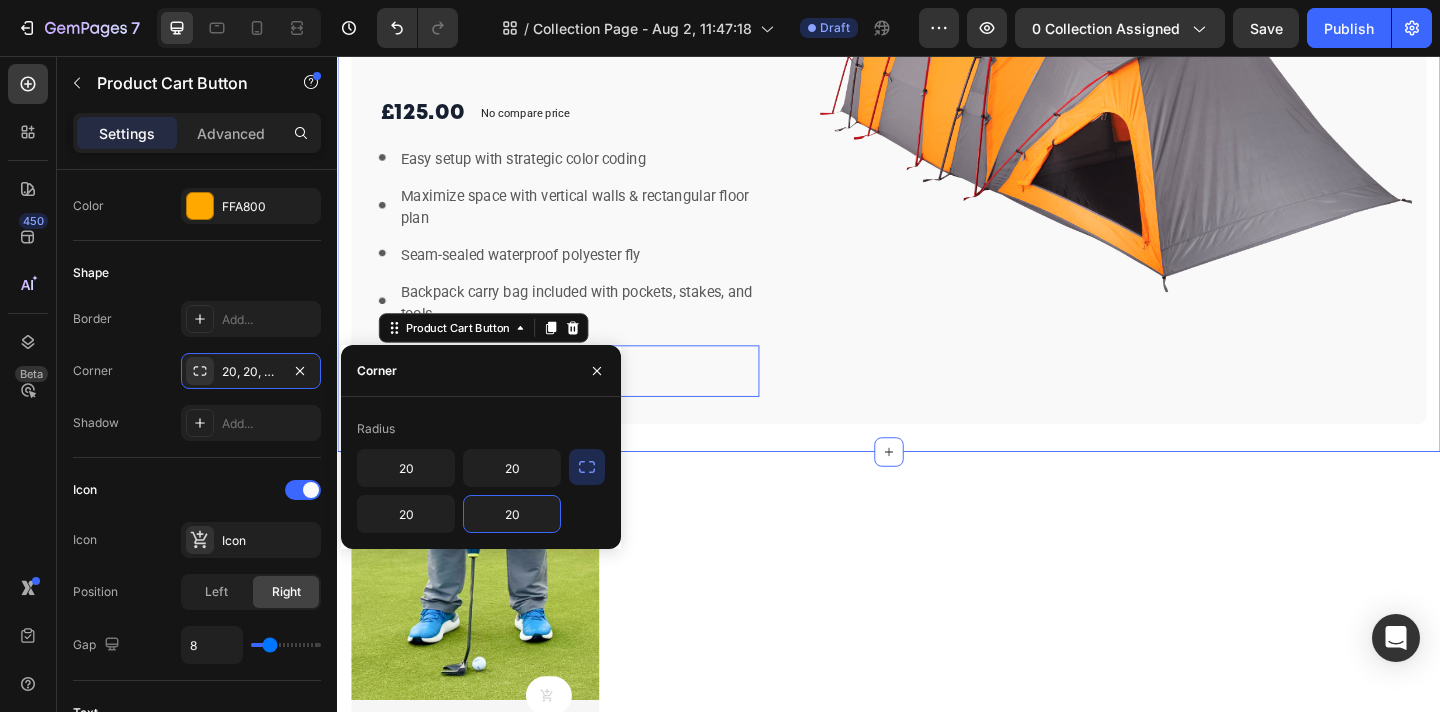 click on "TRAINING AIDS Heading Row The Putting Box Product Title Vango Text block £125.00 Product Price Product Price No compare price Product Price Row Image Easy setup with strategic color coding Text block Image Maximize space with vertical walls & rectangular floor plan Text block Image Seam-sealed waterproof polyester fly Text block Image Backpack carry bag included with pockets, stakes, and tools Text block Icon List Add to cart Product Cart Button   0 Product Bestseller of the week Text block Row Row Row Image Row Row Section 2" at bounding box center (937, 62) 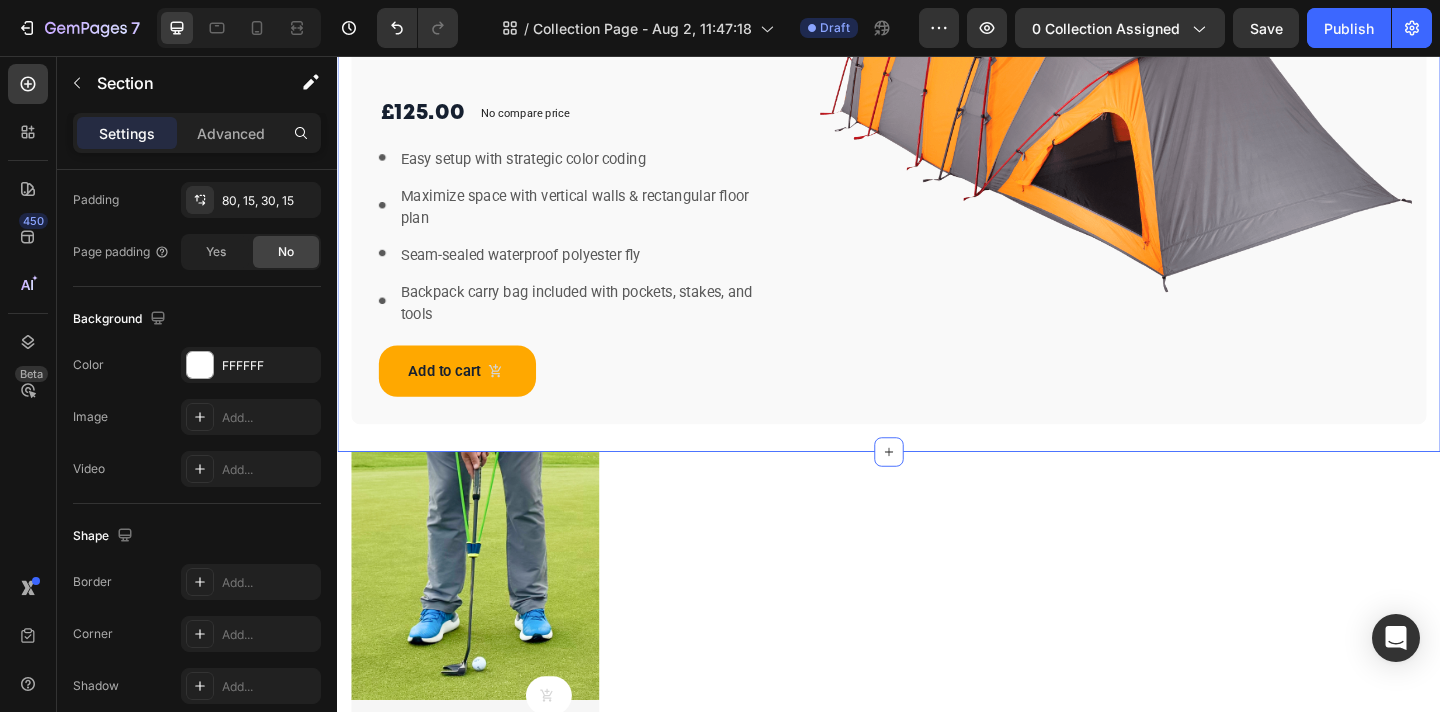 scroll, scrollTop: 0, scrollLeft: 0, axis: both 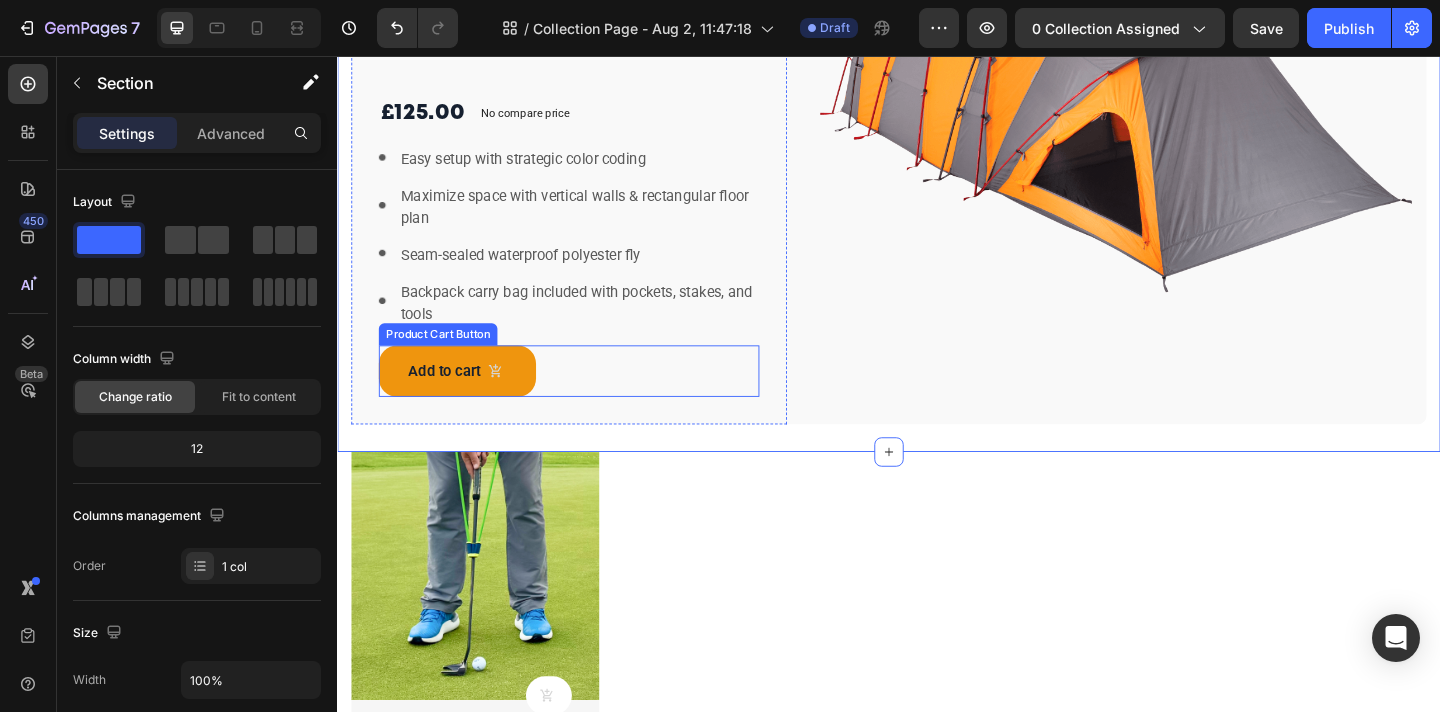 click on "Add to cart" at bounding box center [467, 399] 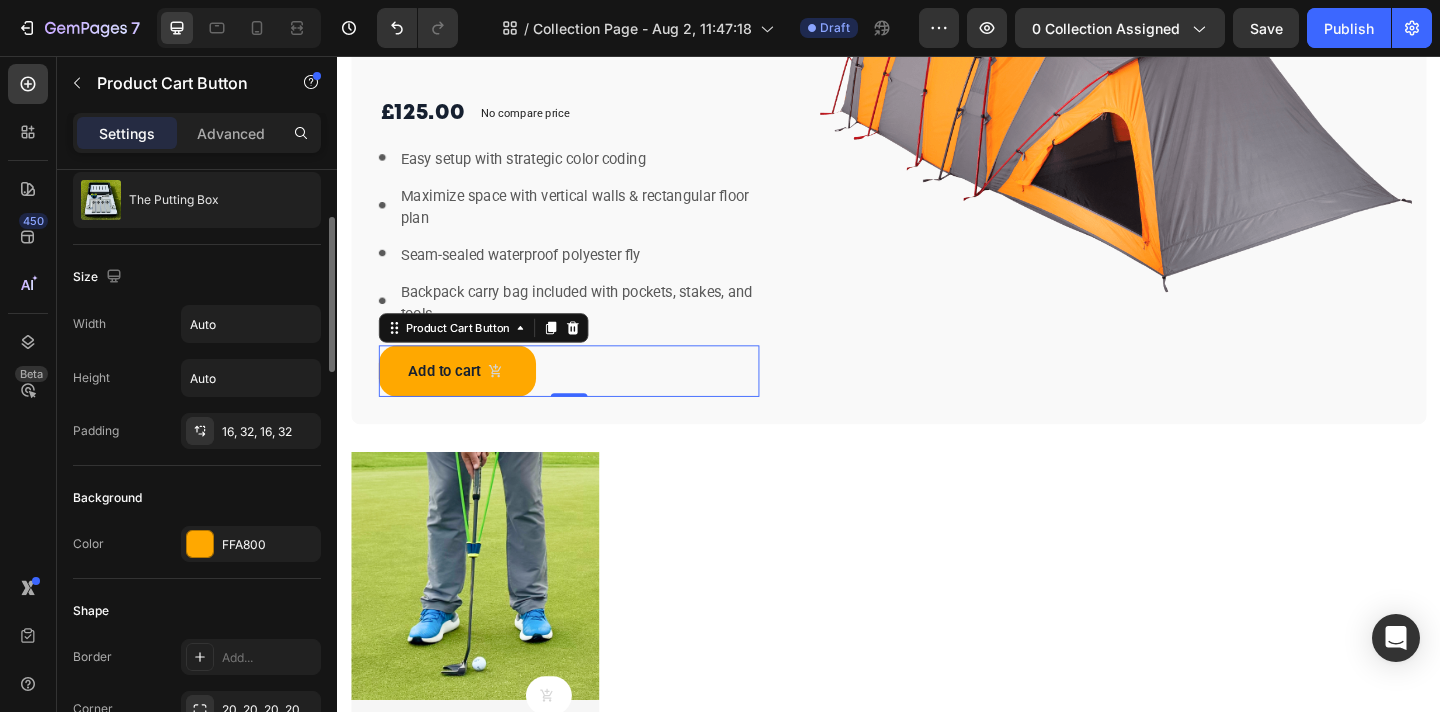 scroll, scrollTop: 198, scrollLeft: 0, axis: vertical 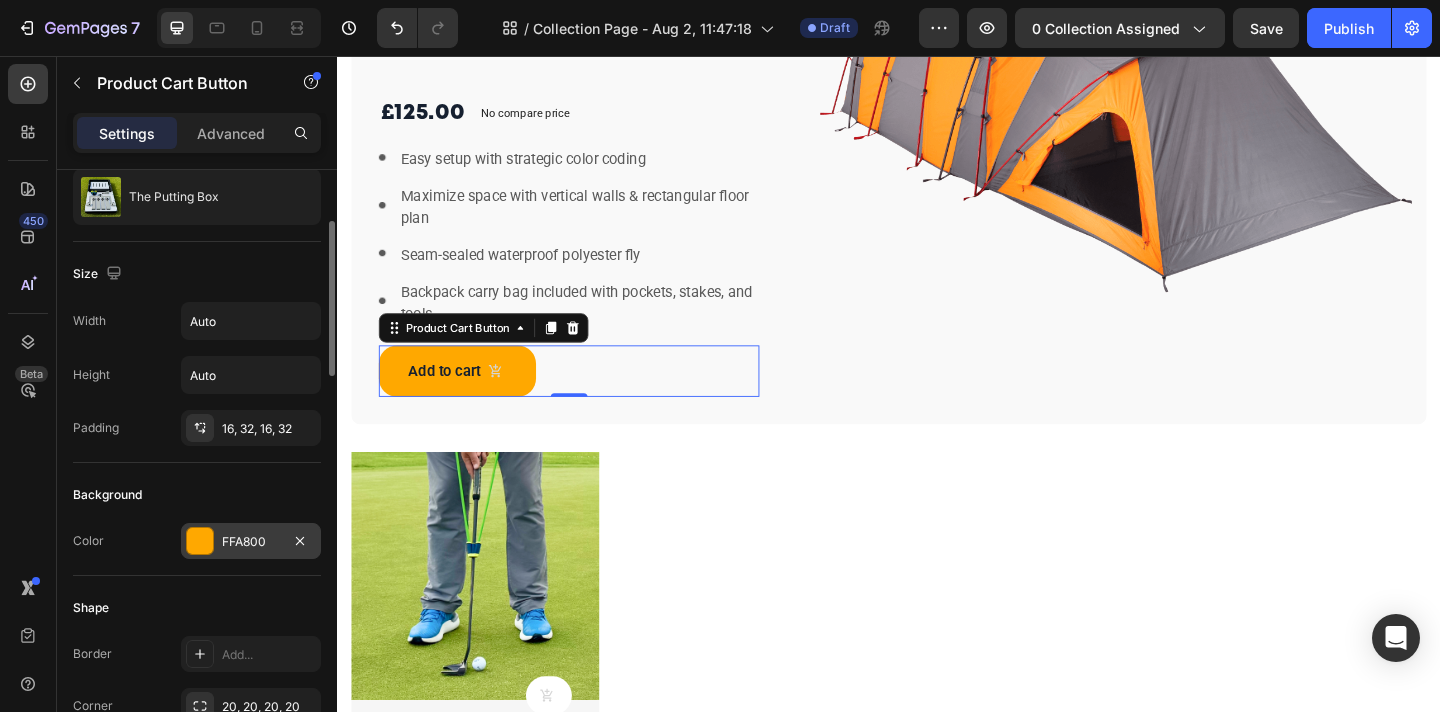 click at bounding box center [200, 541] 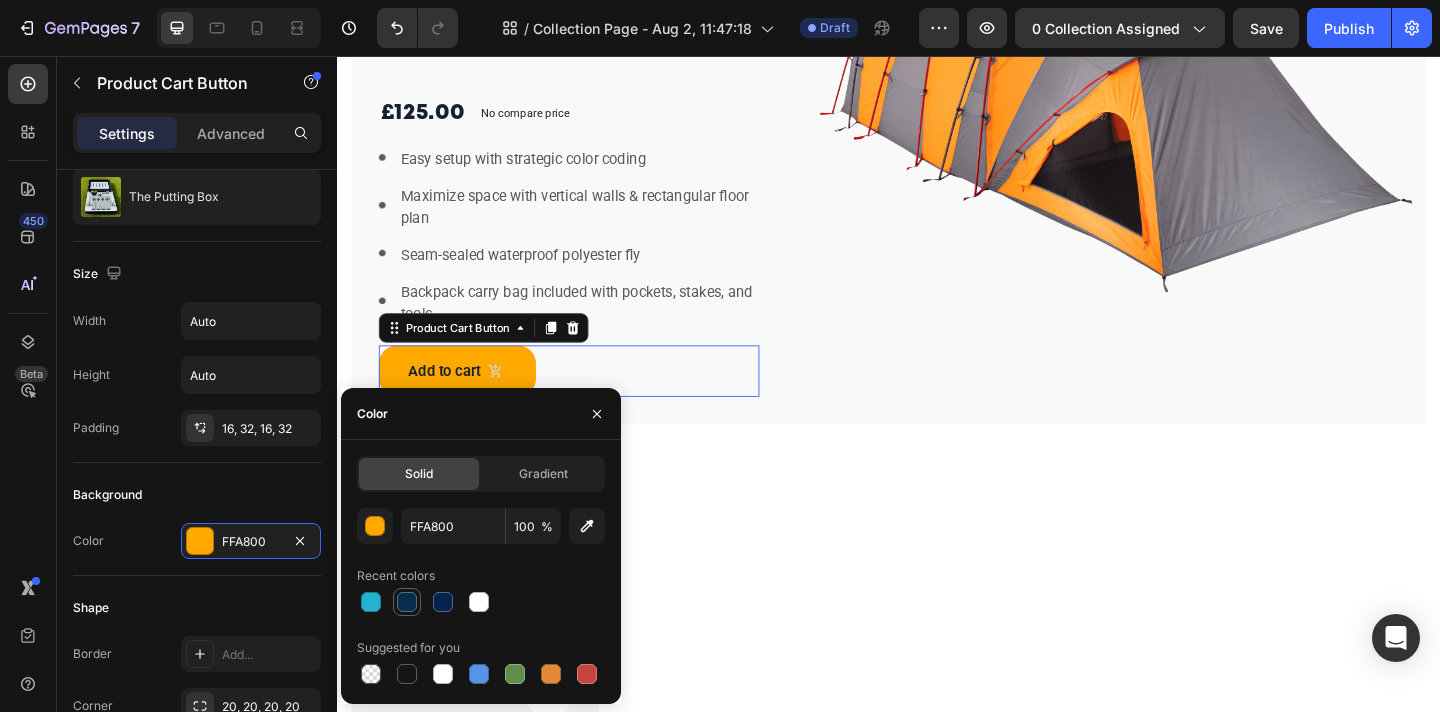 click at bounding box center [407, 602] 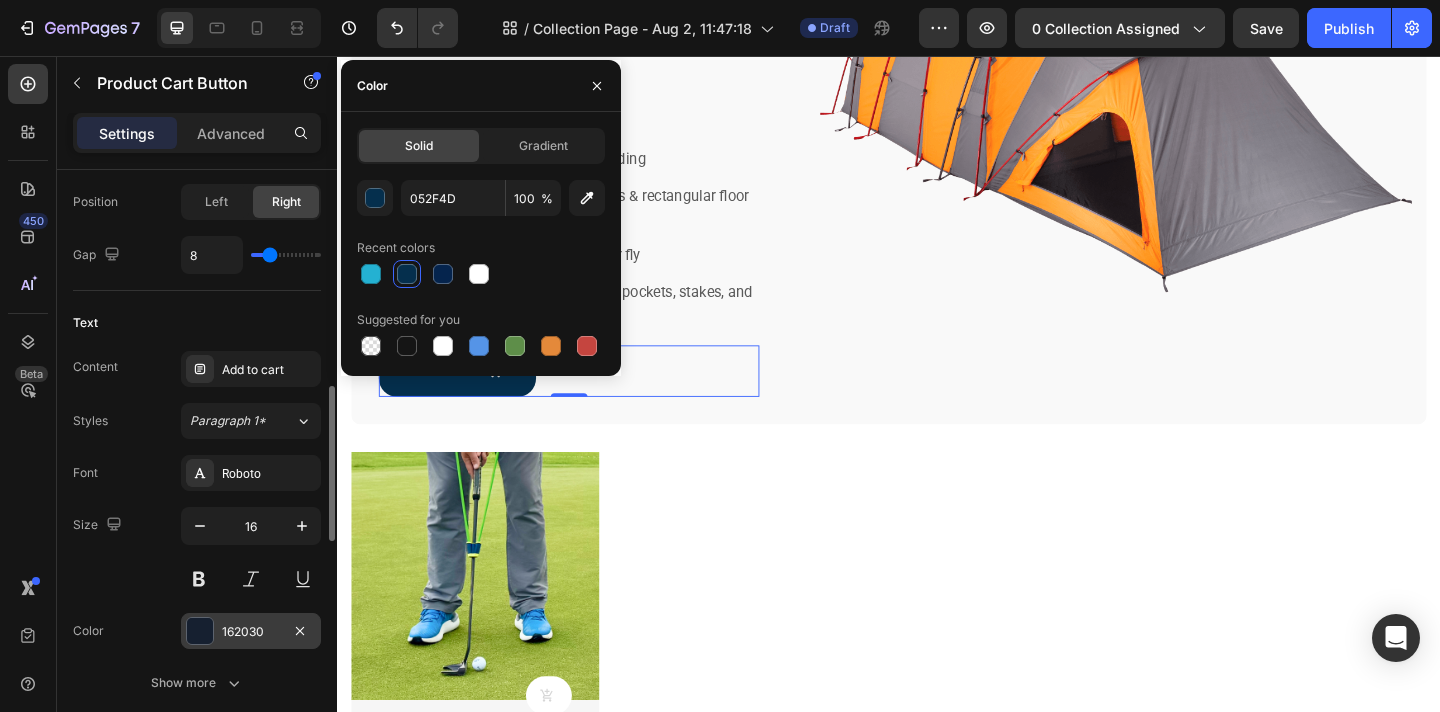scroll, scrollTop: 968, scrollLeft: 0, axis: vertical 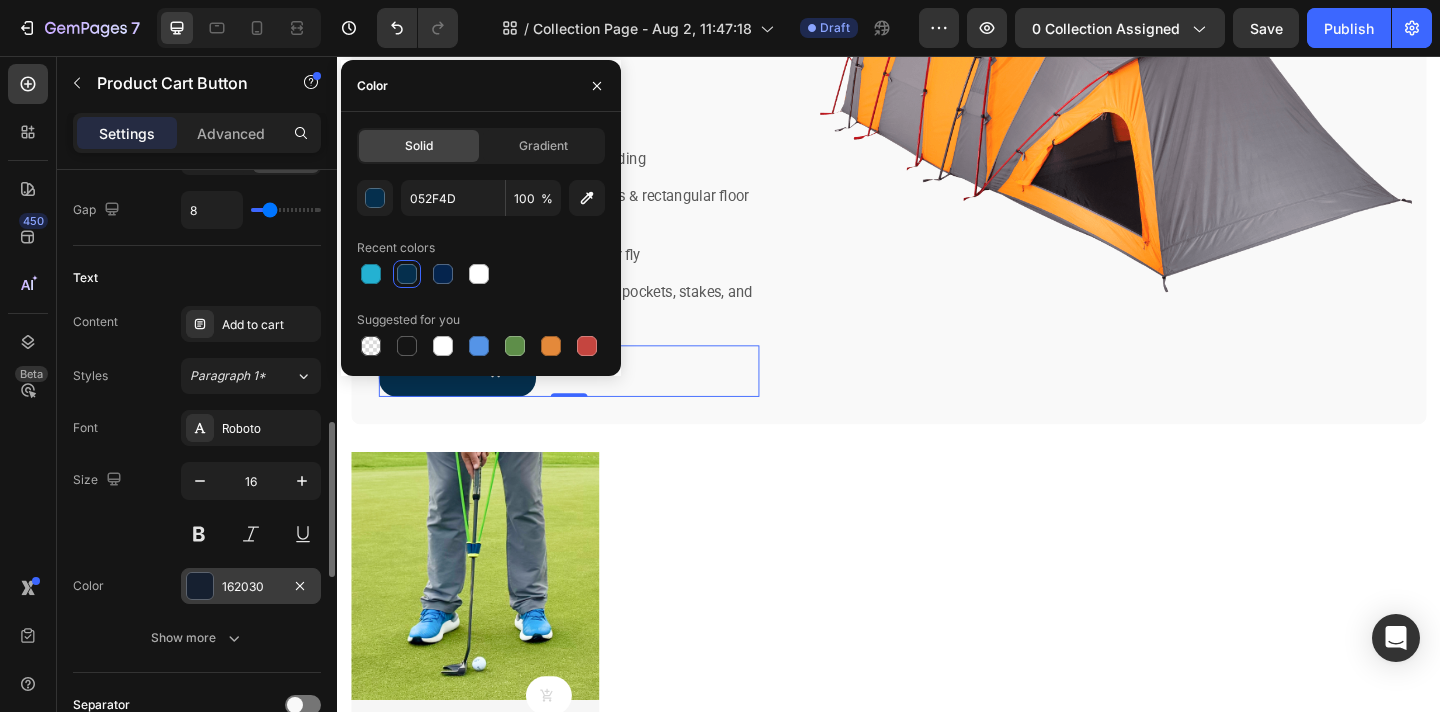 click on "162030" at bounding box center [251, 587] 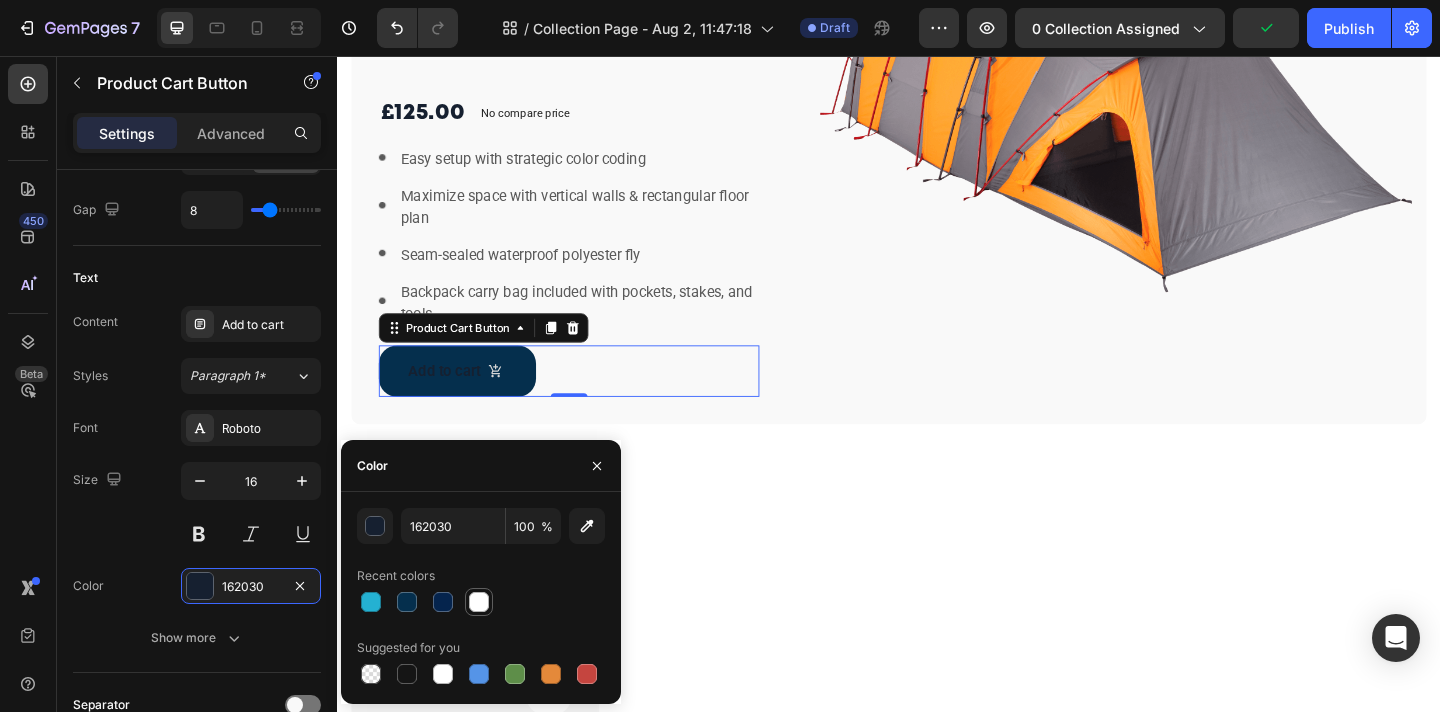 click 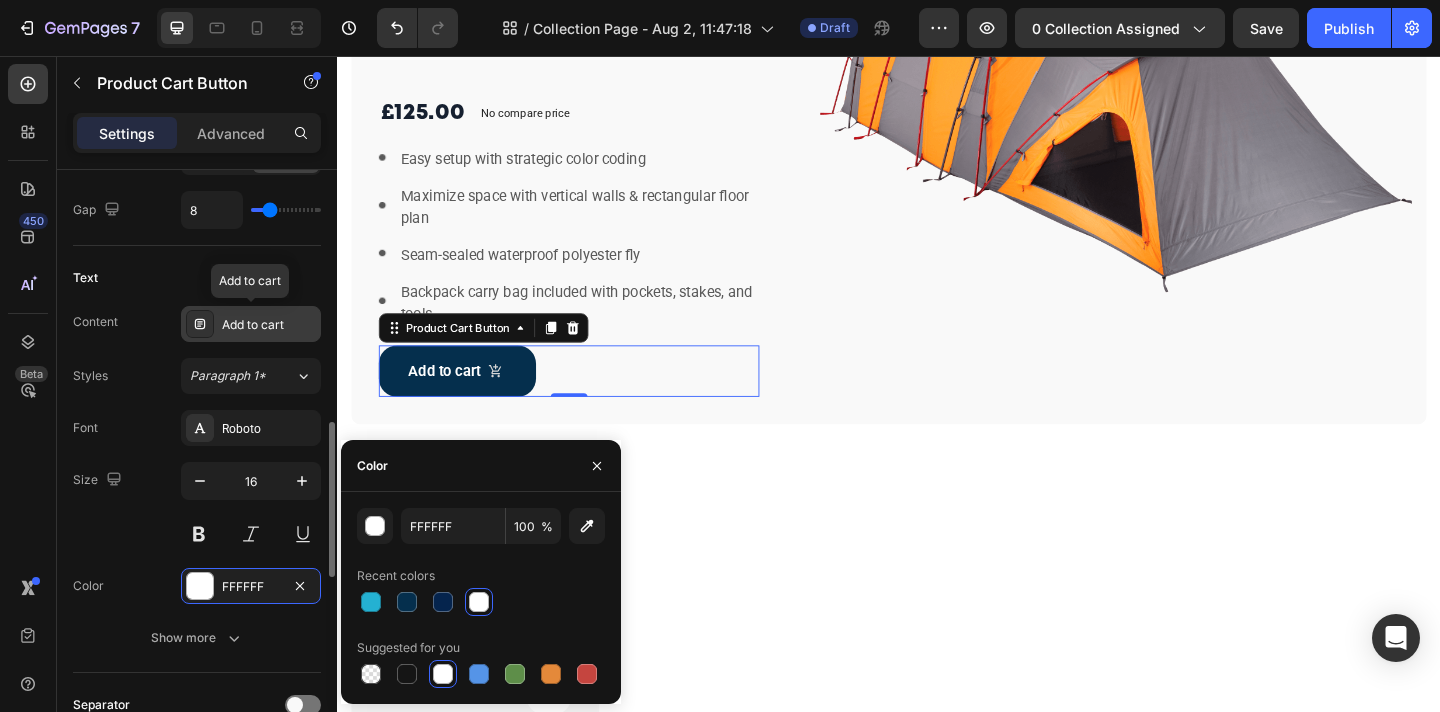 click on "Add to cart" at bounding box center [269, 325] 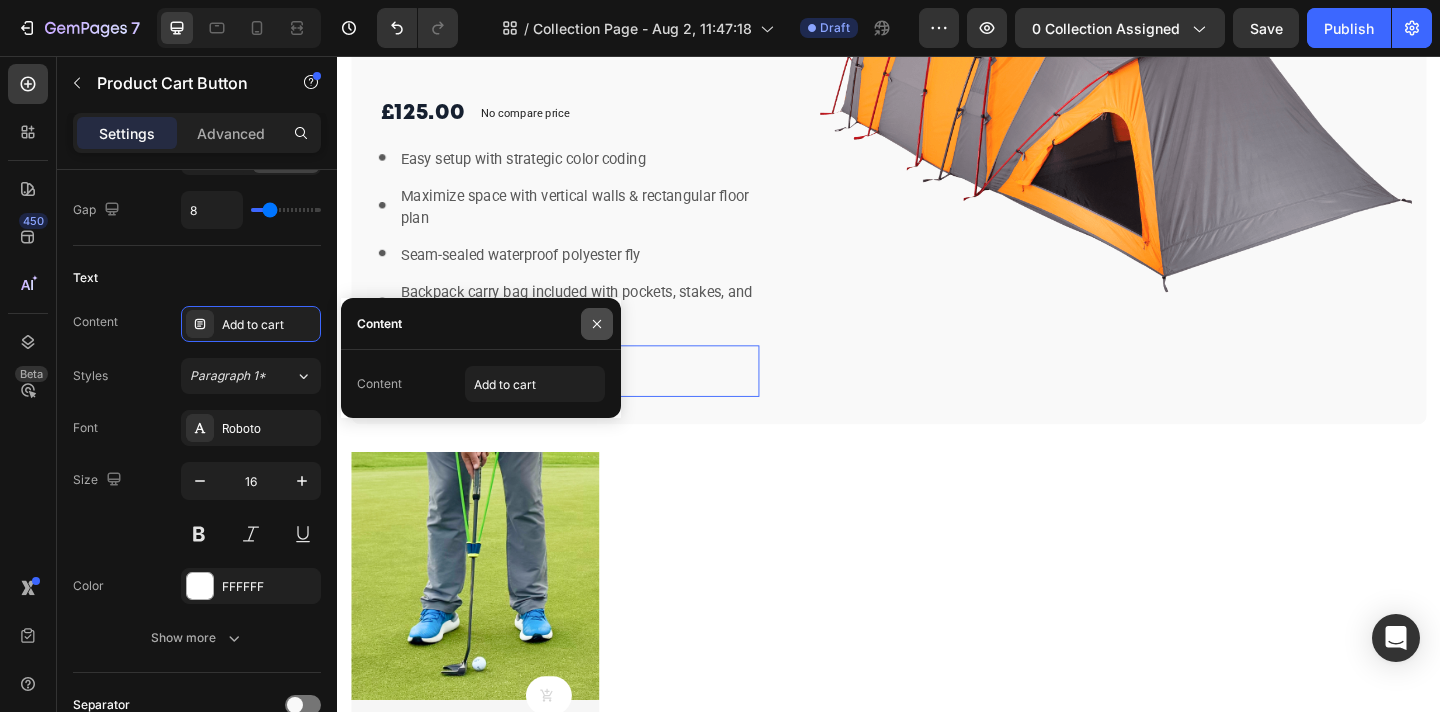 click 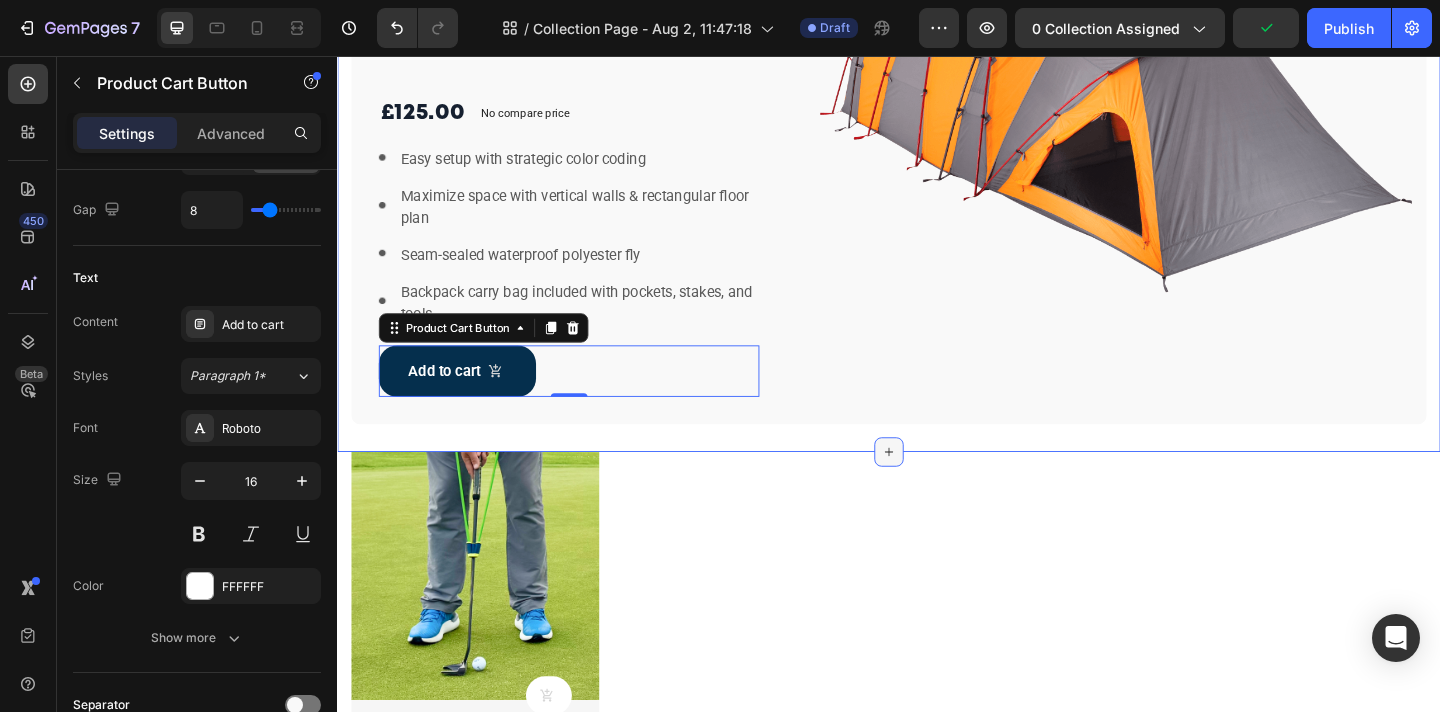 click 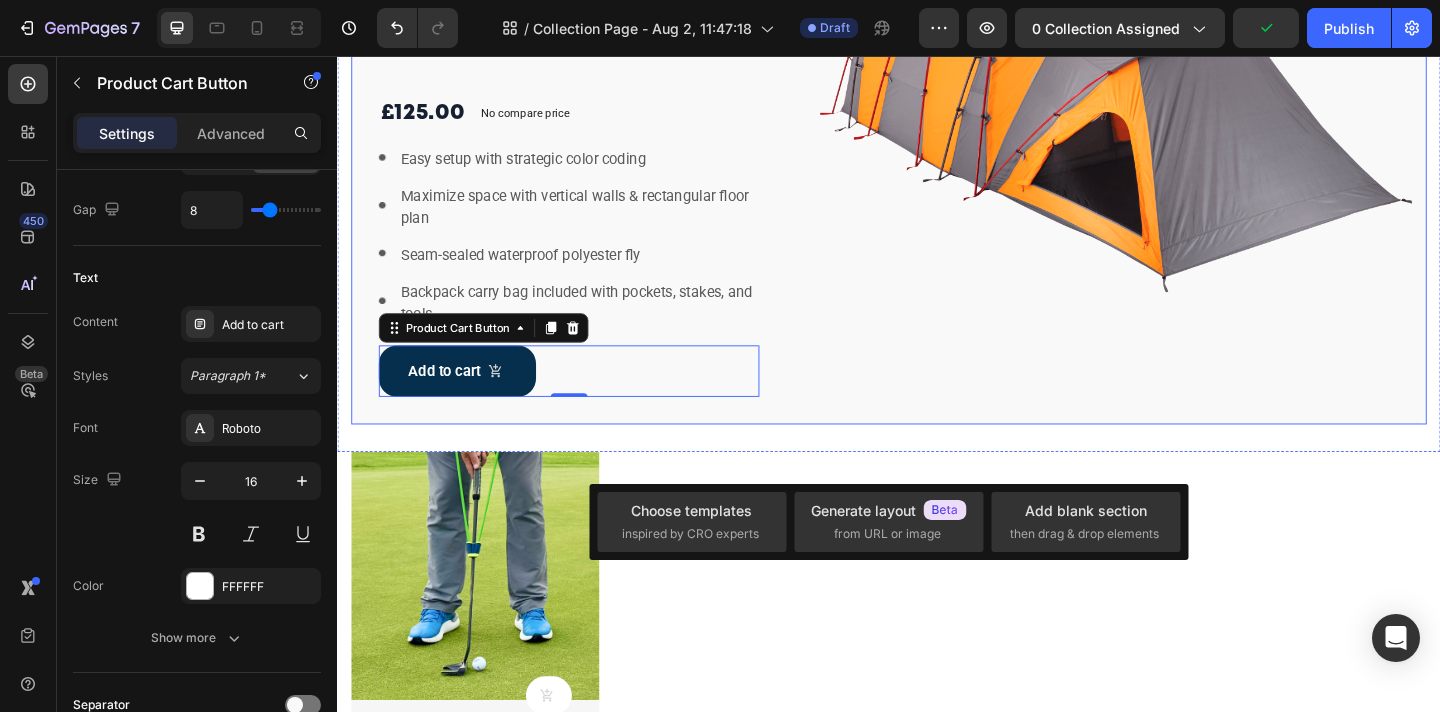 click on "Bestseller of the week Text block Row Row Row Image Row" at bounding box center (1190, 142) 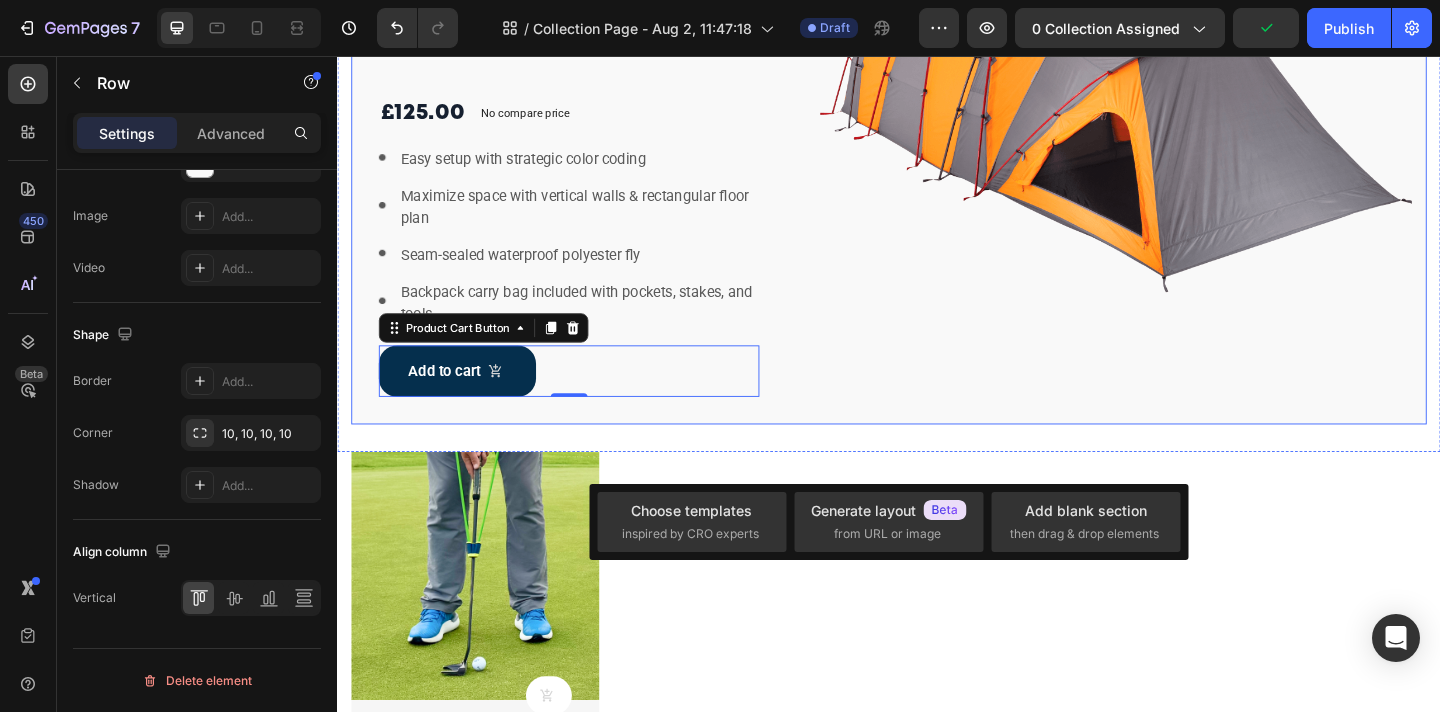scroll, scrollTop: 0, scrollLeft: 0, axis: both 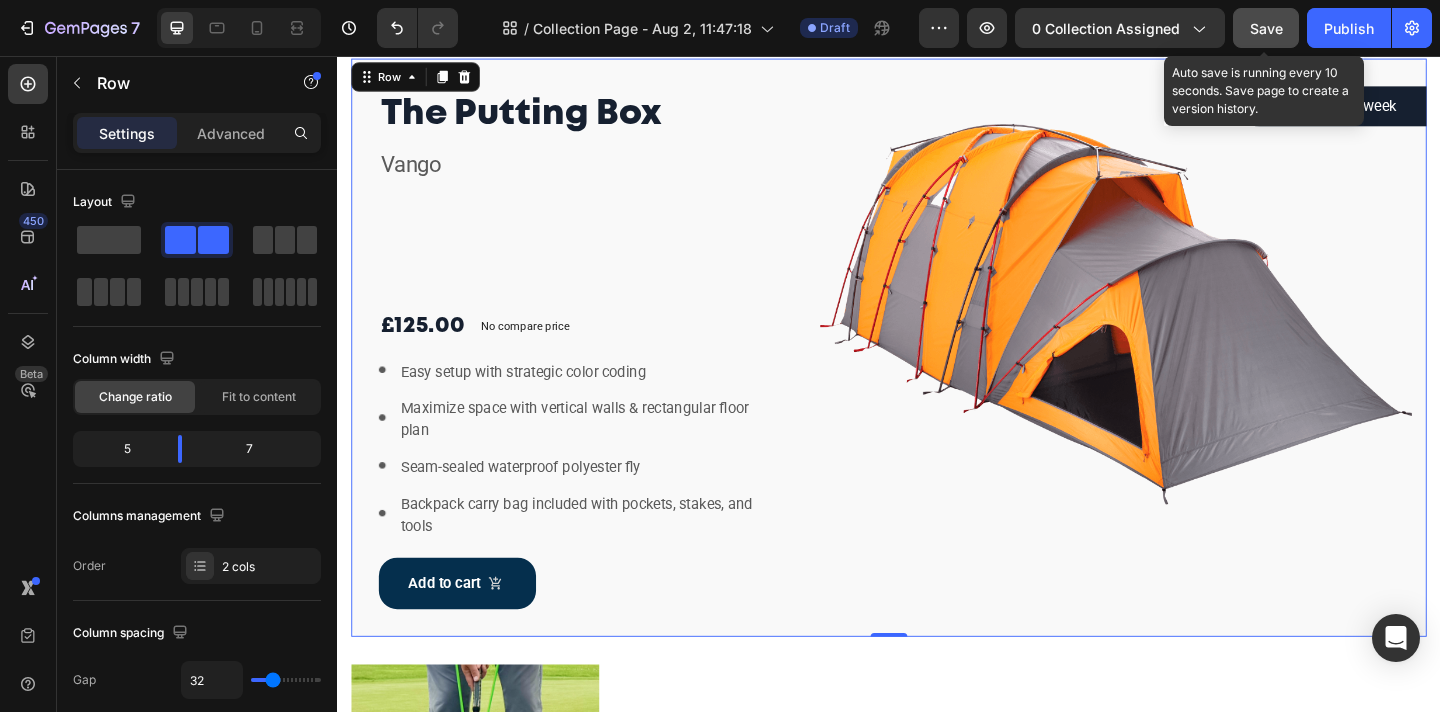 click on "Save" at bounding box center [1266, 28] 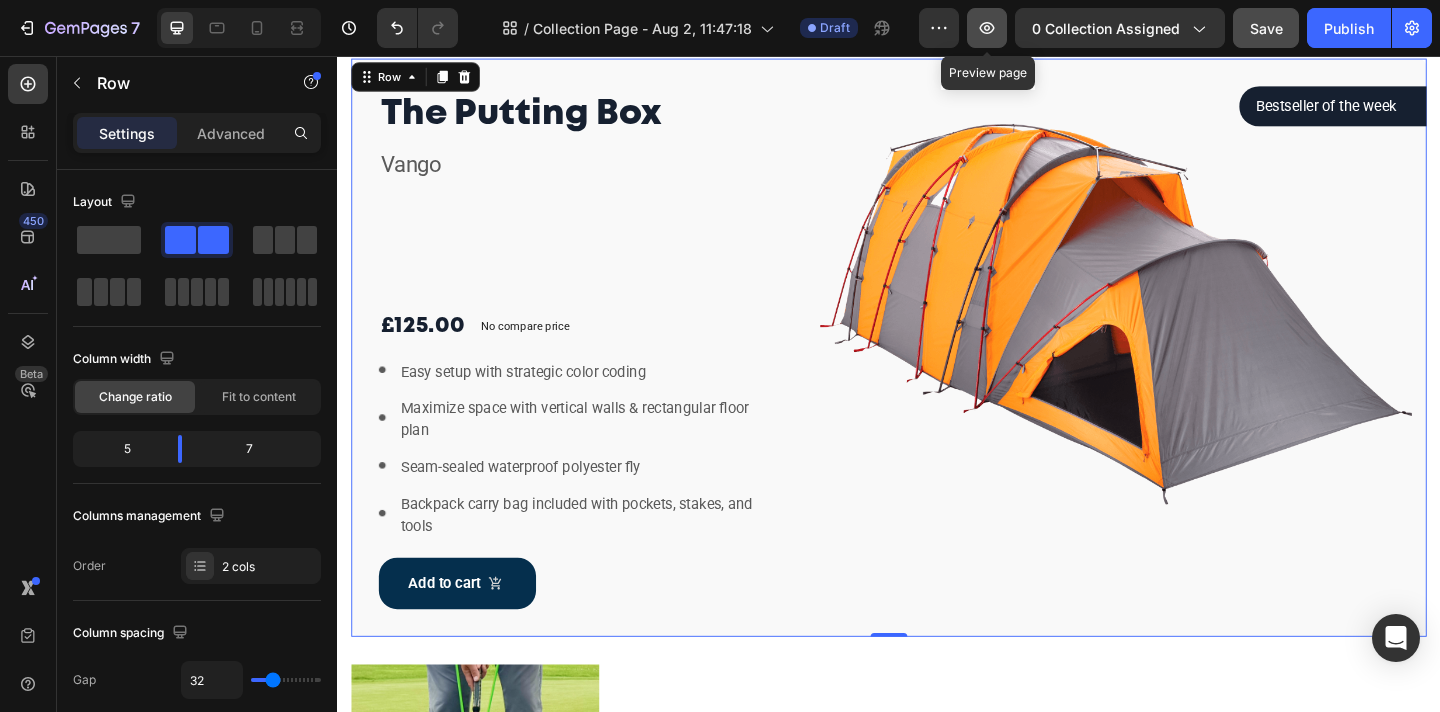 click 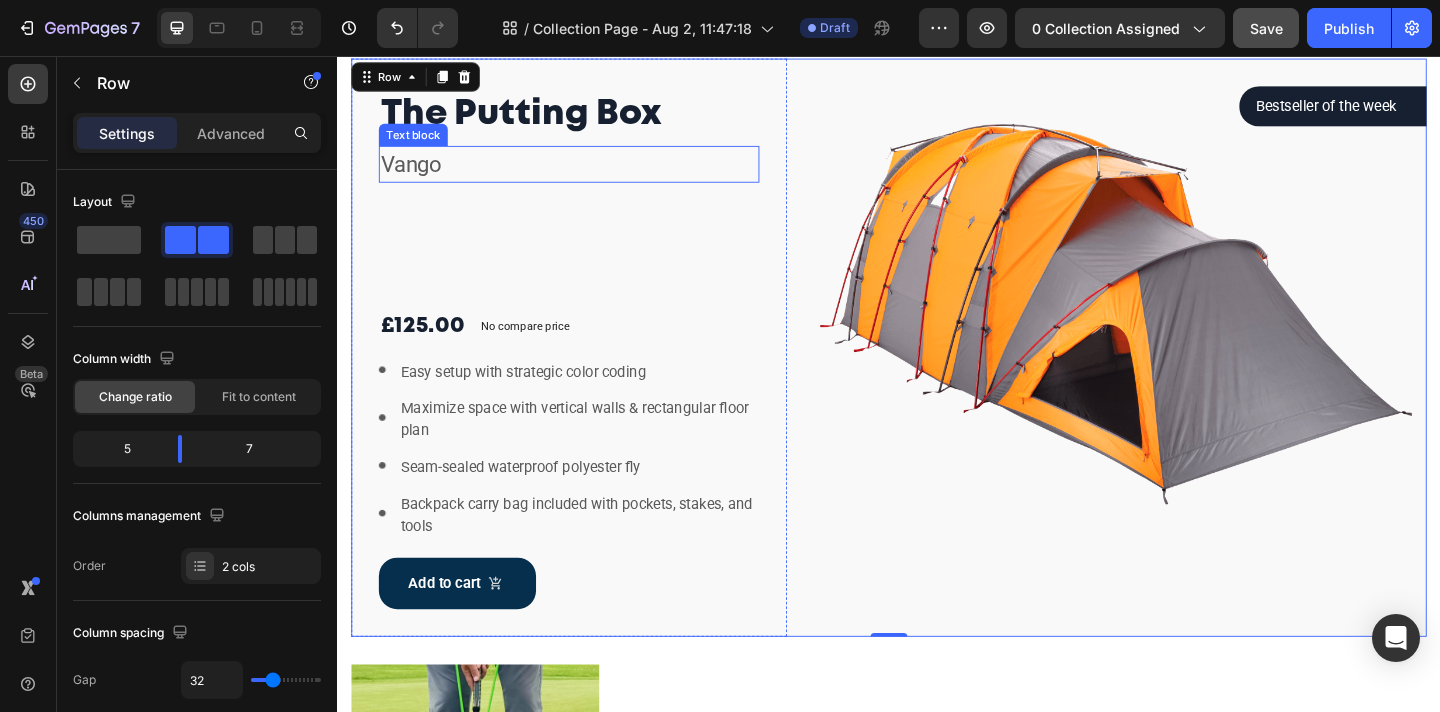 click on "Vango" at bounding box center (589, 174) 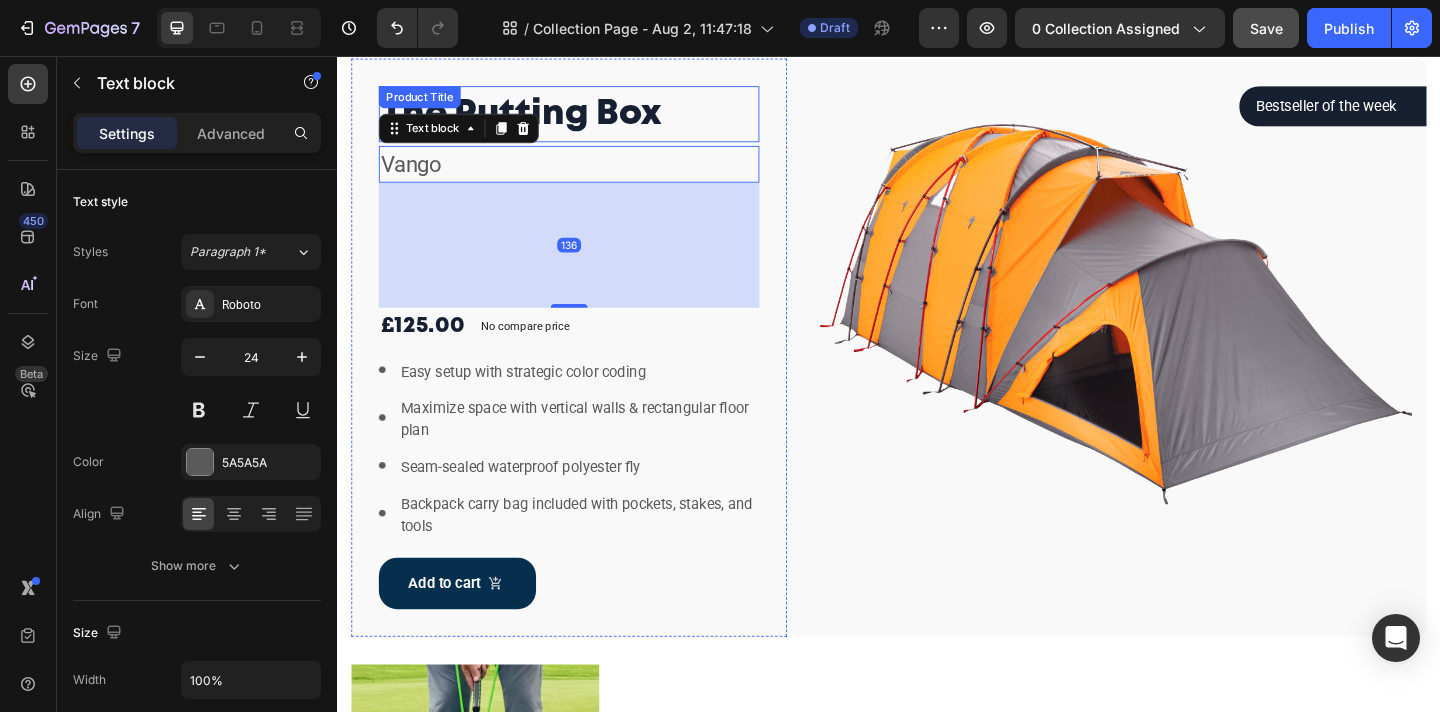 click on "The Putting Box" at bounding box center [589, 119] 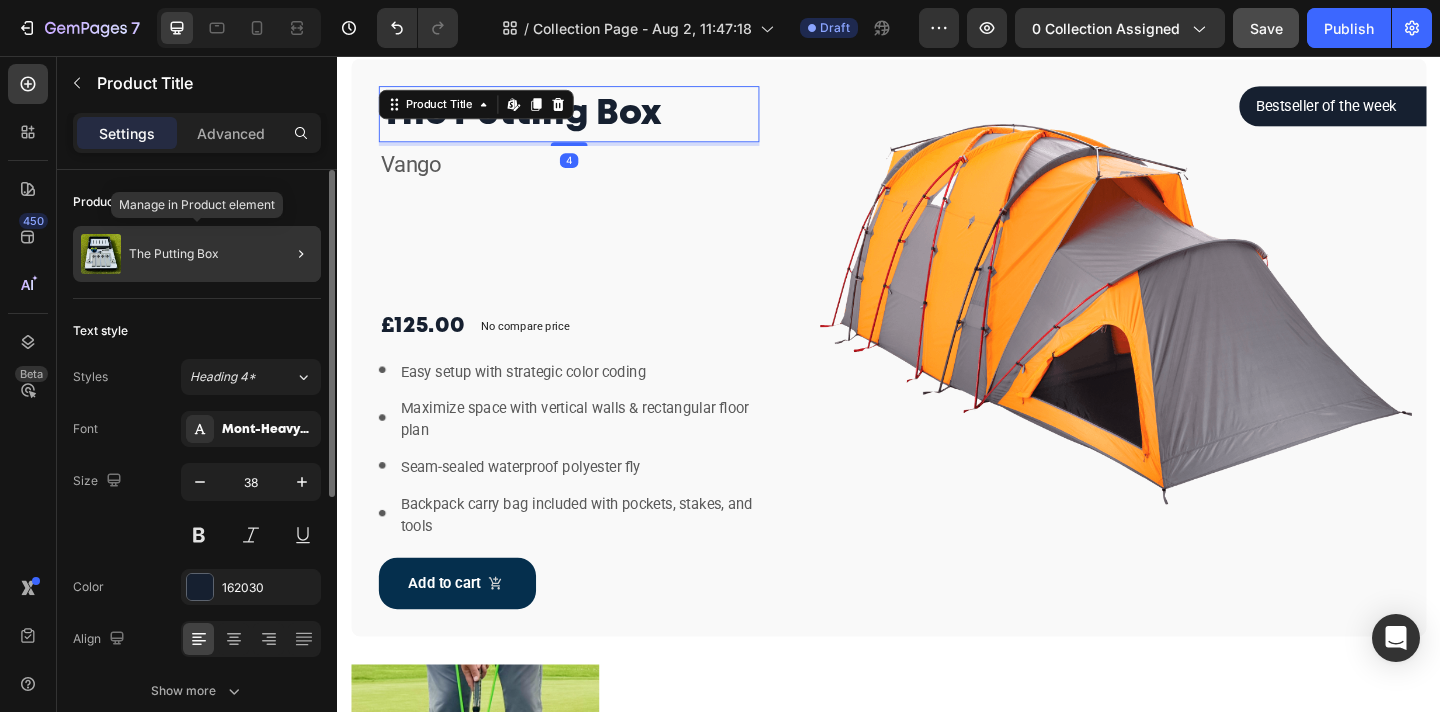 click on "The Putting Box" at bounding box center (174, 254) 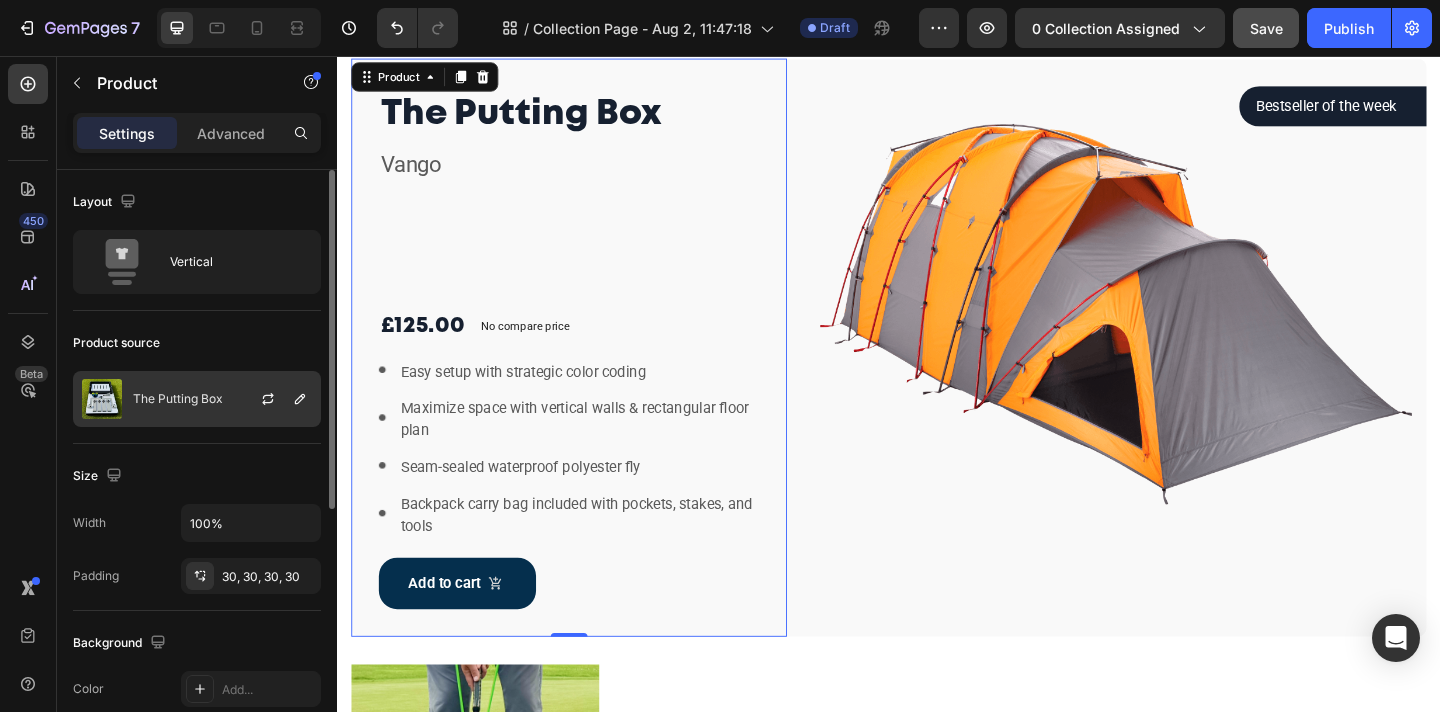 click on "The Putting Box" 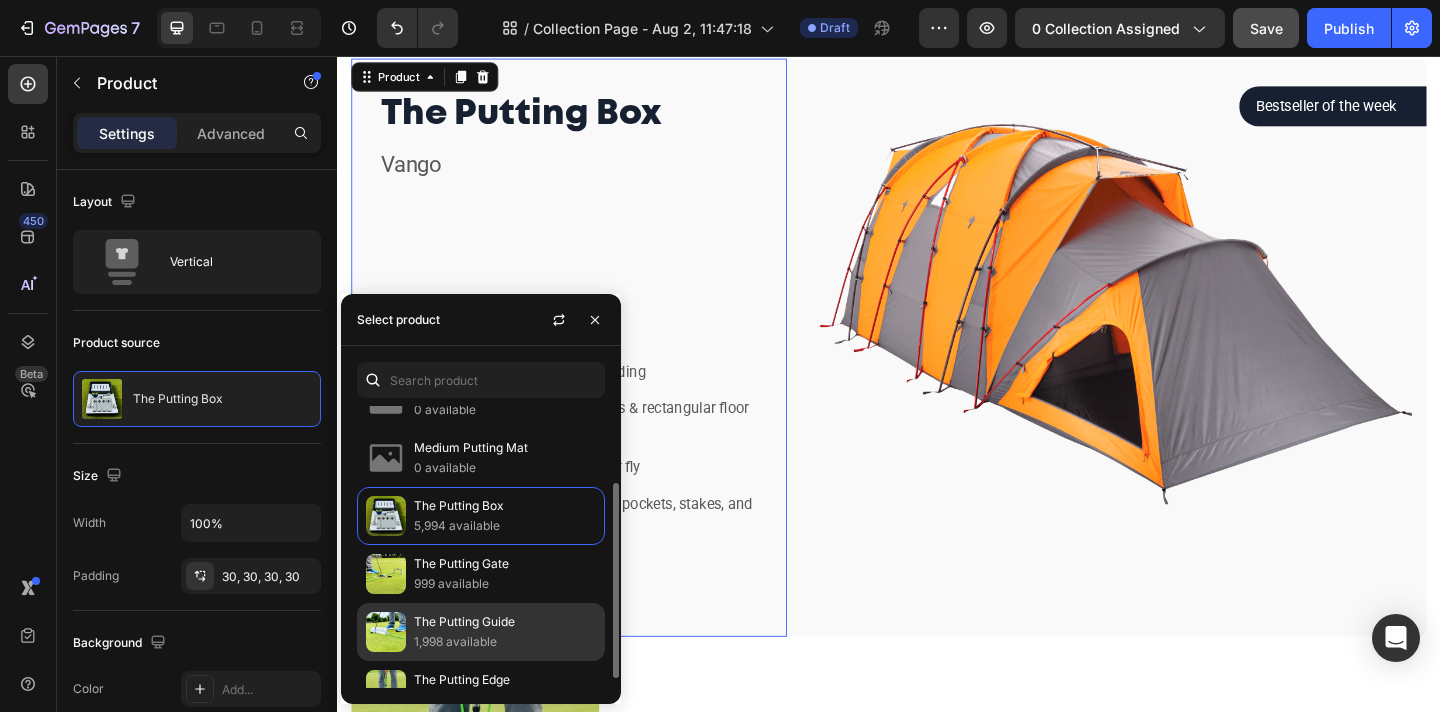 scroll, scrollTop: 101, scrollLeft: 0, axis: vertical 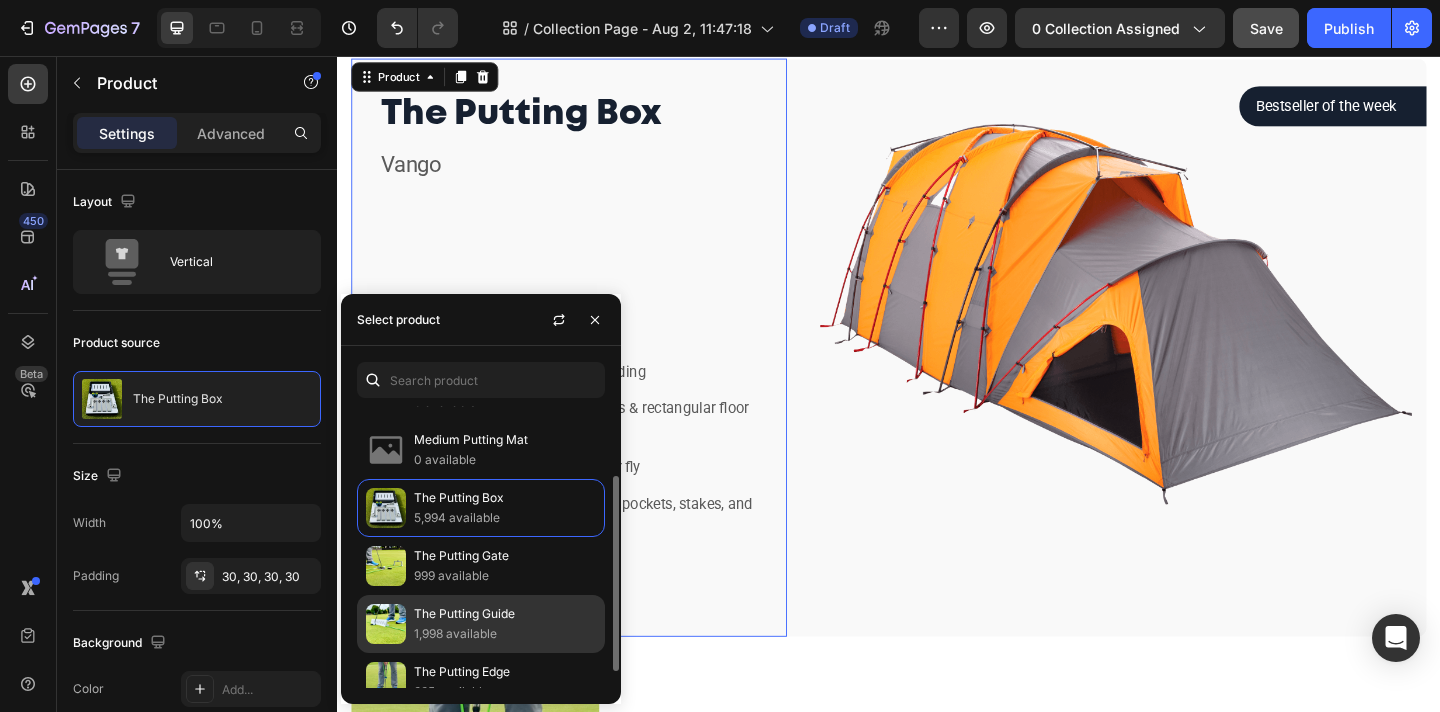 click on "The Putting Guide" at bounding box center (505, 614) 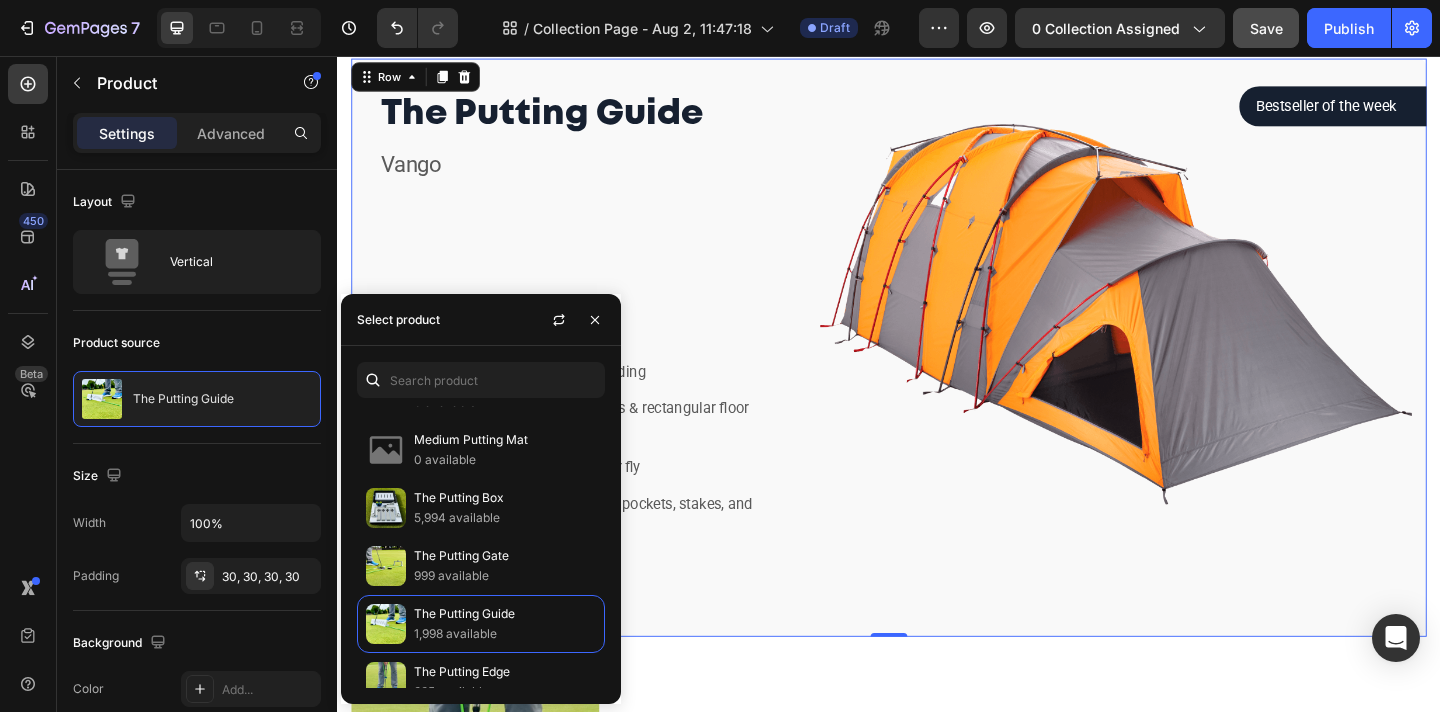 click on "The Putting Guide Product Title Vango Text block £49.99 Product Price Product Price No compare price Product Price Row Image Easy setup with strategic color coding Text block Image Maximize space with vertical walls & rectangular floor plan Text block Image Seam-sealed waterproof polyester fly Text block Image Backpack carry bag included with pockets, stakes, and tools Text block Icon List Add to cart Product Cart Button Product Bestseller of the week Text block Row Row Row Image Row Row   0" at bounding box center [937, 373] 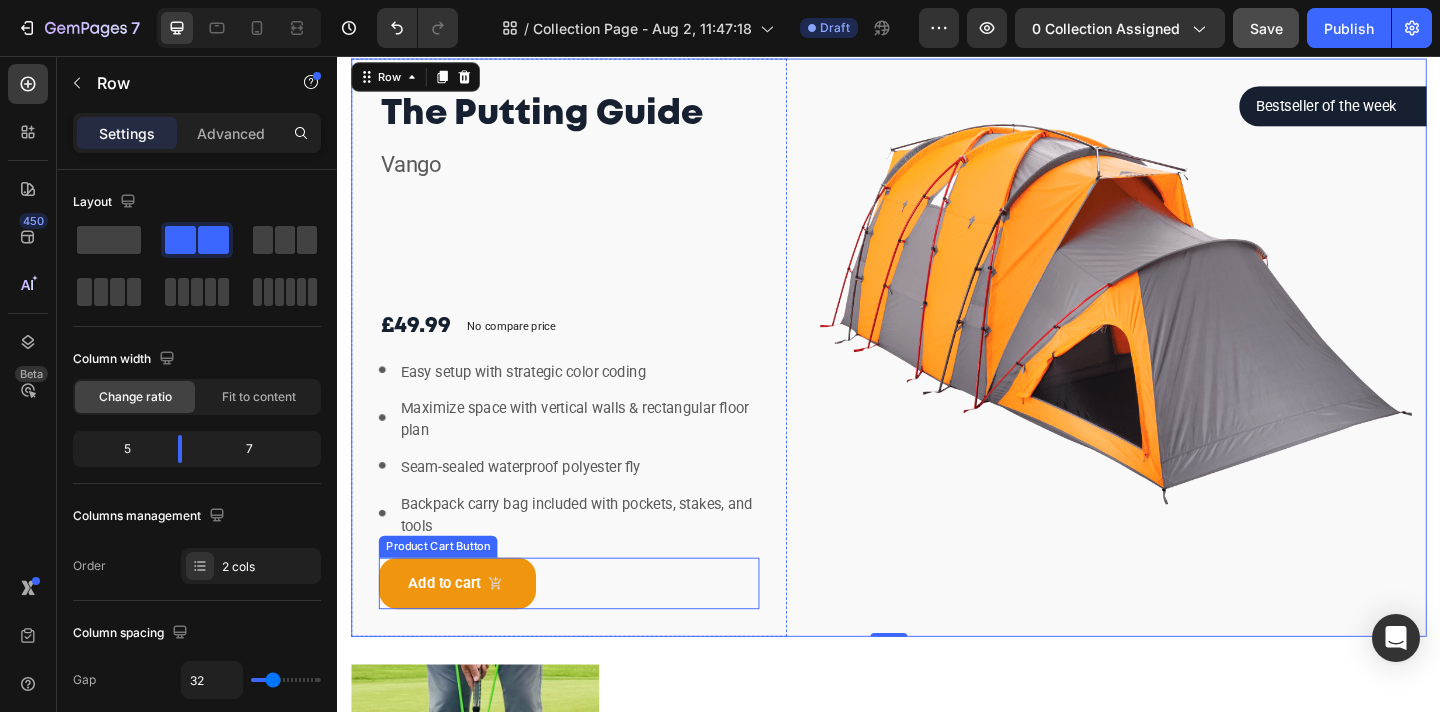 click on "Add to cart" at bounding box center [467, 630] 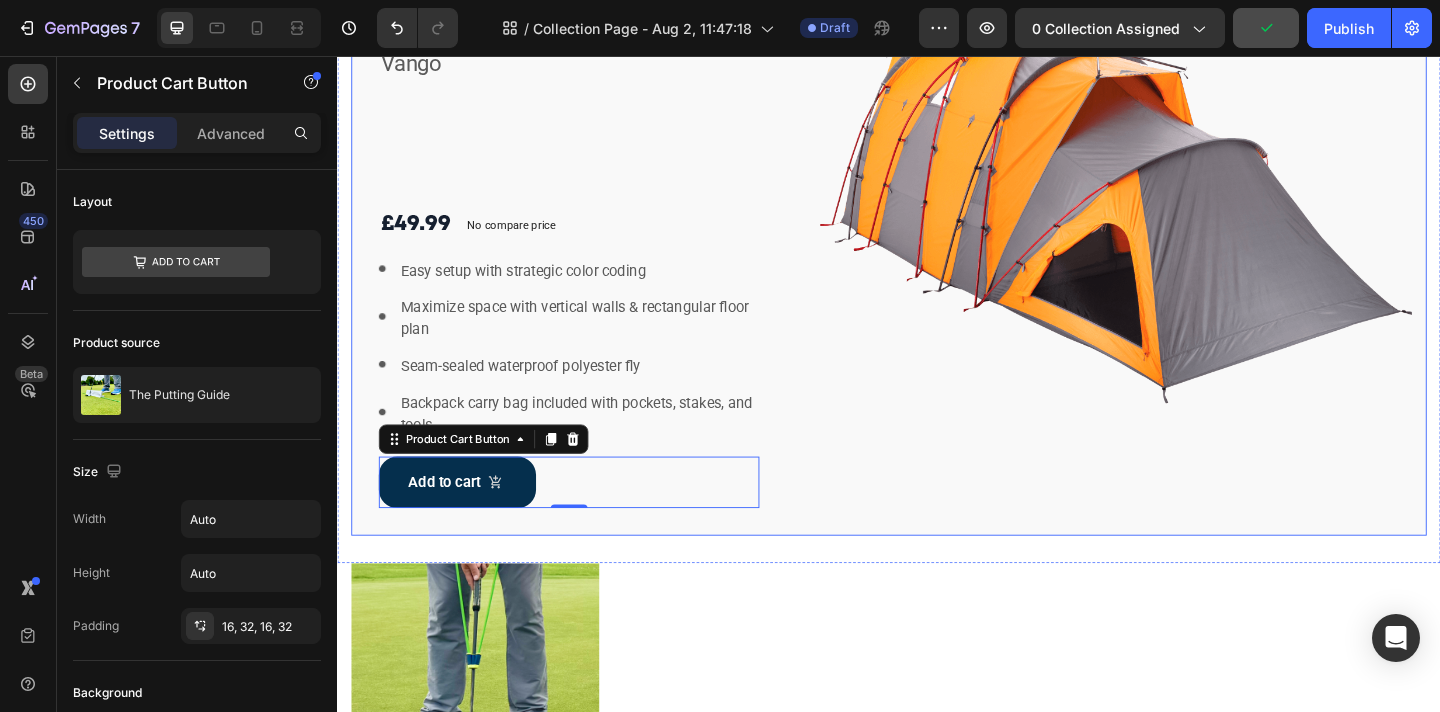 scroll, scrollTop: 980, scrollLeft: 0, axis: vertical 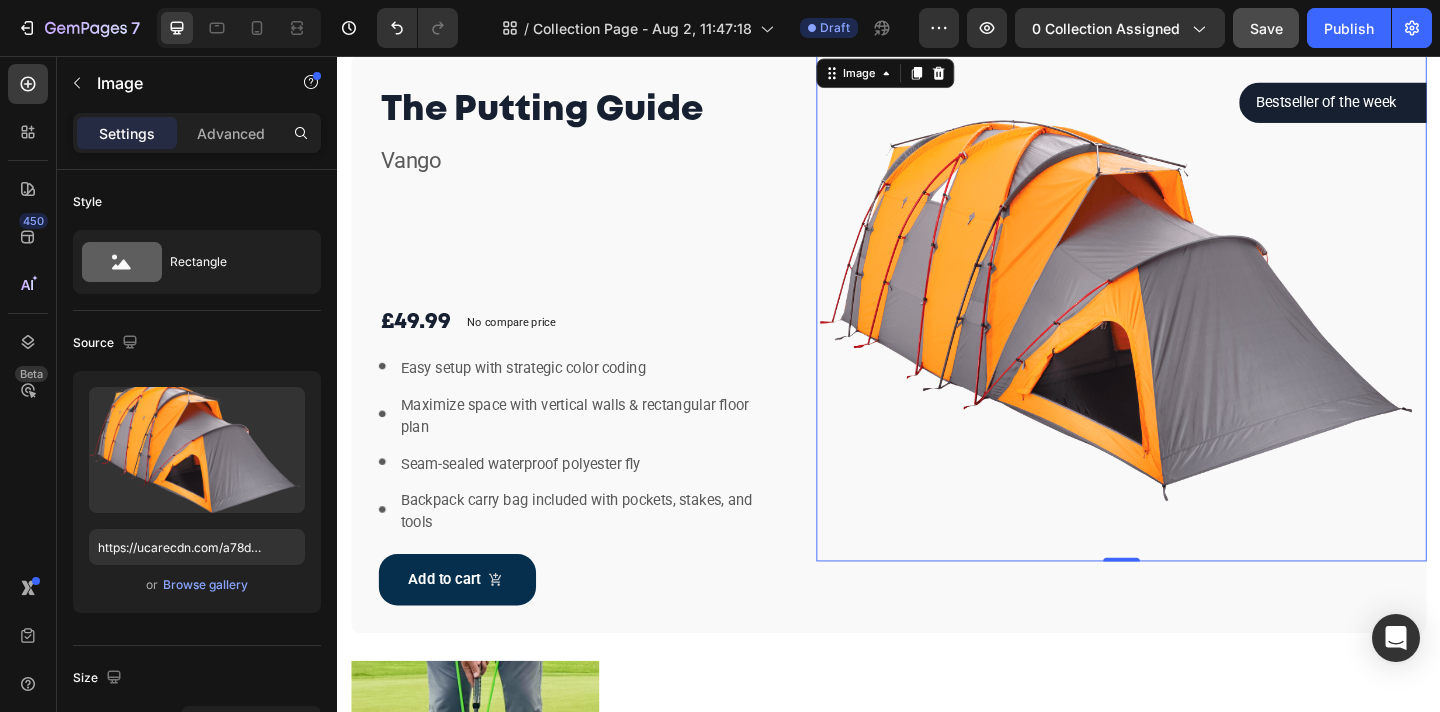 click at bounding box center [1190, 330] 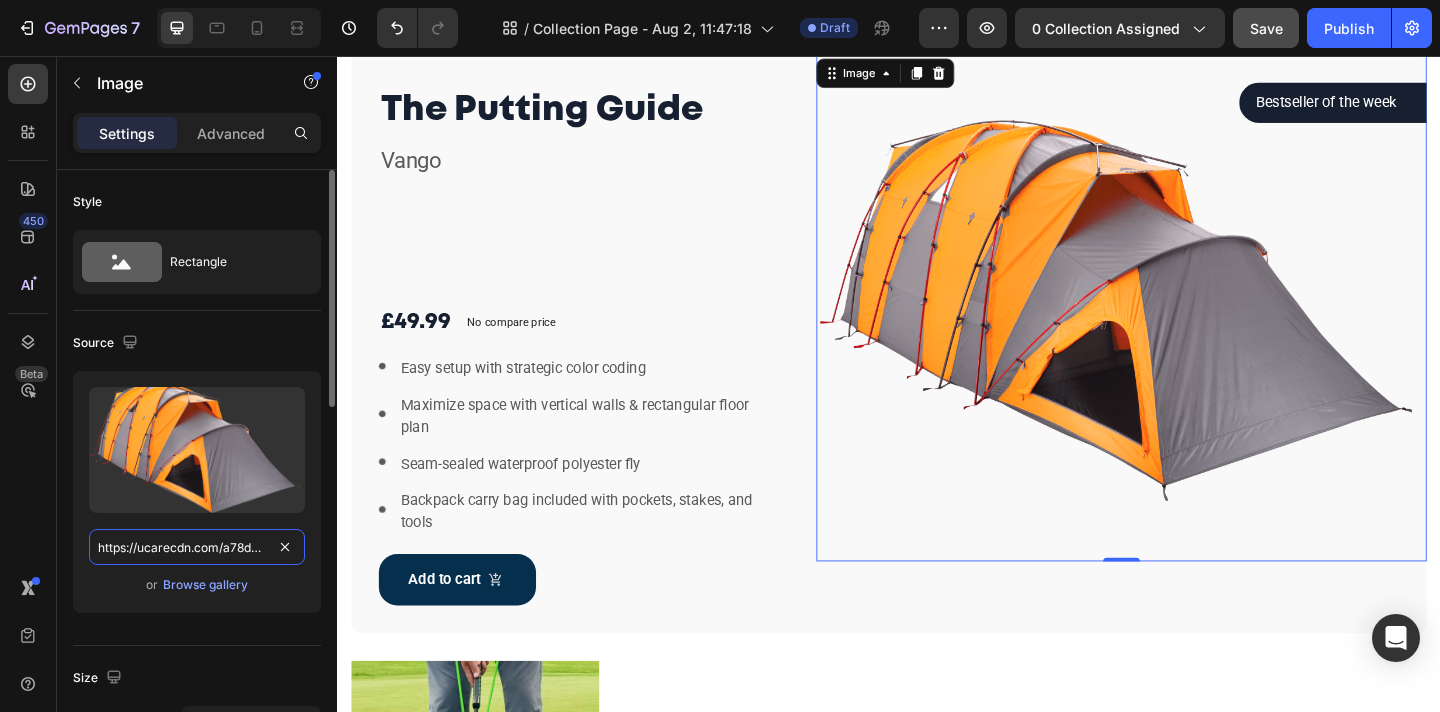click on "https://ucarecdn.com/a78d51b4-d803-45a3-af5d-8944e1797557/-/format/auto/" at bounding box center [197, 547] 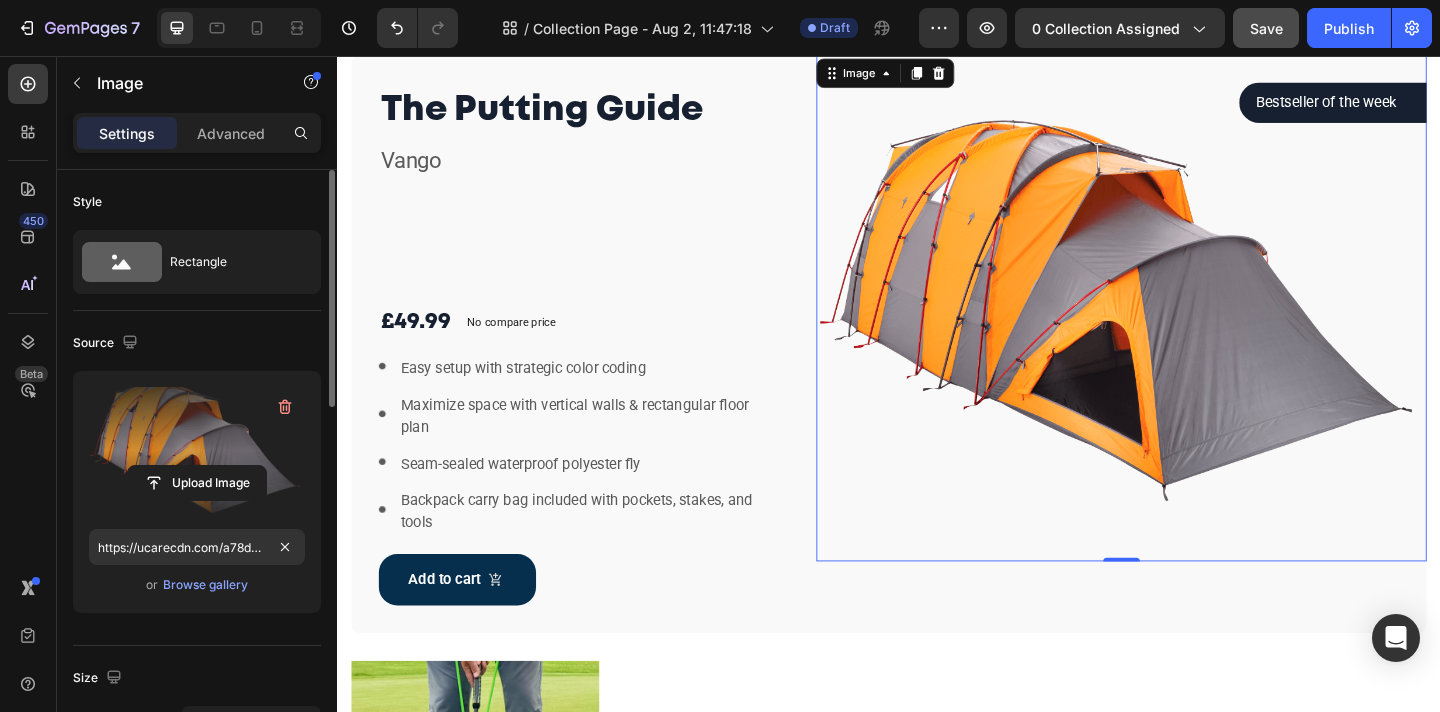 click at bounding box center (197, 450) 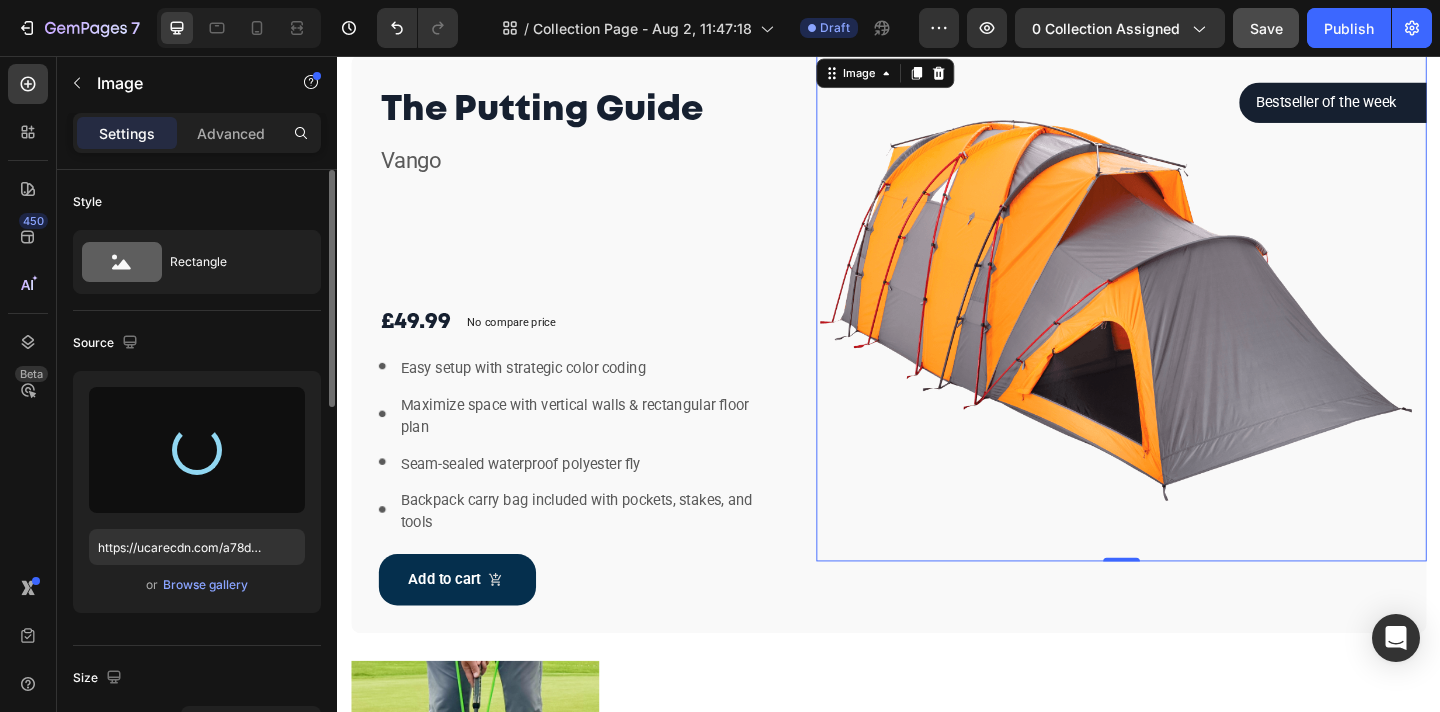type on "https://cdn.shopify.com/s/files/1/0916/3856/3203/files/gempages_573830850110555205-ef55ae65-f8fb-49c3-9cc8-c78ed75d02cb.png" 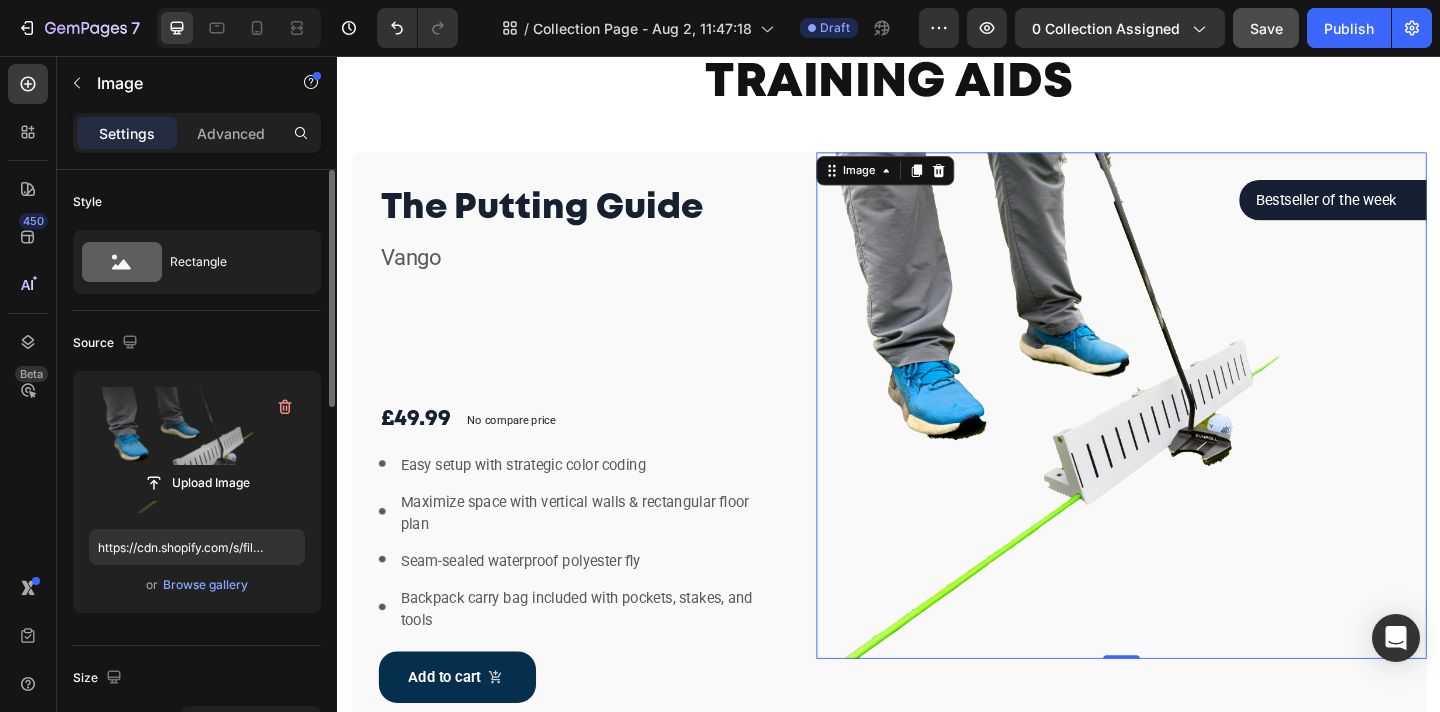 scroll, scrollTop: 875, scrollLeft: 0, axis: vertical 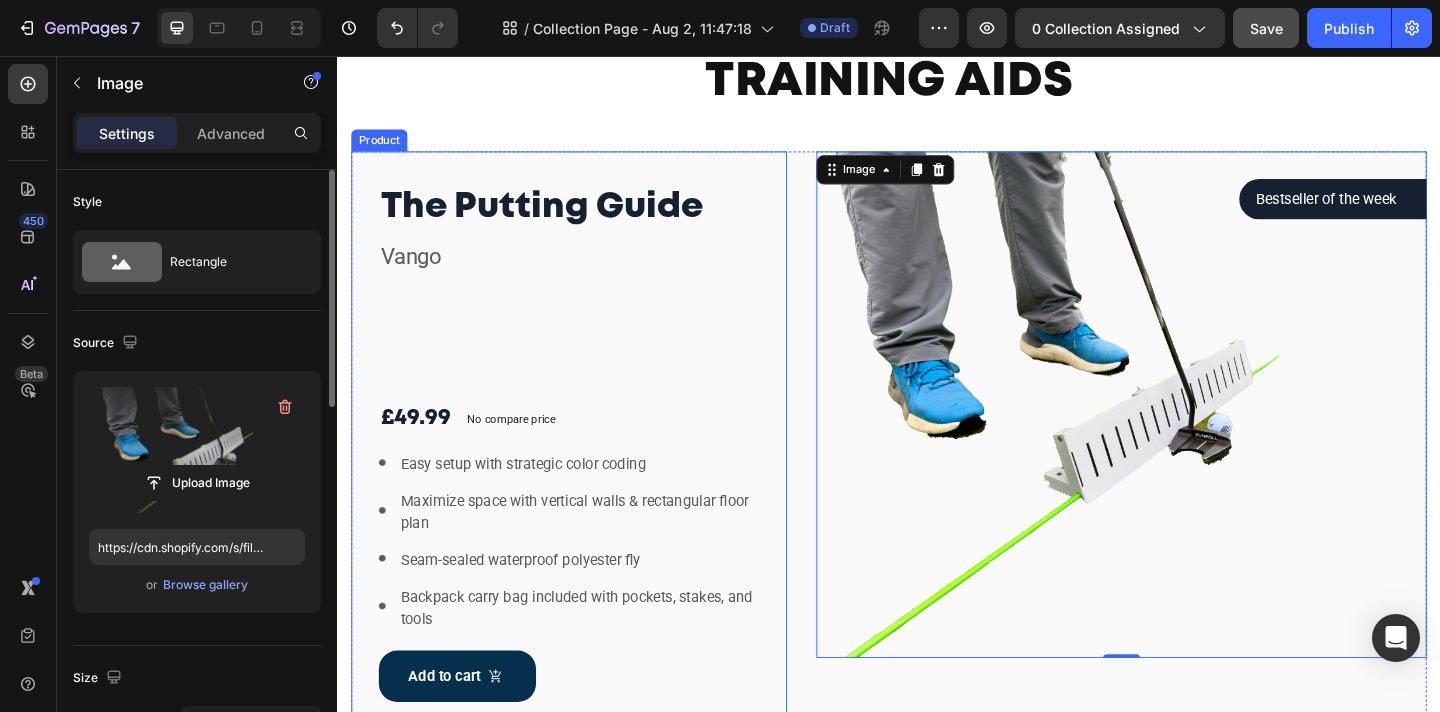 click on "The Putting Guide Product Title Vango Text block £49.99 Product Price Product Price No compare price Product Price Row Image Easy setup with strategic color coding Text block Image Maximize space with vertical walls & rectangular floor plan Text block Image Seam-sealed waterproof polyester fly Text block Image Backpack carry bag included with pockets, stakes, and tools Text block Icon List Add to cart Product Cart Button Product" at bounding box center [589, 474] 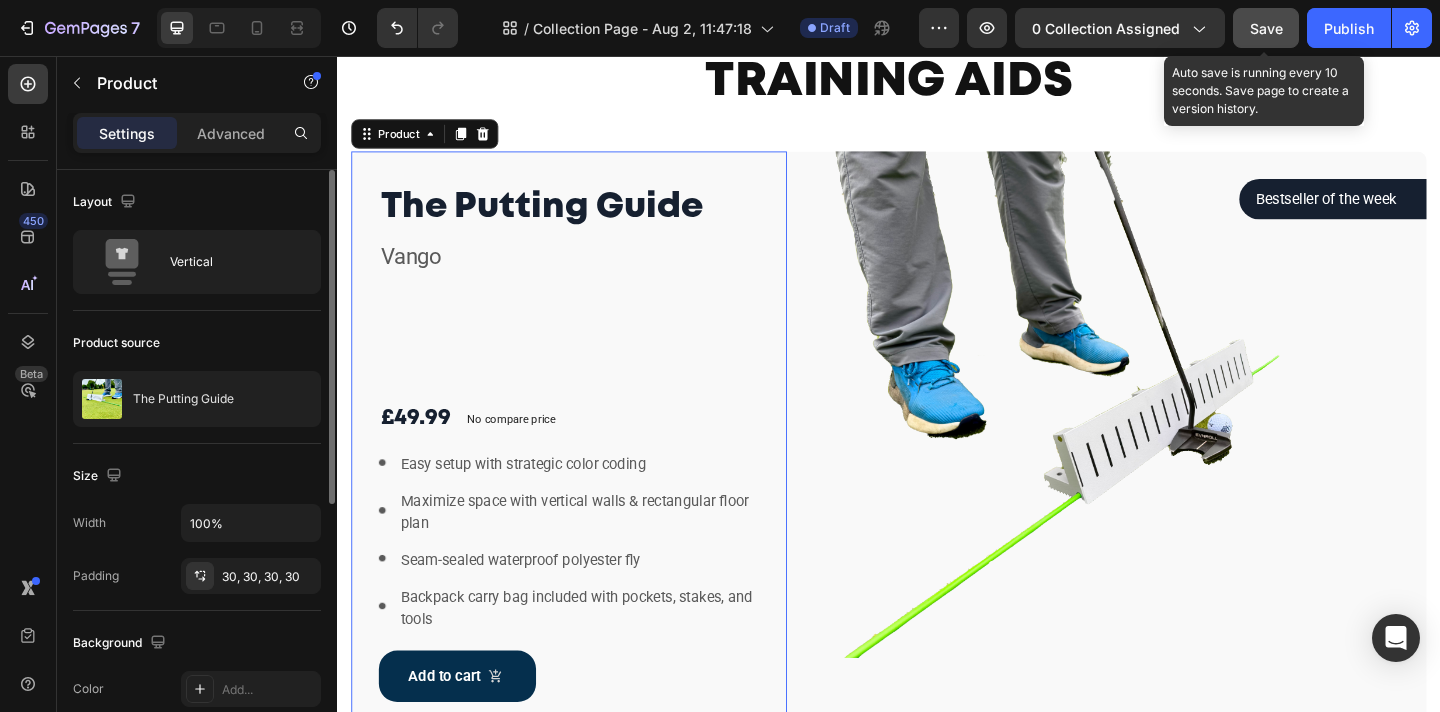 click on "Save" at bounding box center [1266, 28] 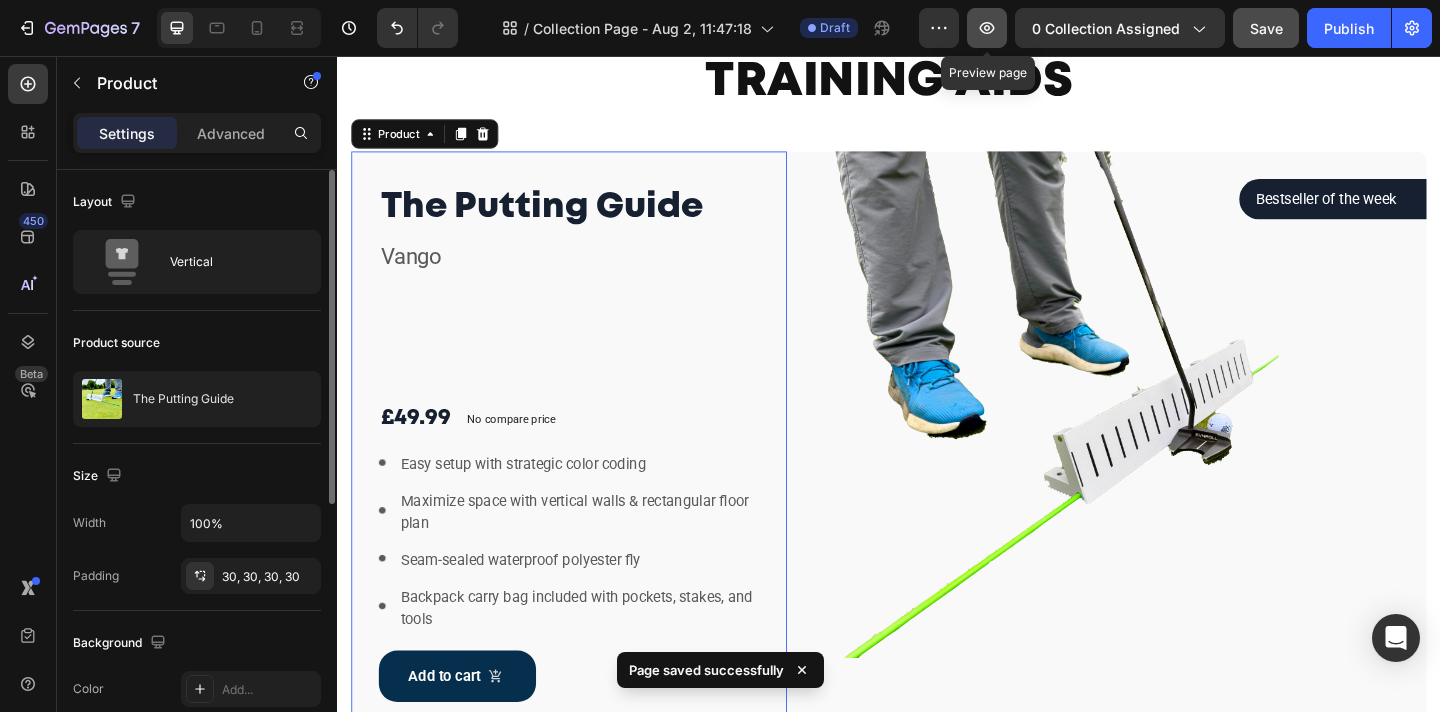 click 